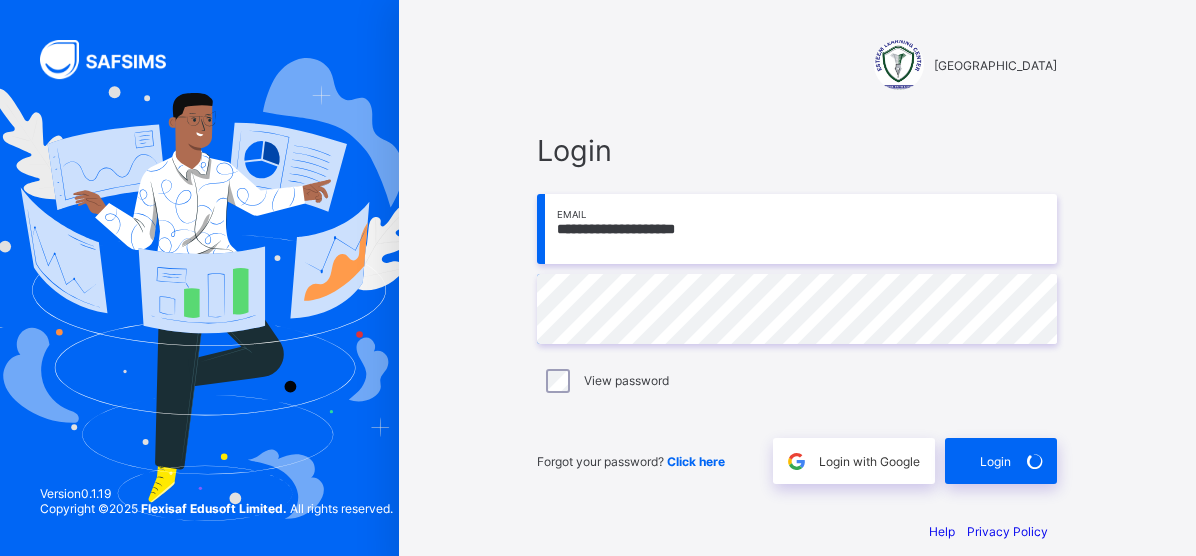 scroll, scrollTop: 0, scrollLeft: 0, axis: both 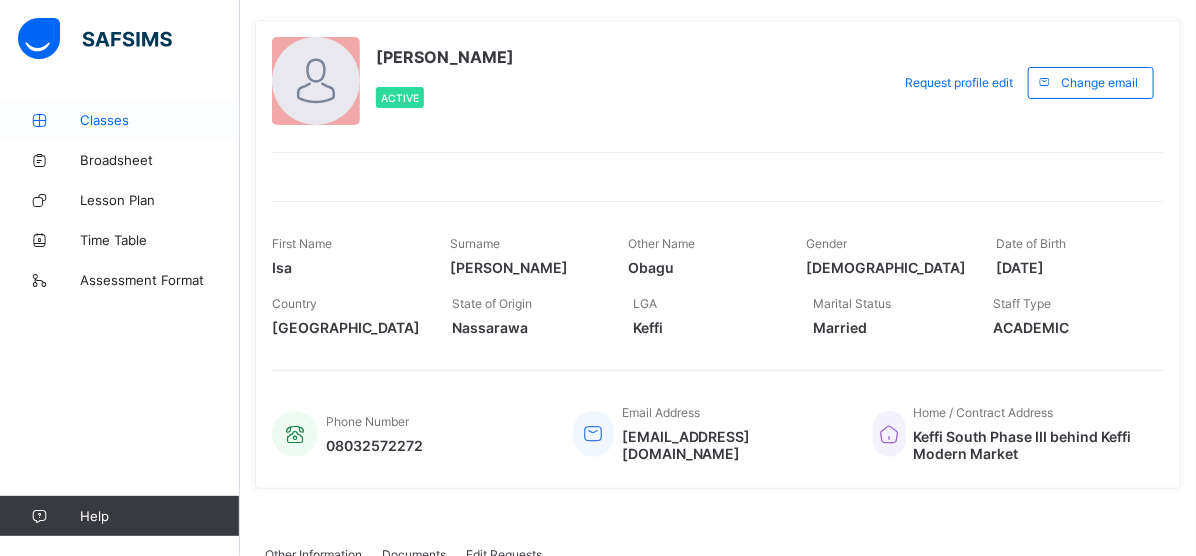 click on "Classes" at bounding box center (160, 120) 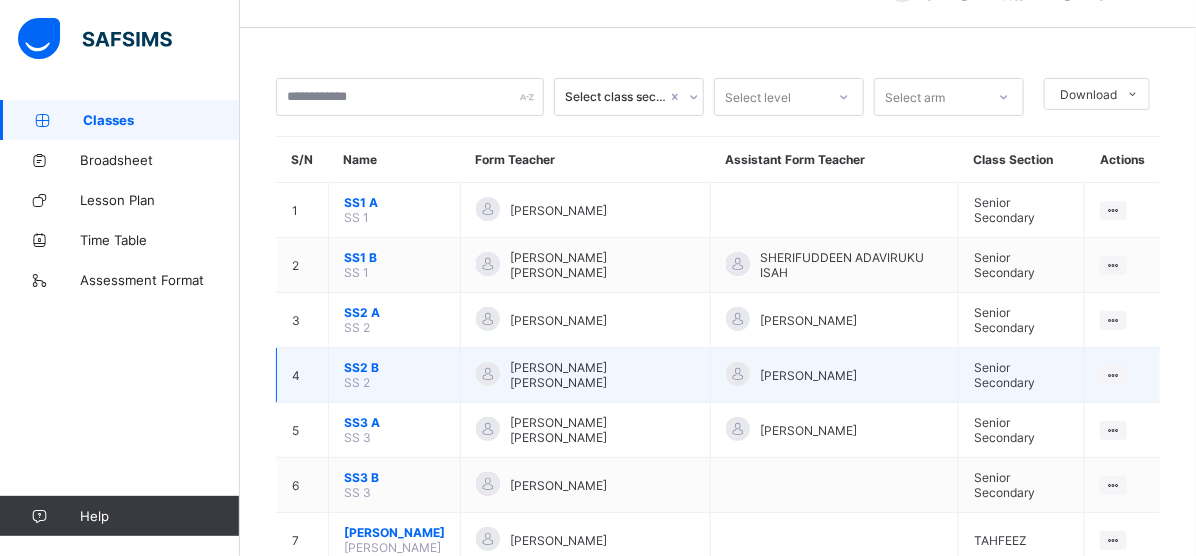 scroll, scrollTop: 101, scrollLeft: 0, axis: vertical 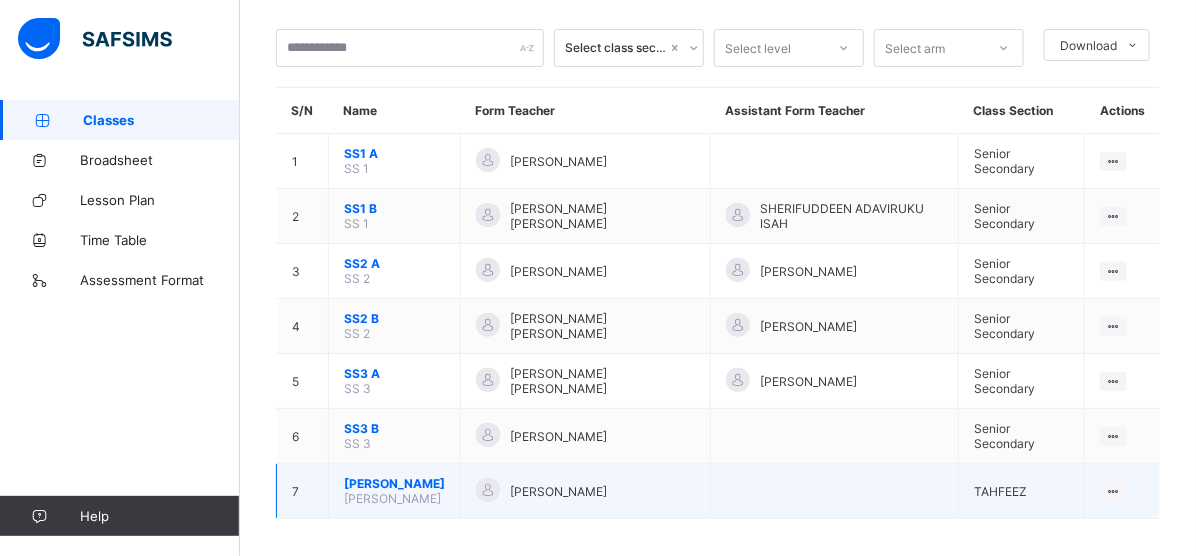 click on "[PERSON_NAME]" at bounding box center [394, 483] 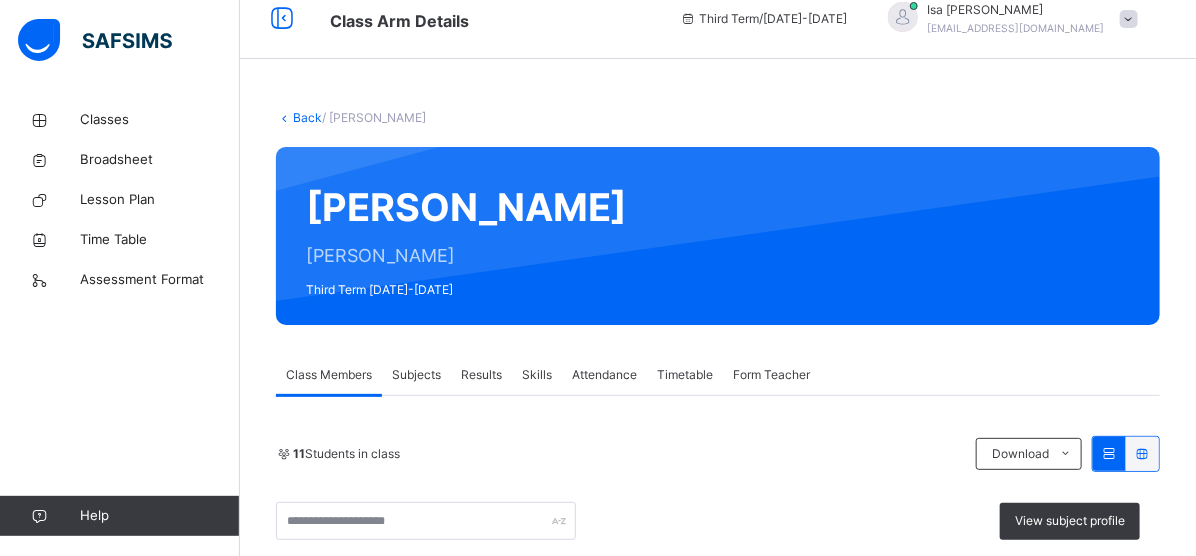 scroll, scrollTop: 101, scrollLeft: 0, axis: vertical 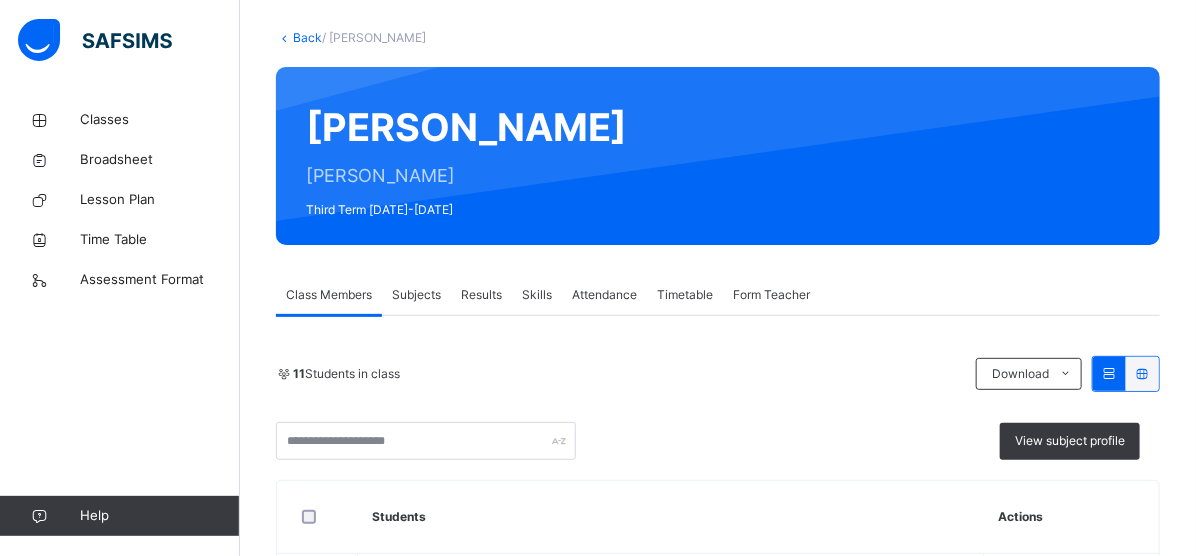 click on "Results" at bounding box center (481, 295) 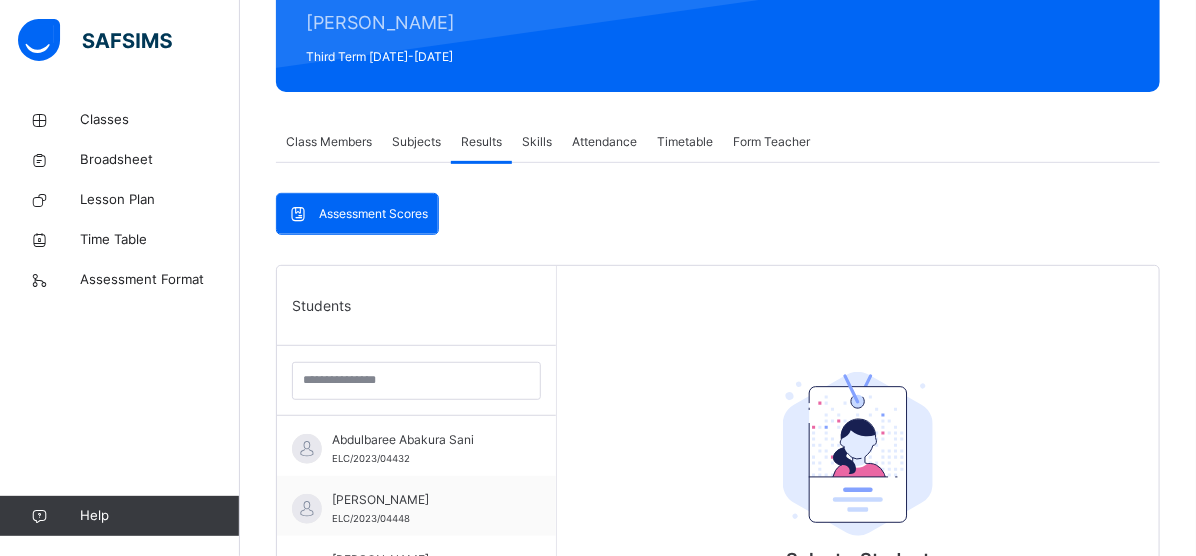scroll, scrollTop: 201, scrollLeft: 0, axis: vertical 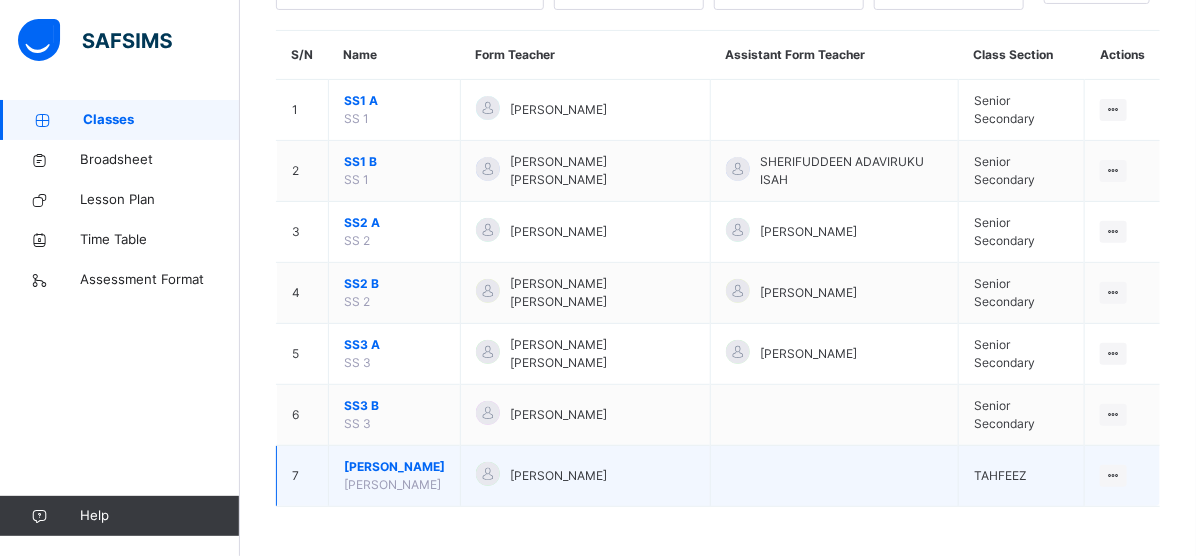 click on "[PERSON_NAME]" at bounding box center [394, 467] 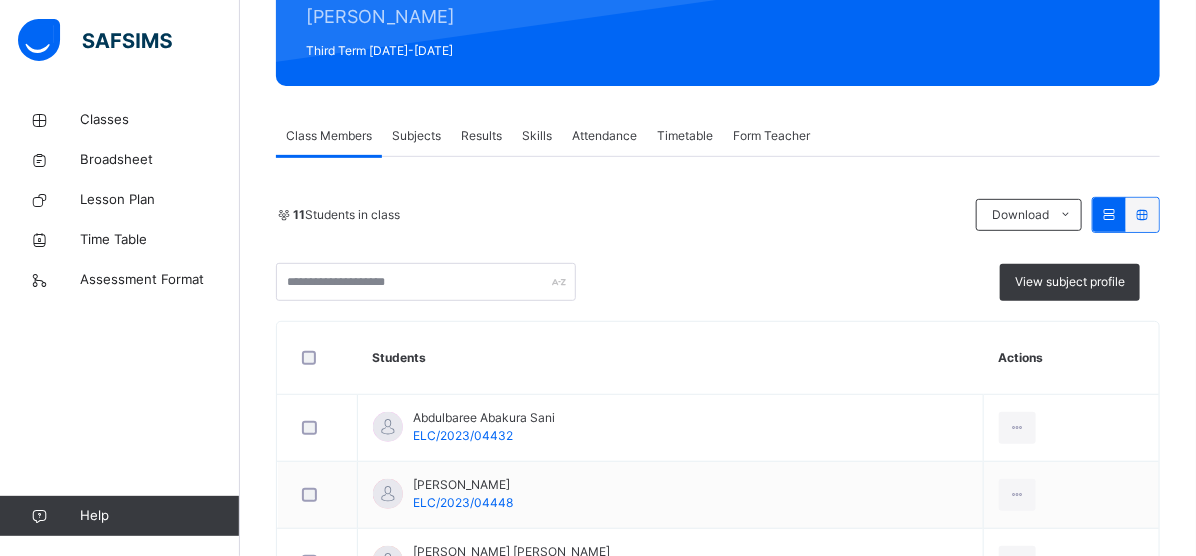 scroll, scrollTop: 143, scrollLeft: 0, axis: vertical 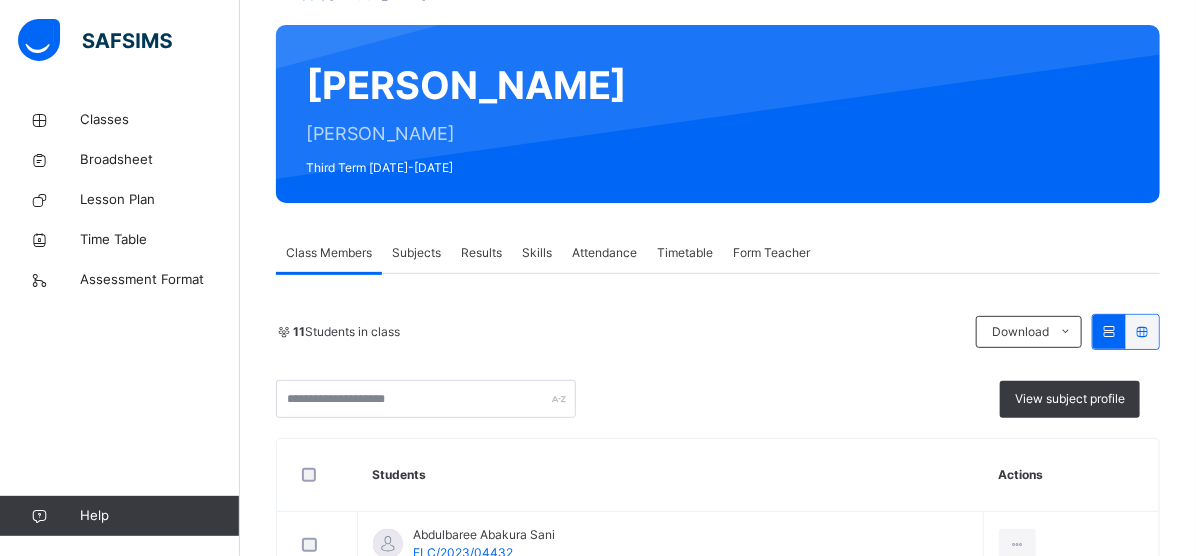 click on "Subjects" at bounding box center (416, 253) 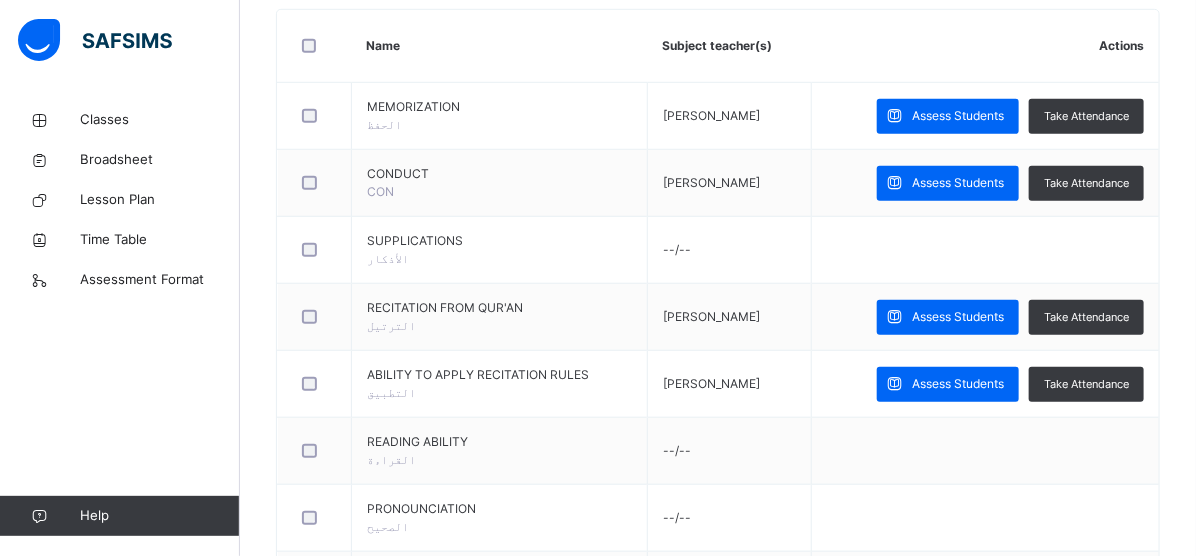 scroll, scrollTop: 543, scrollLeft: 0, axis: vertical 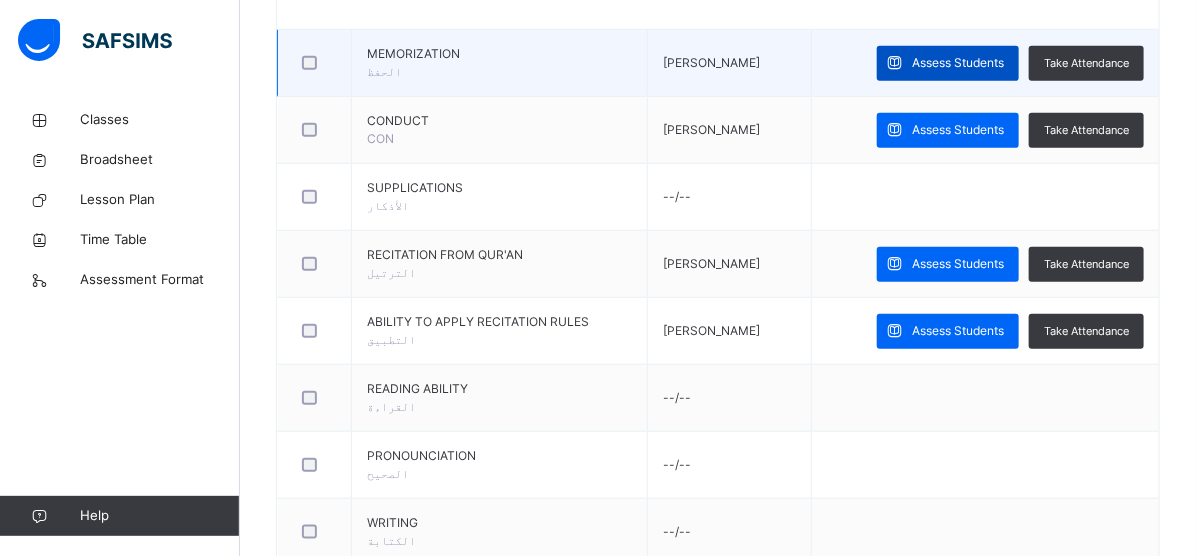click on "Assess Students" at bounding box center (958, 63) 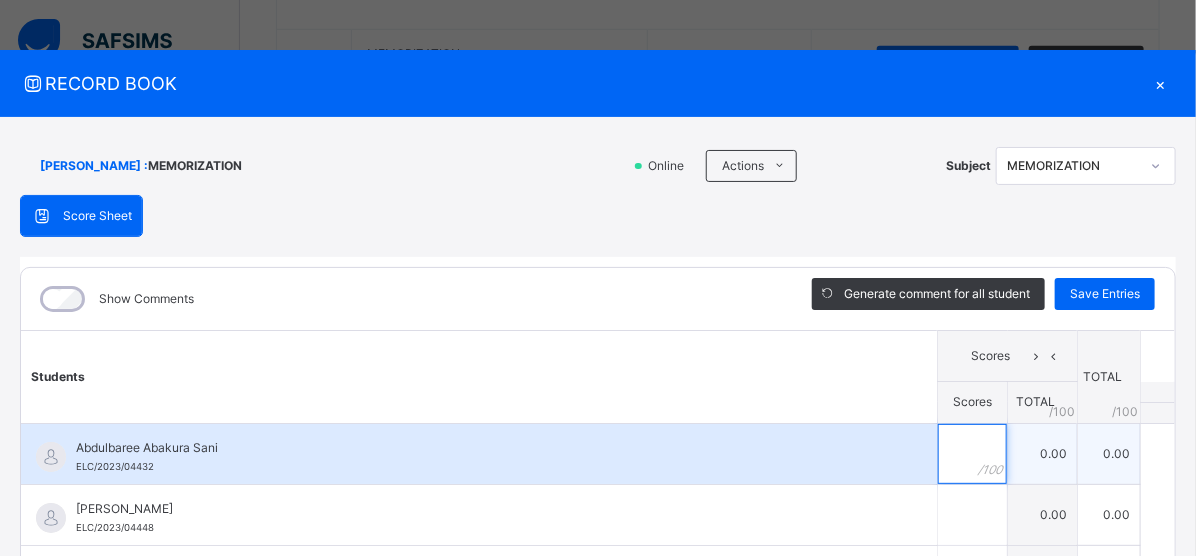 click at bounding box center (972, 454) 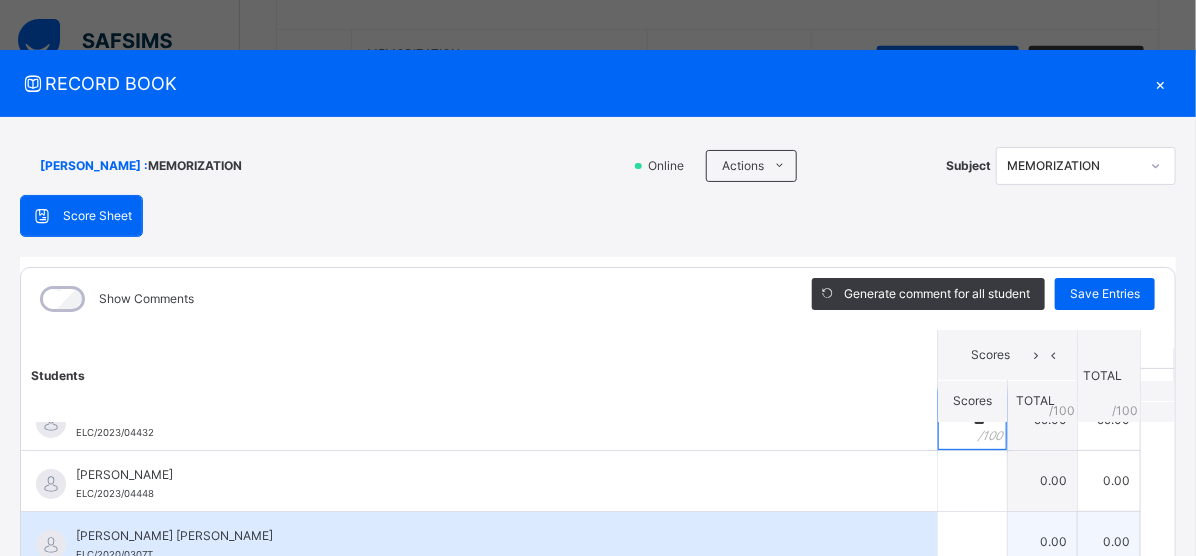 scroll, scrollTop: 0, scrollLeft: 0, axis: both 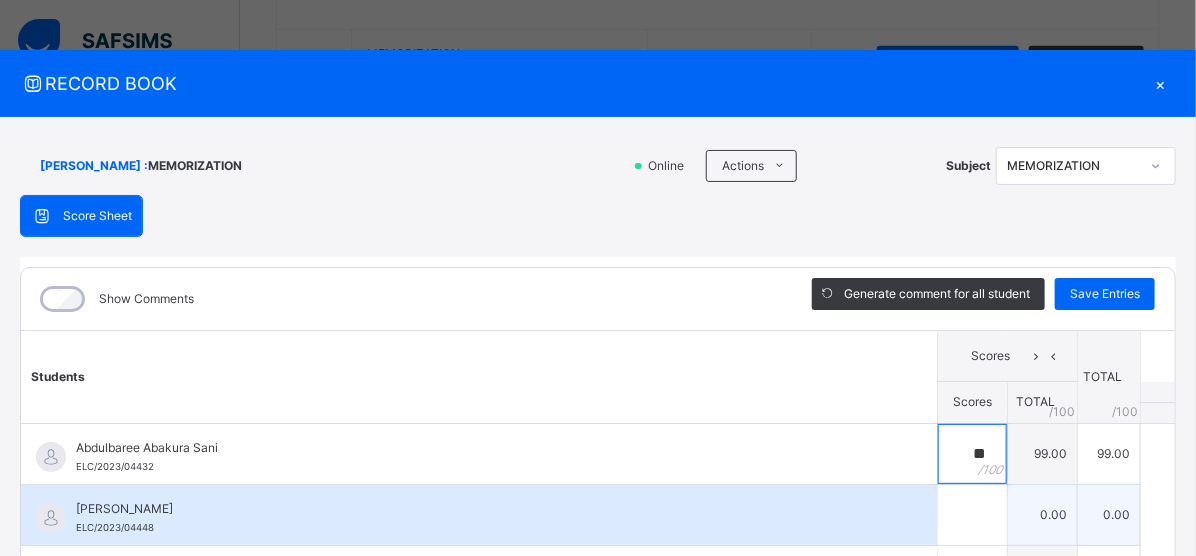 type on "**" 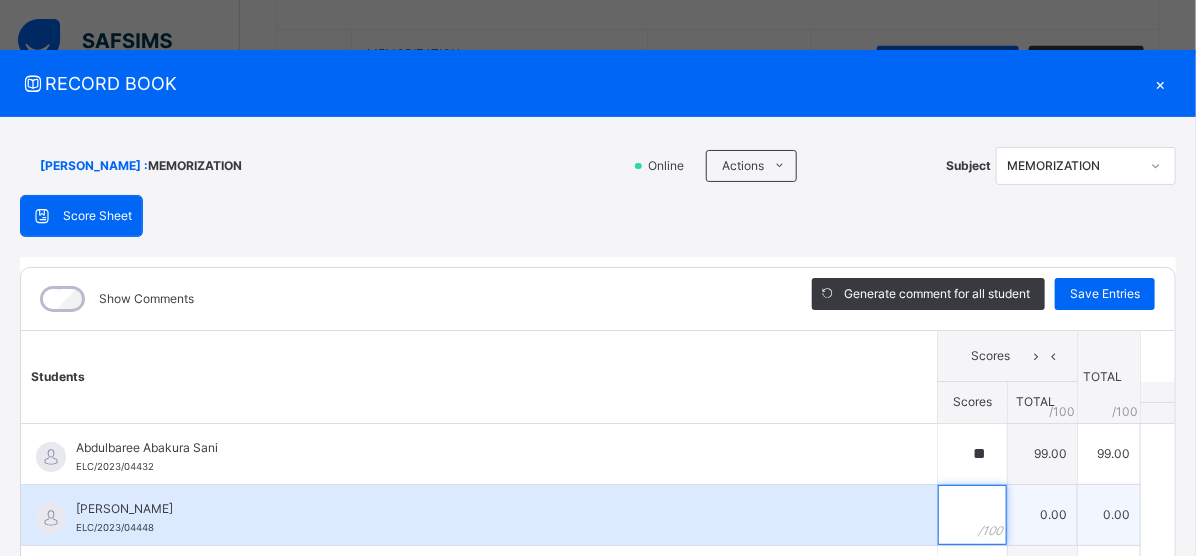 click at bounding box center (972, 515) 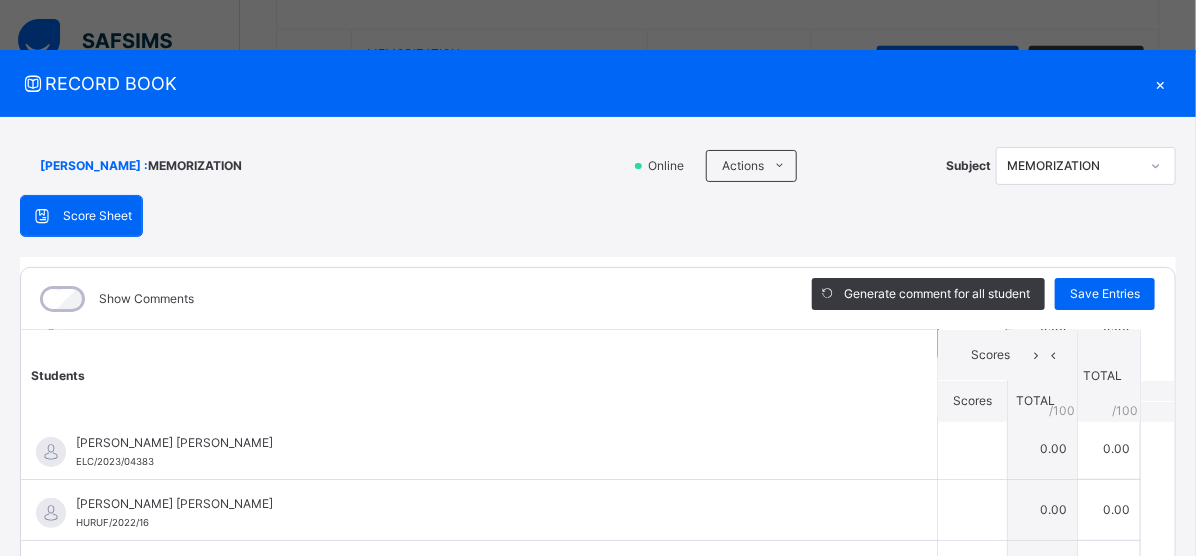 scroll, scrollTop: 200, scrollLeft: 0, axis: vertical 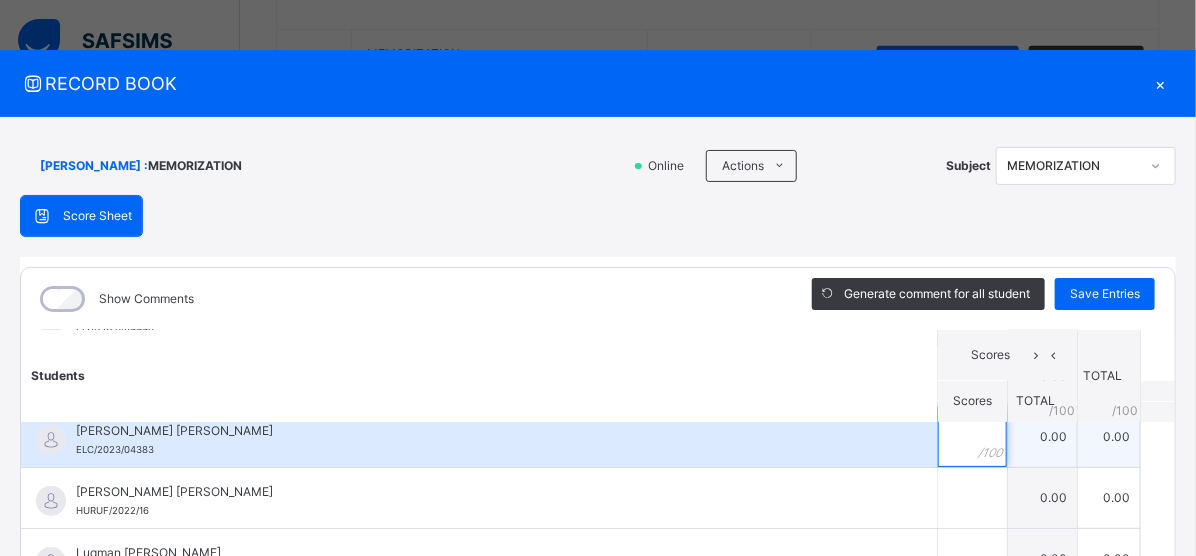 click at bounding box center [972, 437] 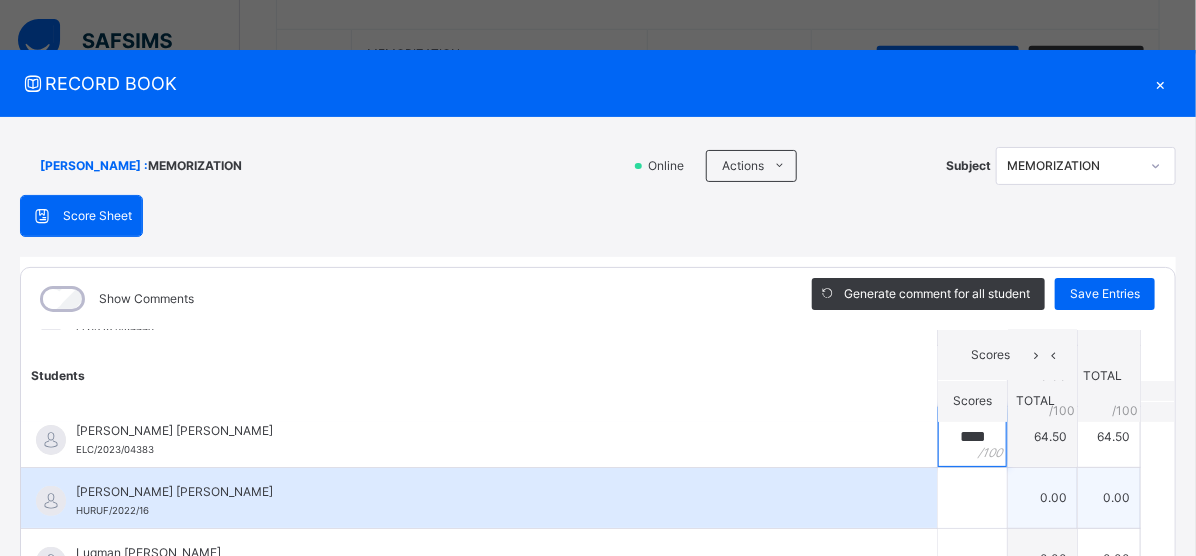 type on "****" 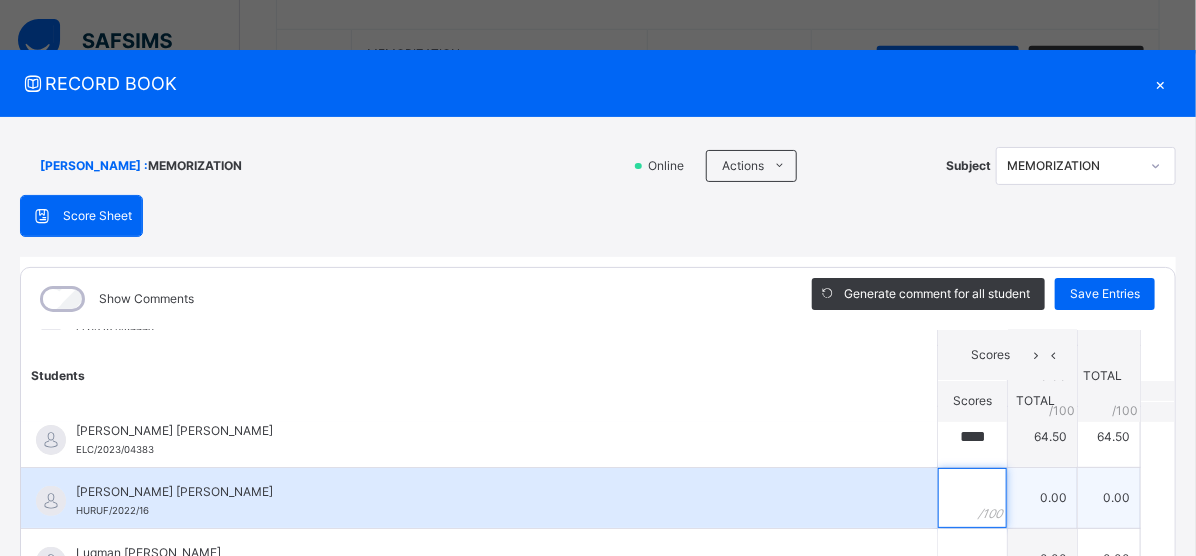 click at bounding box center [972, 498] 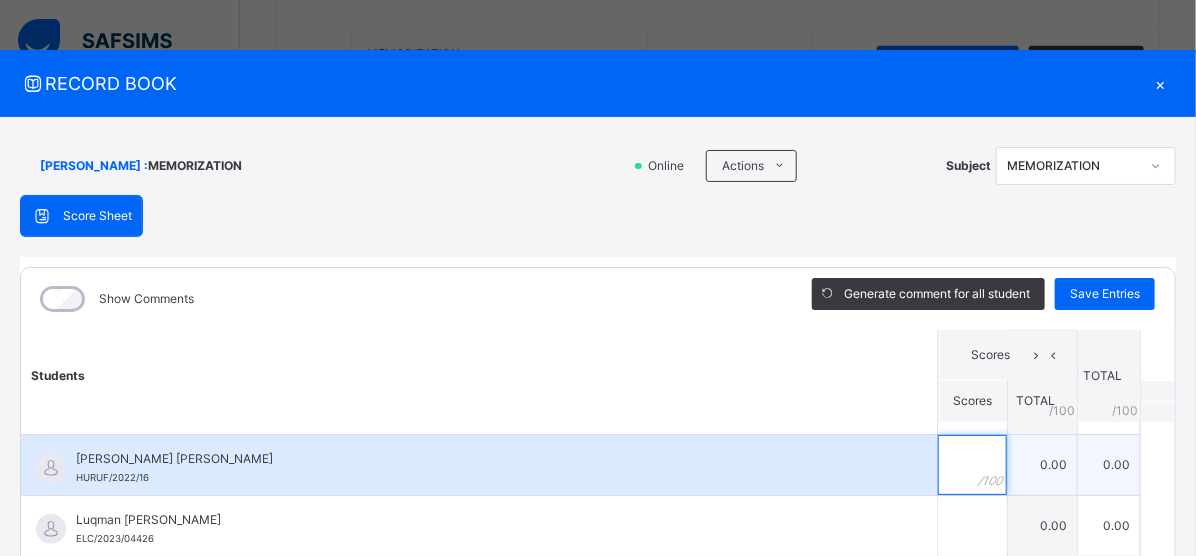 scroll, scrollTop: 262, scrollLeft: 0, axis: vertical 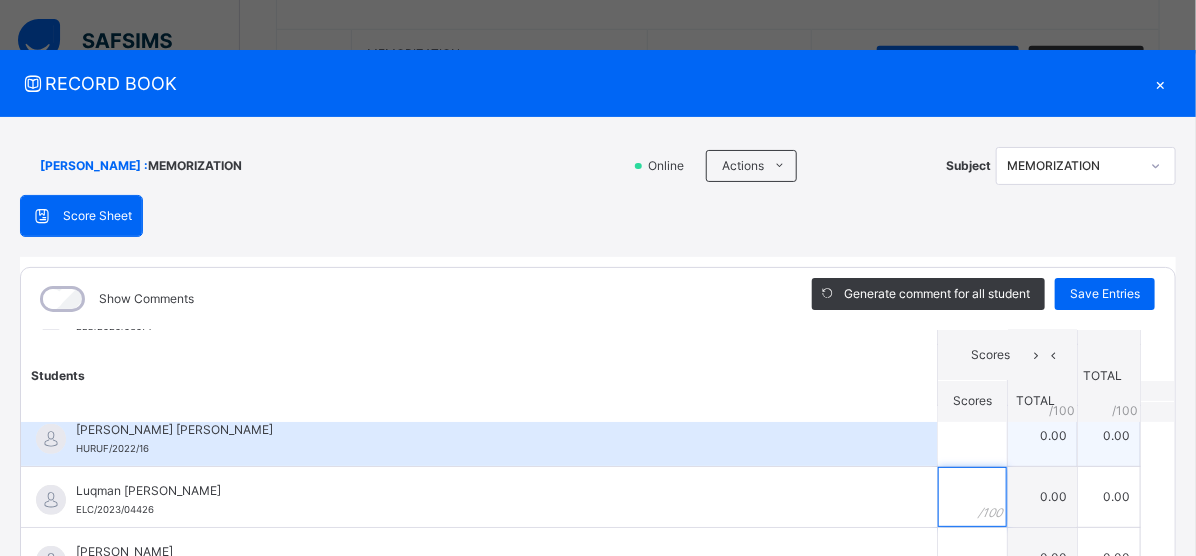 click at bounding box center [972, 497] 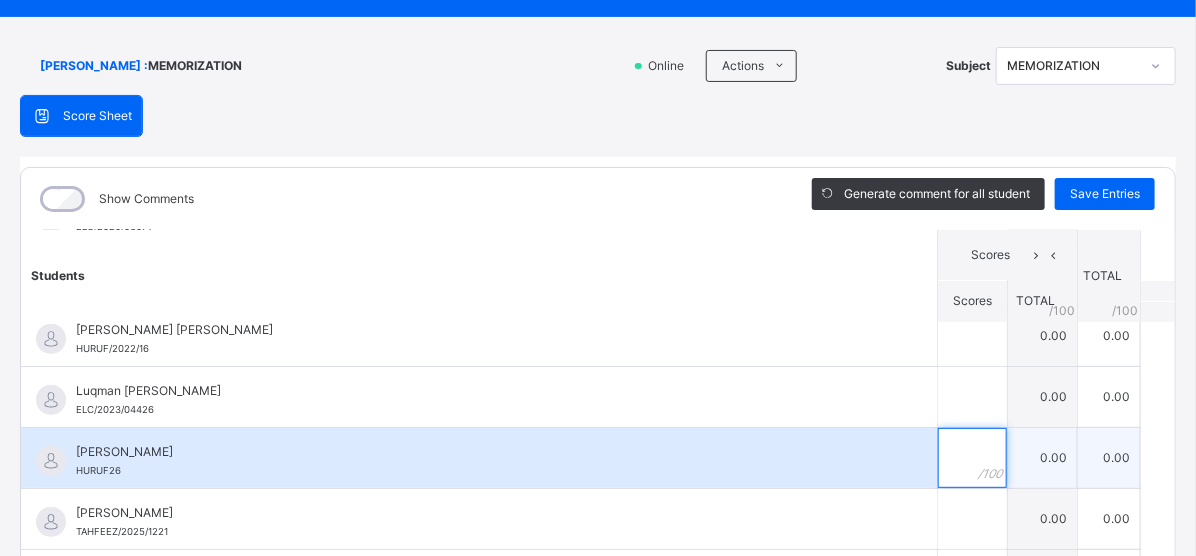click at bounding box center (972, 458) 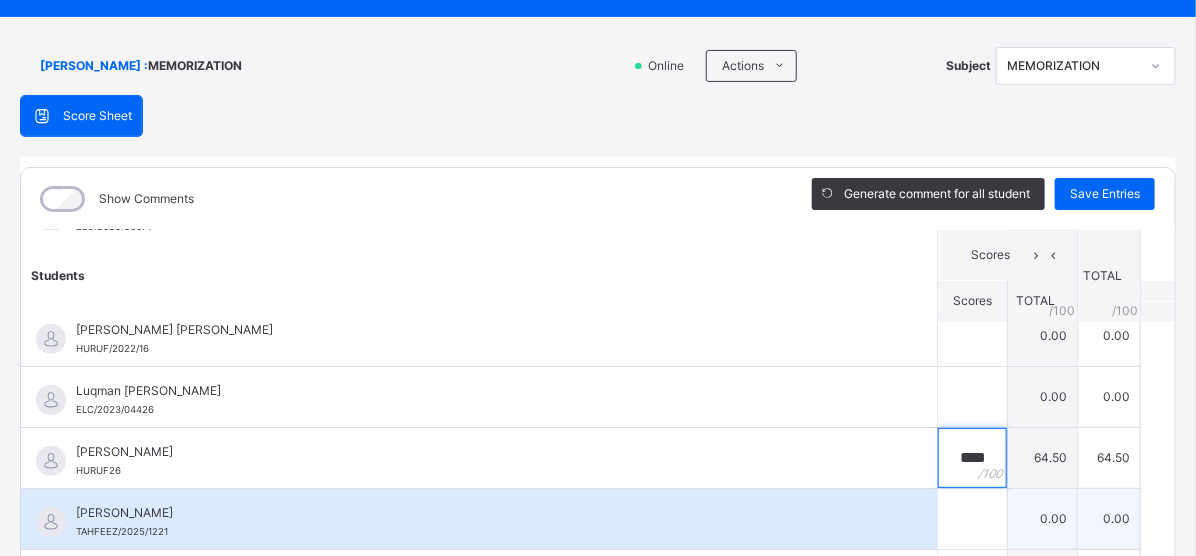 type on "****" 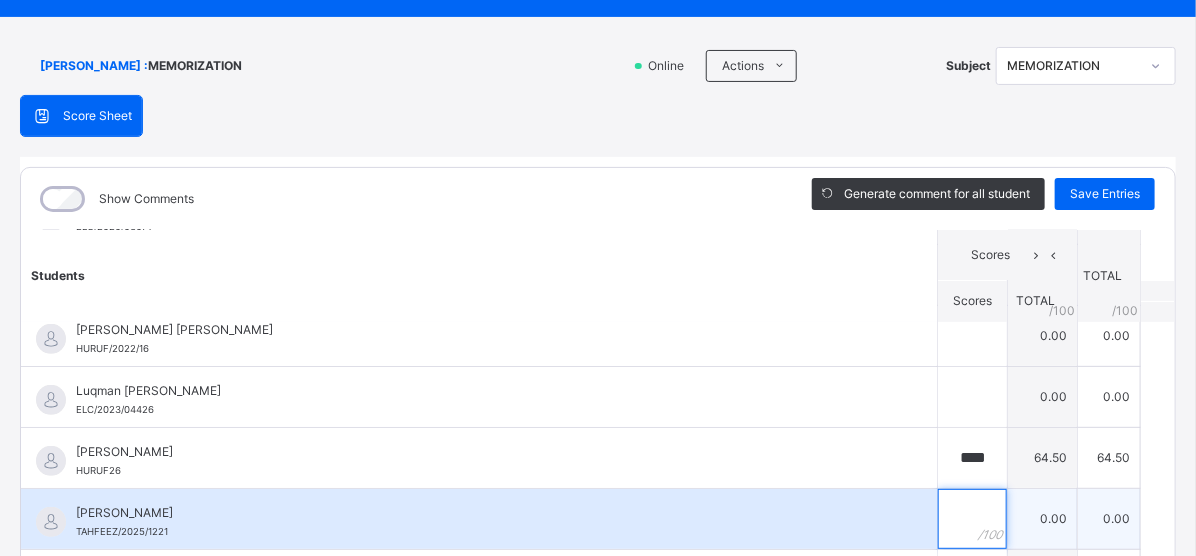 click at bounding box center [972, 519] 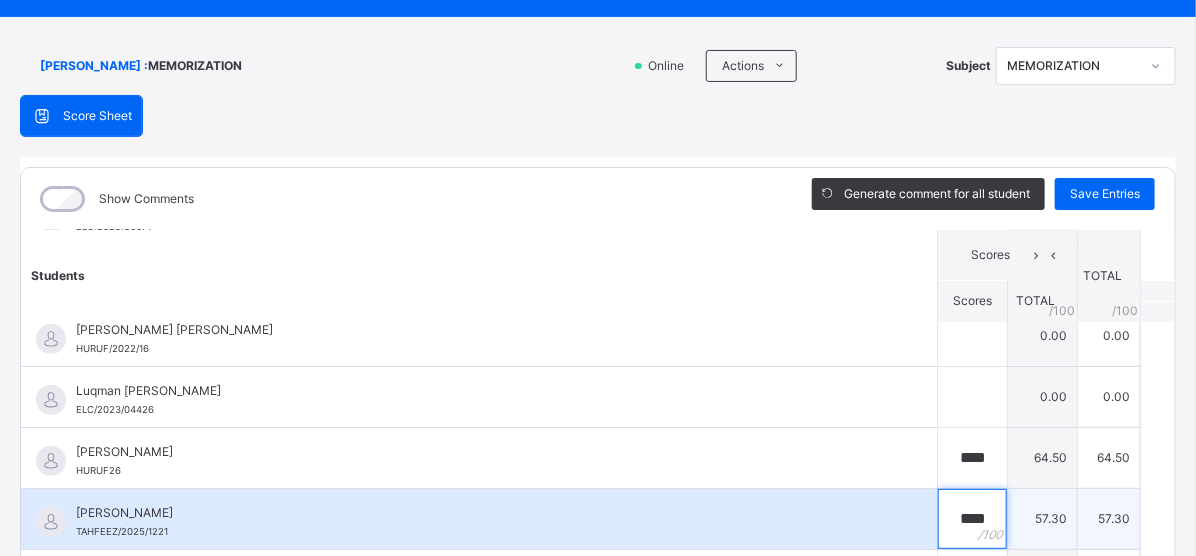 scroll, scrollTop: 200, scrollLeft: 0, axis: vertical 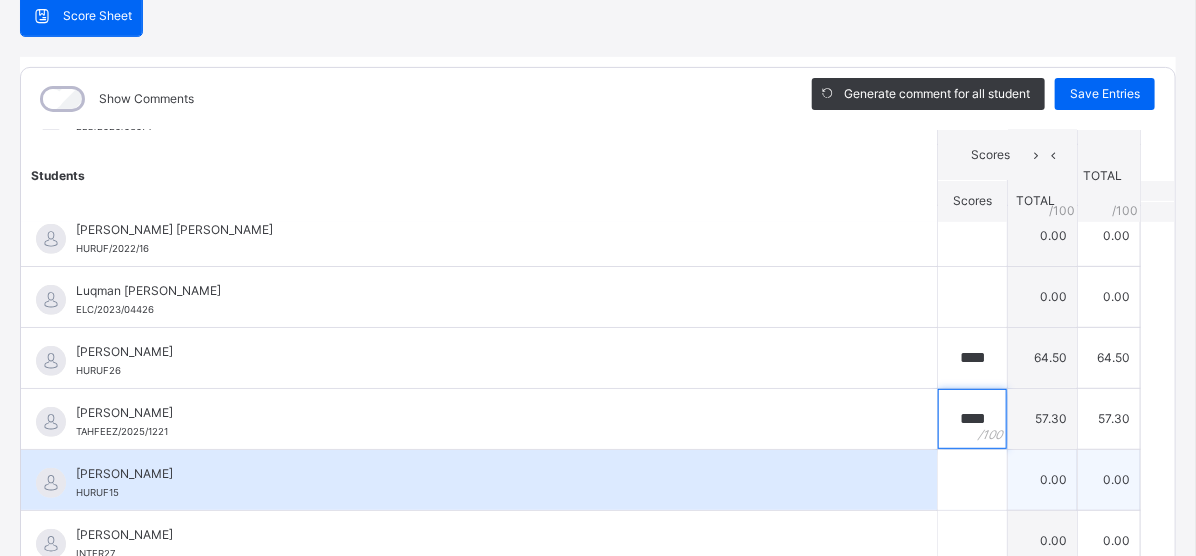 type on "****" 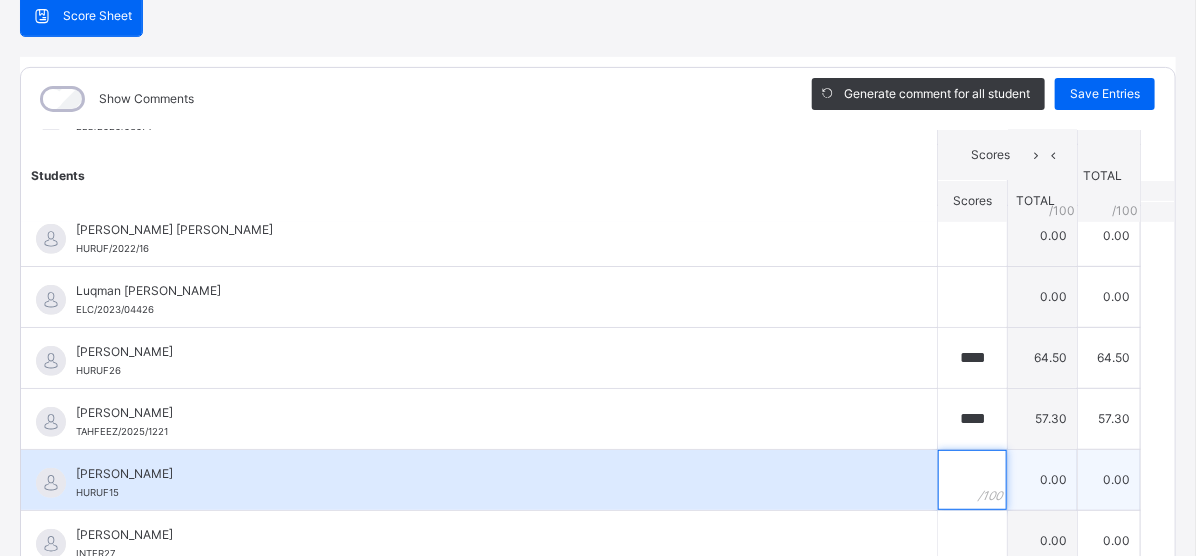 click at bounding box center (972, 480) 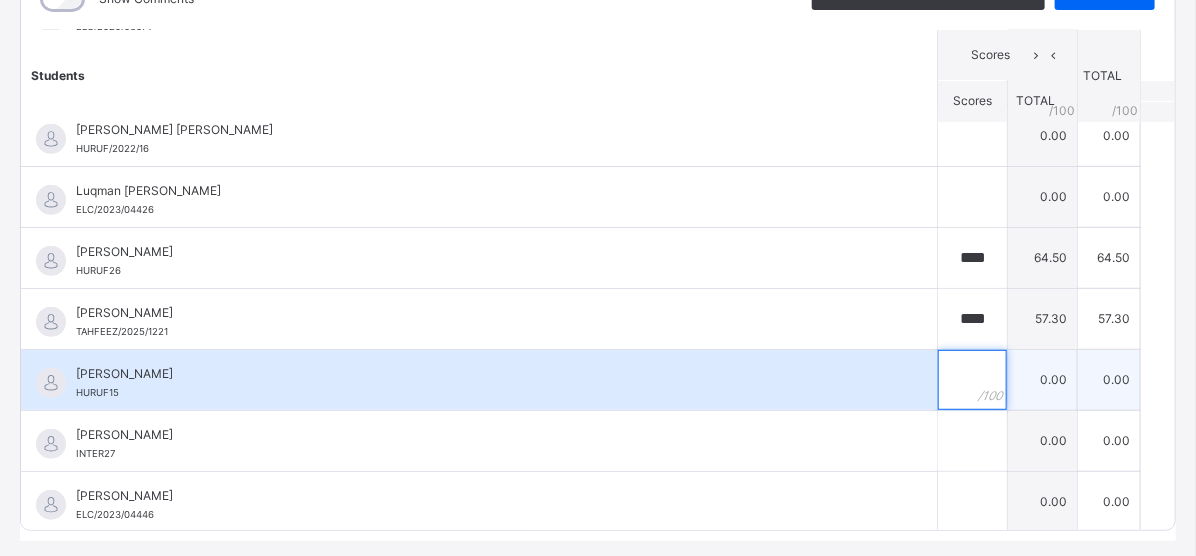 scroll, scrollTop: 354, scrollLeft: 0, axis: vertical 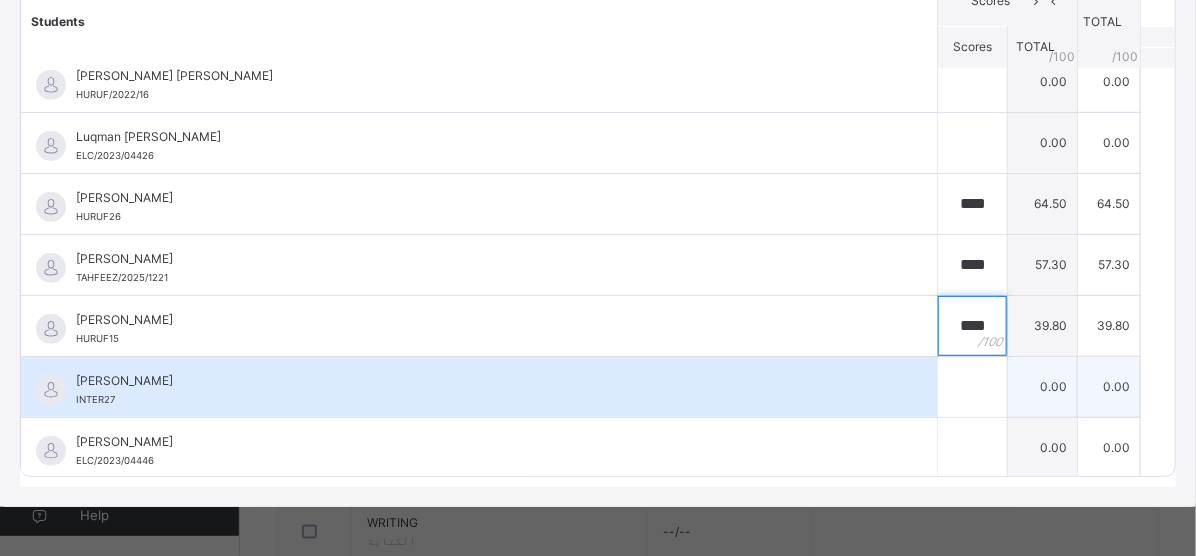 type on "****" 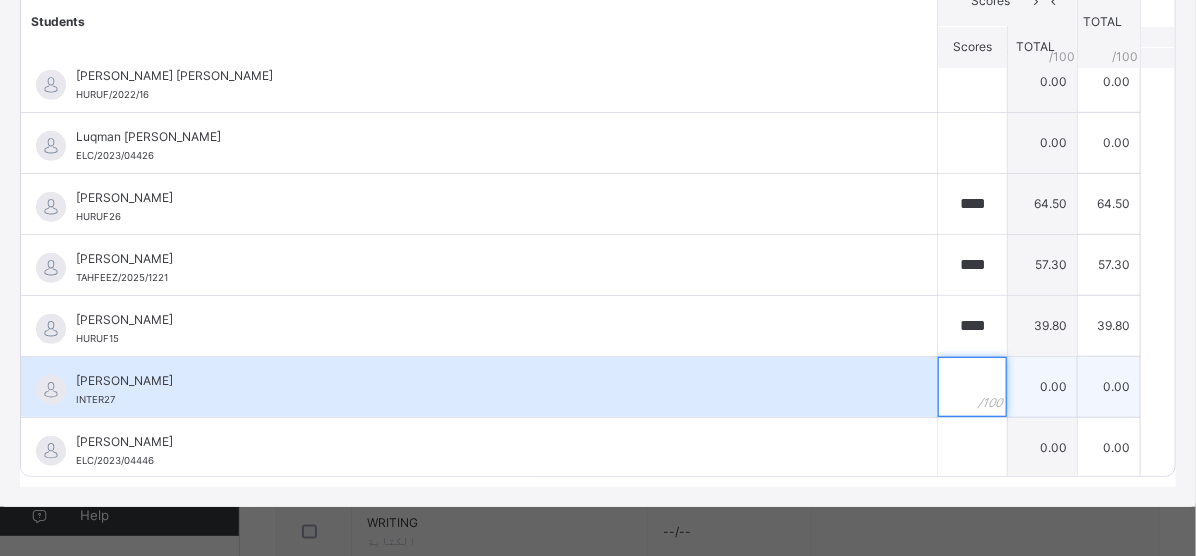 click at bounding box center (972, 387) 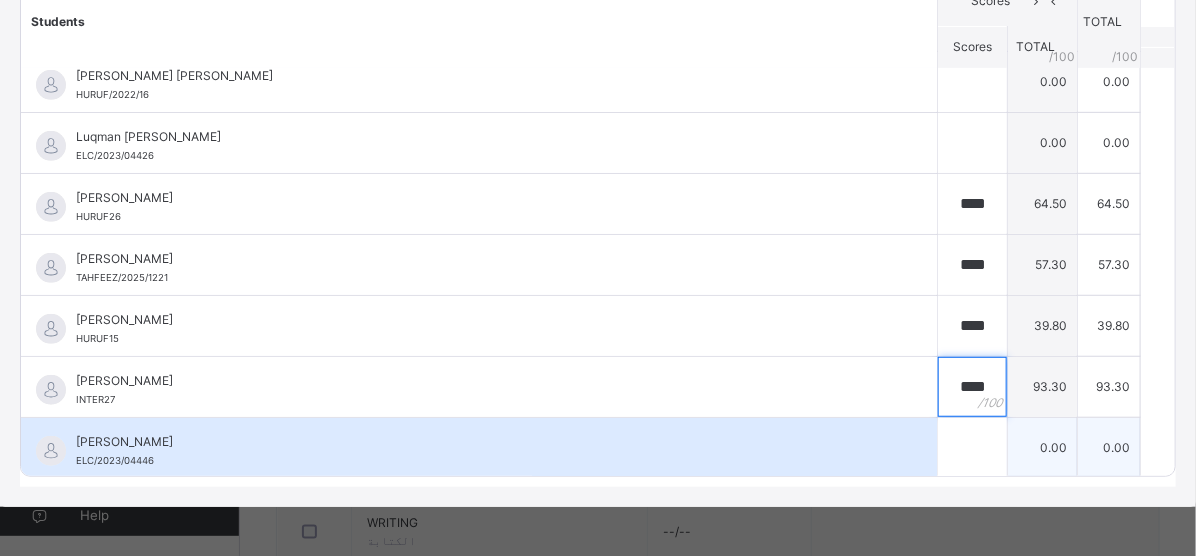 type on "****" 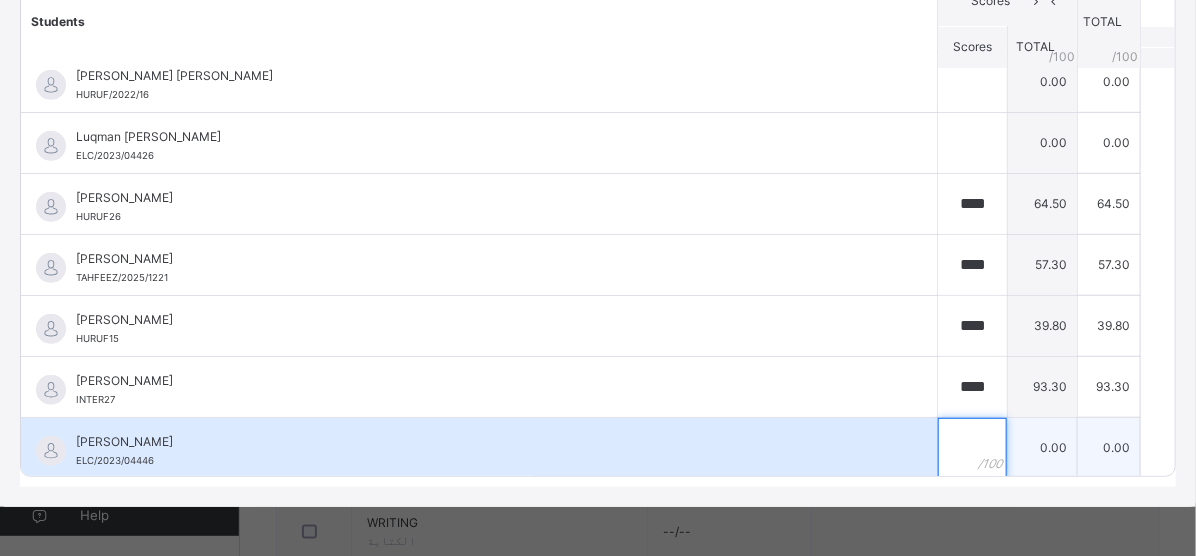 click at bounding box center [972, 448] 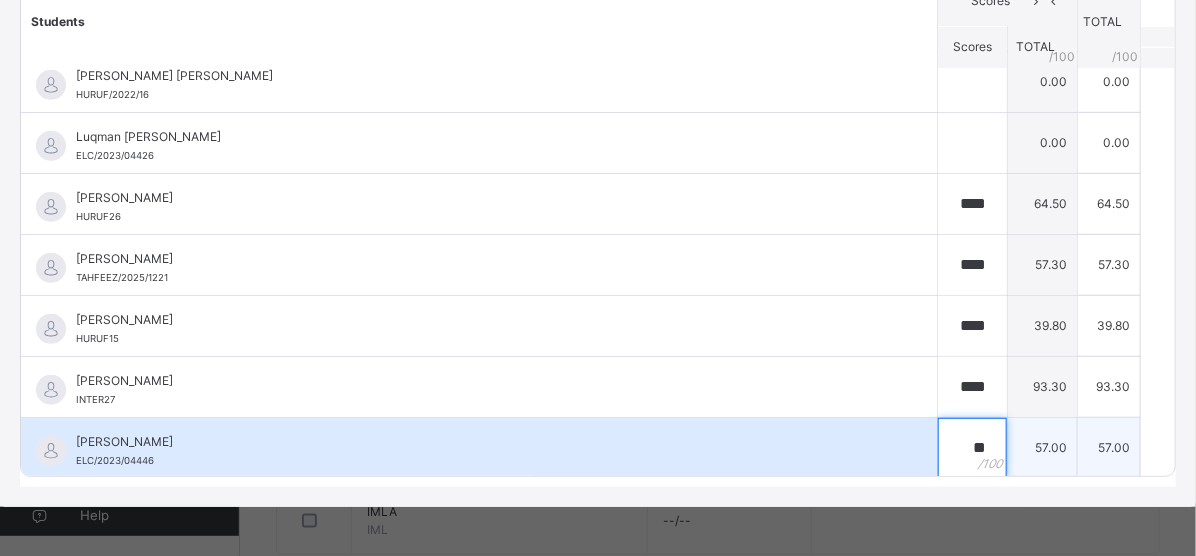 scroll, scrollTop: 667, scrollLeft: 0, axis: vertical 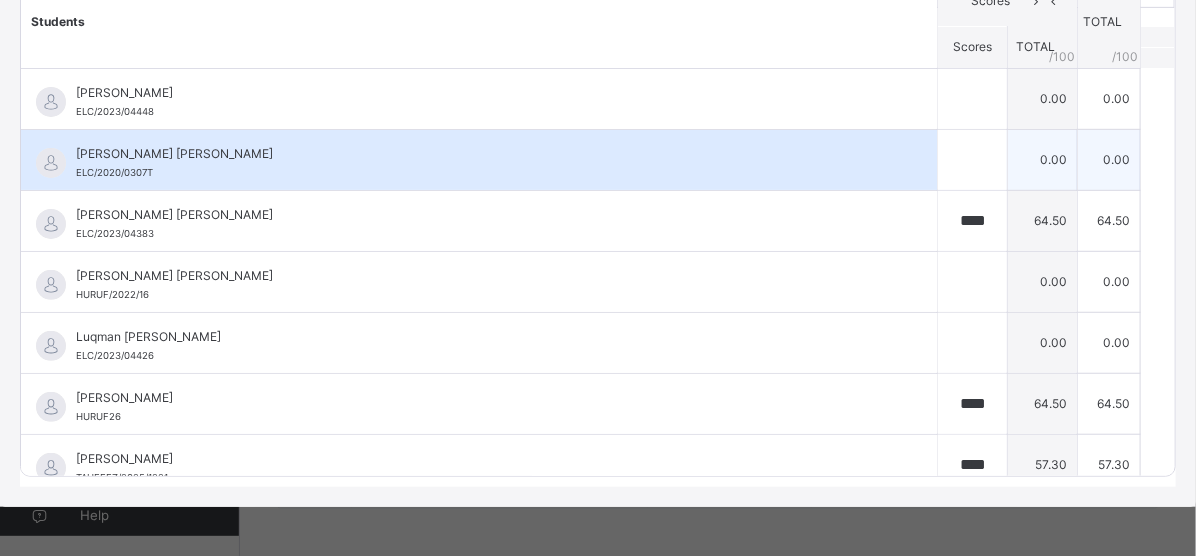 type on "**" 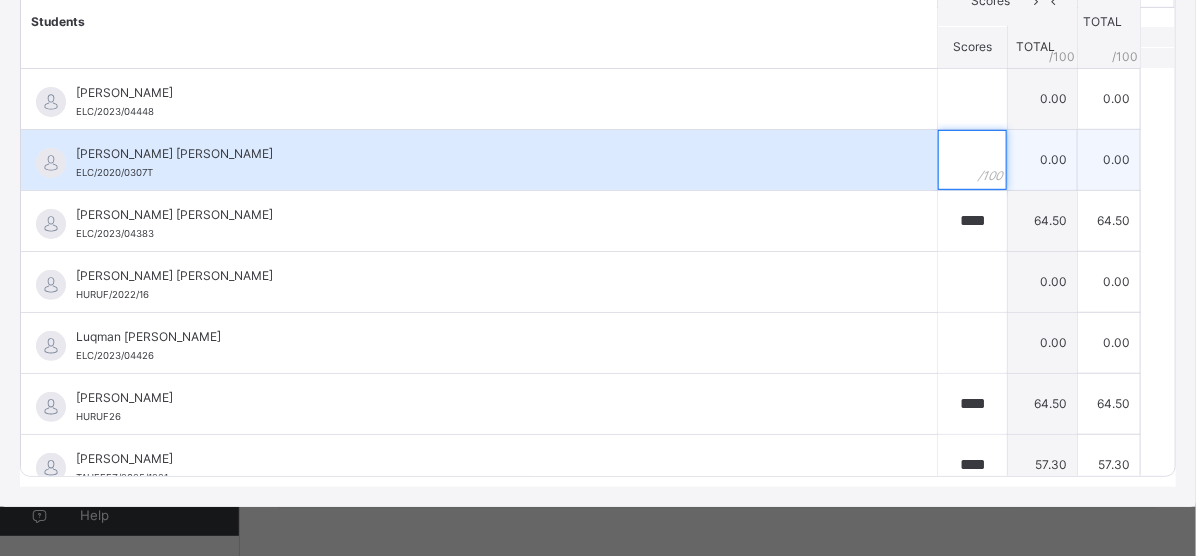 click at bounding box center [972, 160] 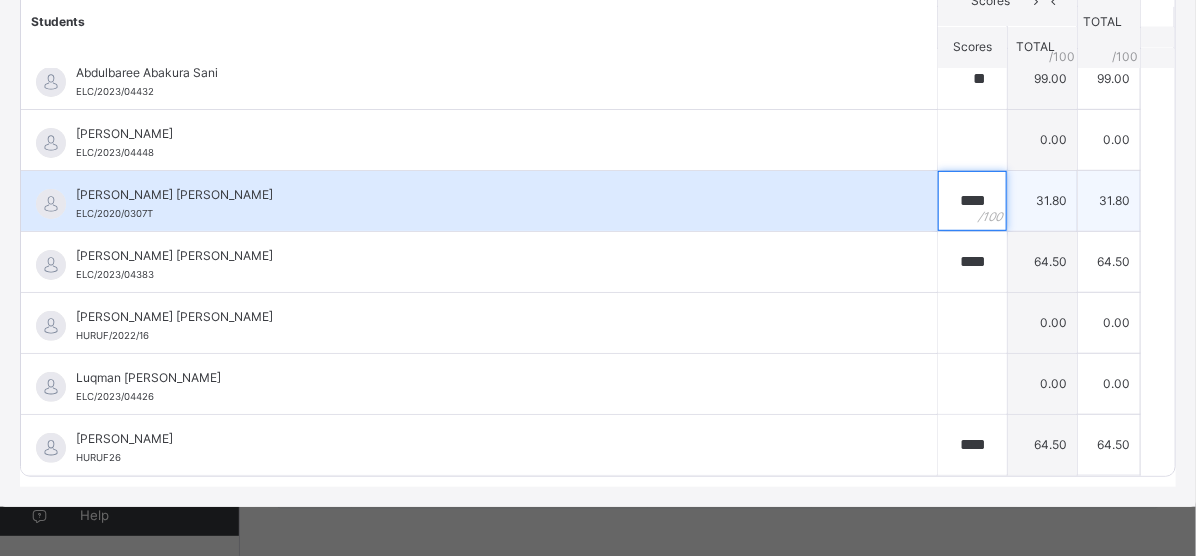 scroll, scrollTop: 0, scrollLeft: 0, axis: both 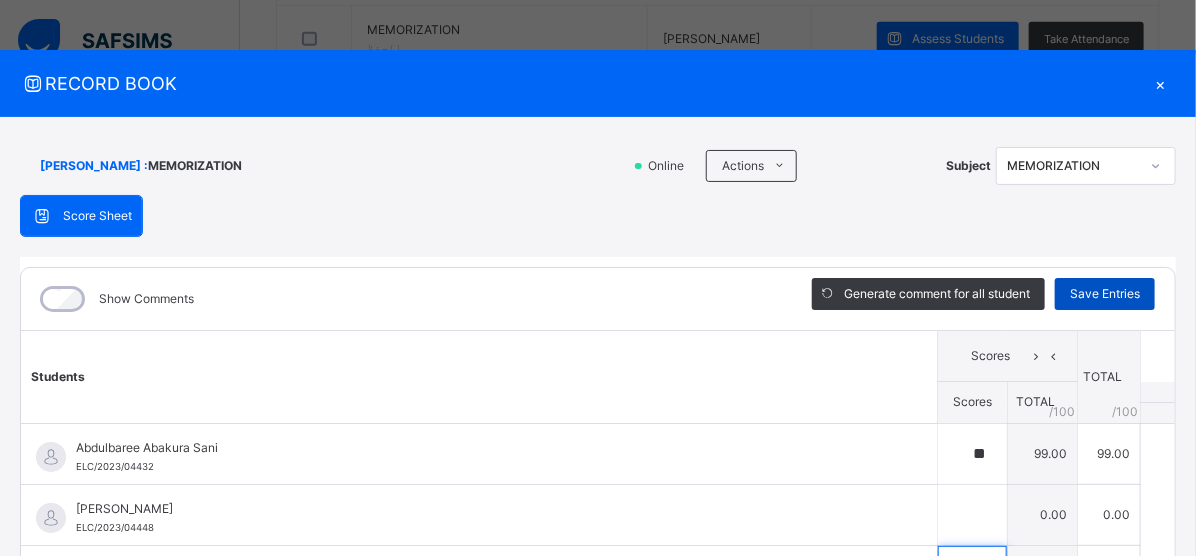 type on "****" 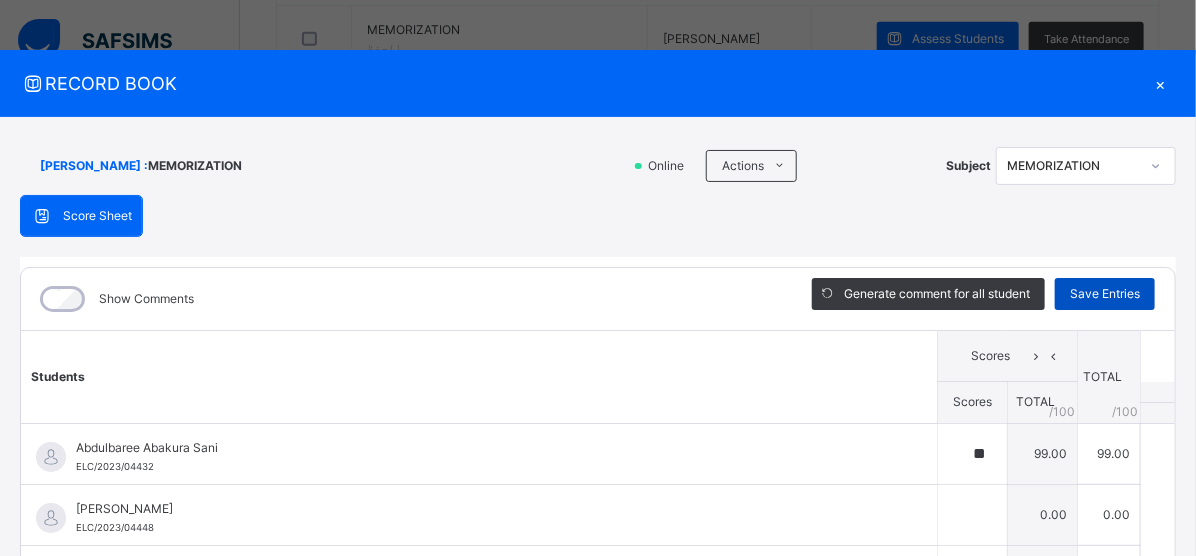 click on "Save Entries" at bounding box center [1105, 294] 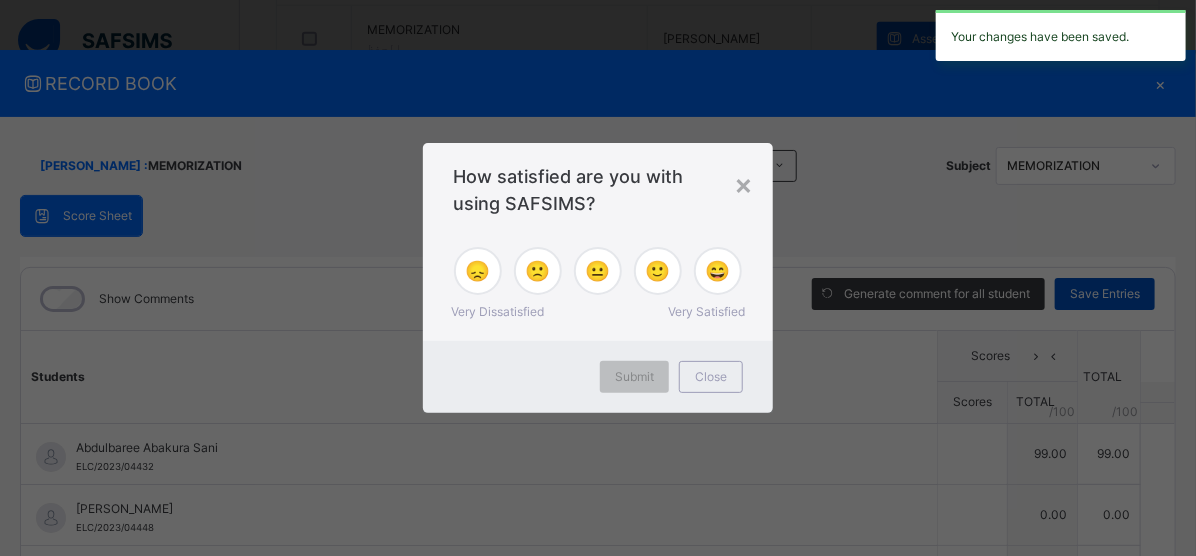 type on "**" 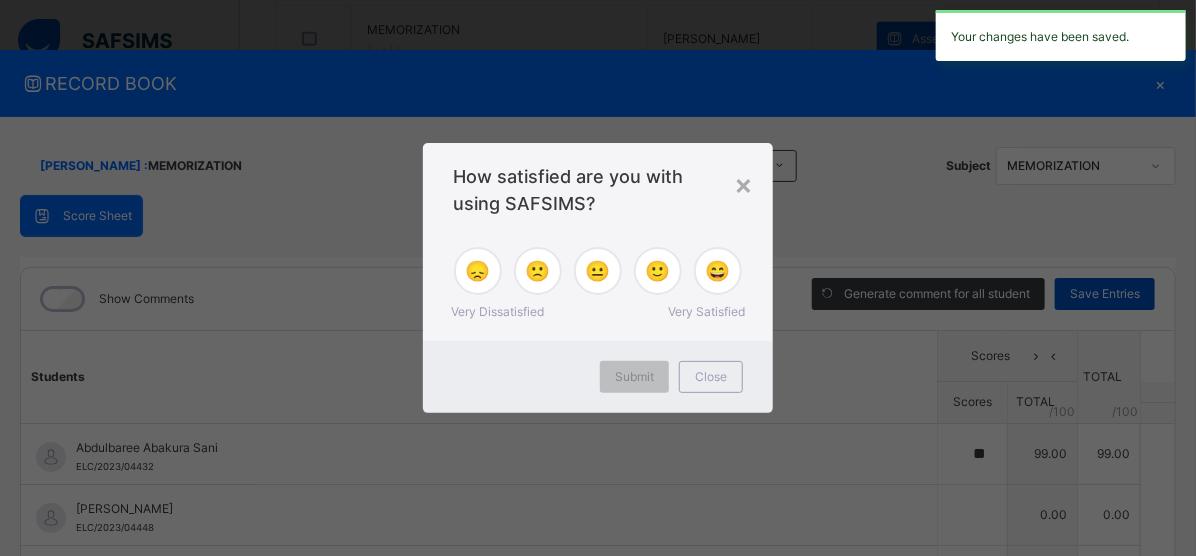 type on "**" 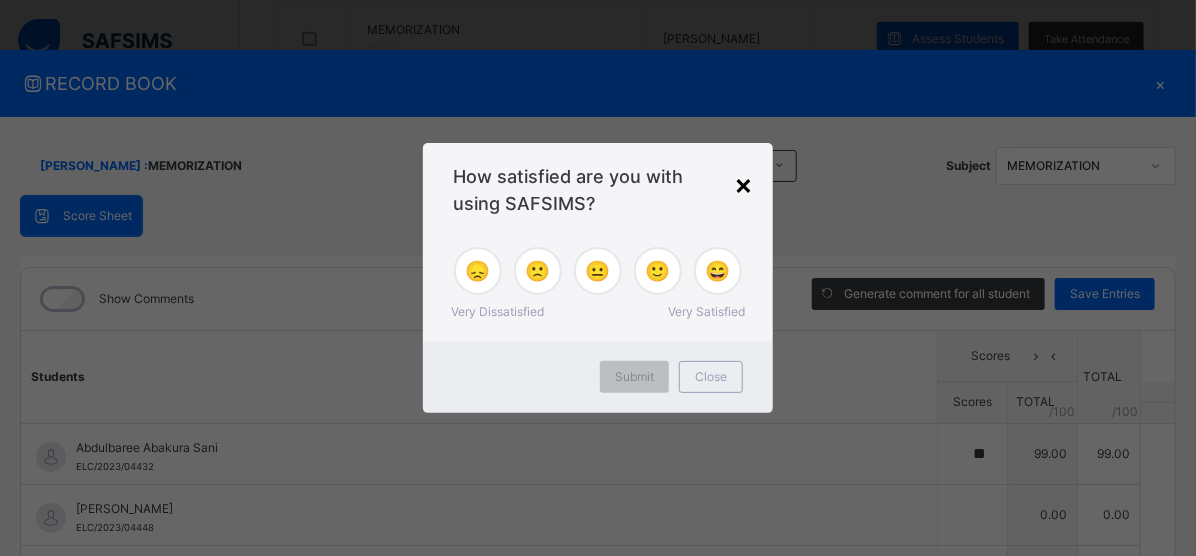click on "×" at bounding box center (743, 184) 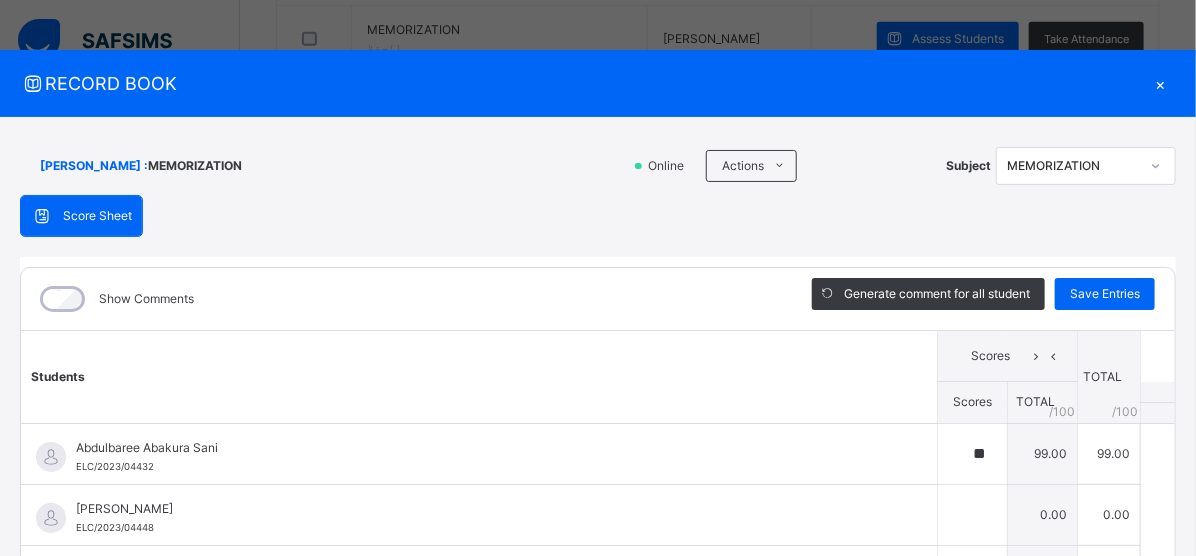 click on "×" at bounding box center [1161, 83] 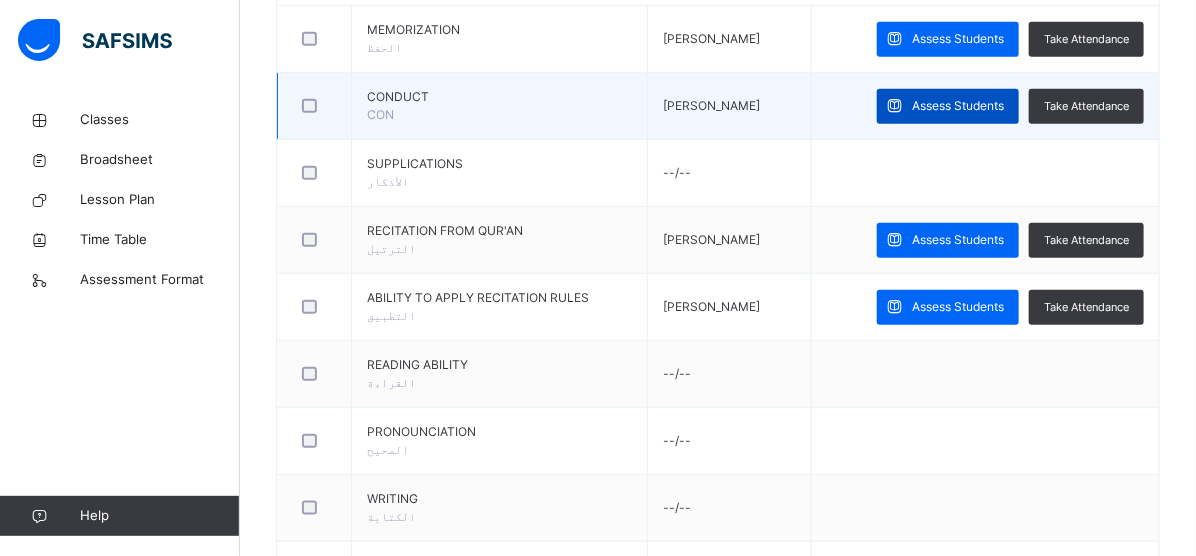 click at bounding box center (894, 106) 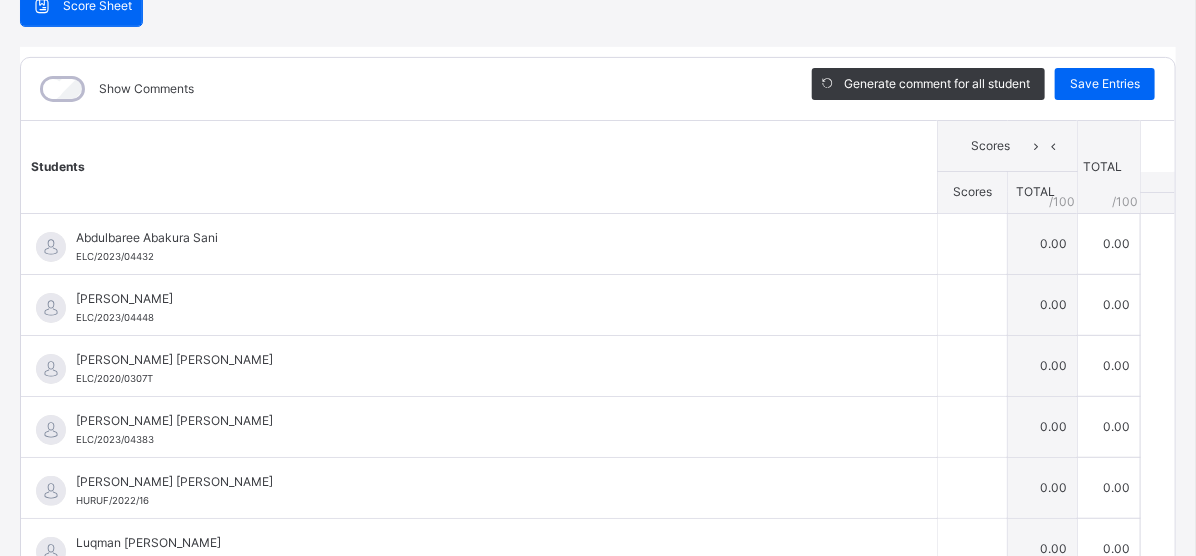 scroll, scrollTop: 300, scrollLeft: 0, axis: vertical 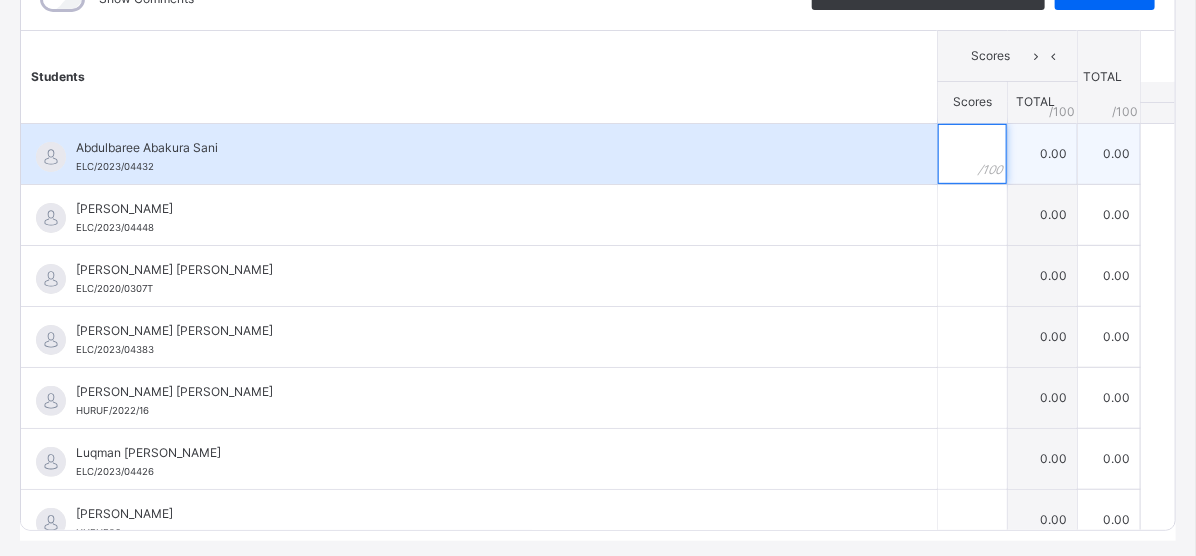 click at bounding box center [972, 154] 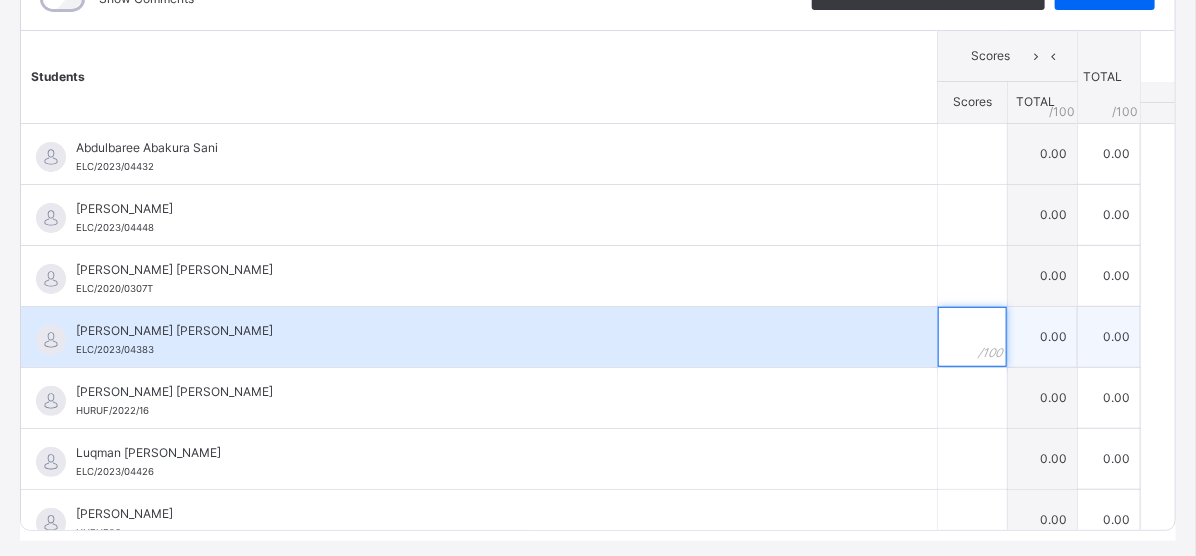 click at bounding box center (972, 337) 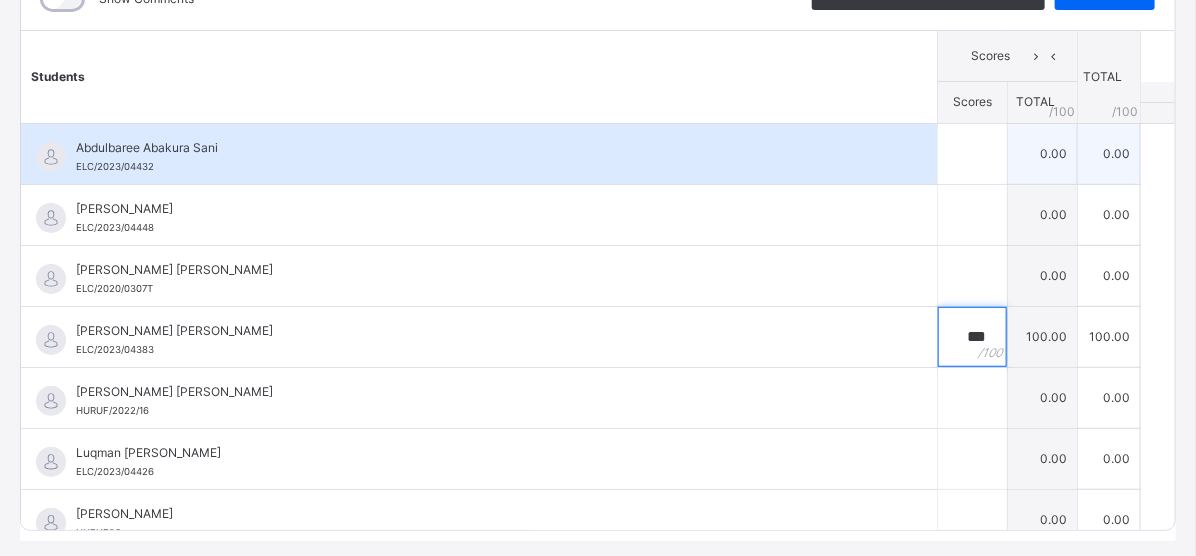 type on "***" 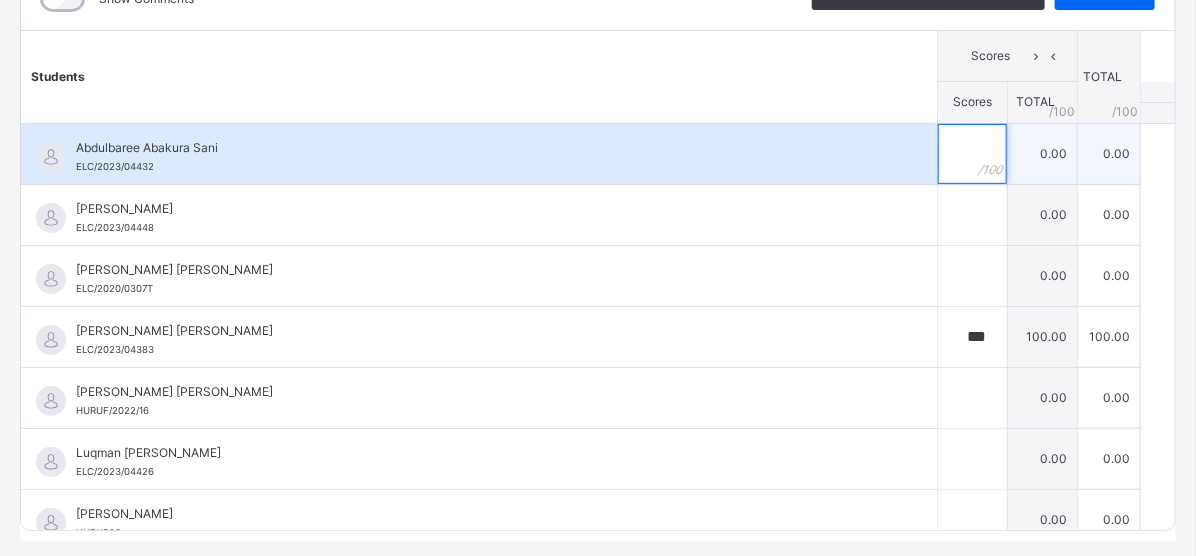 click at bounding box center [972, 154] 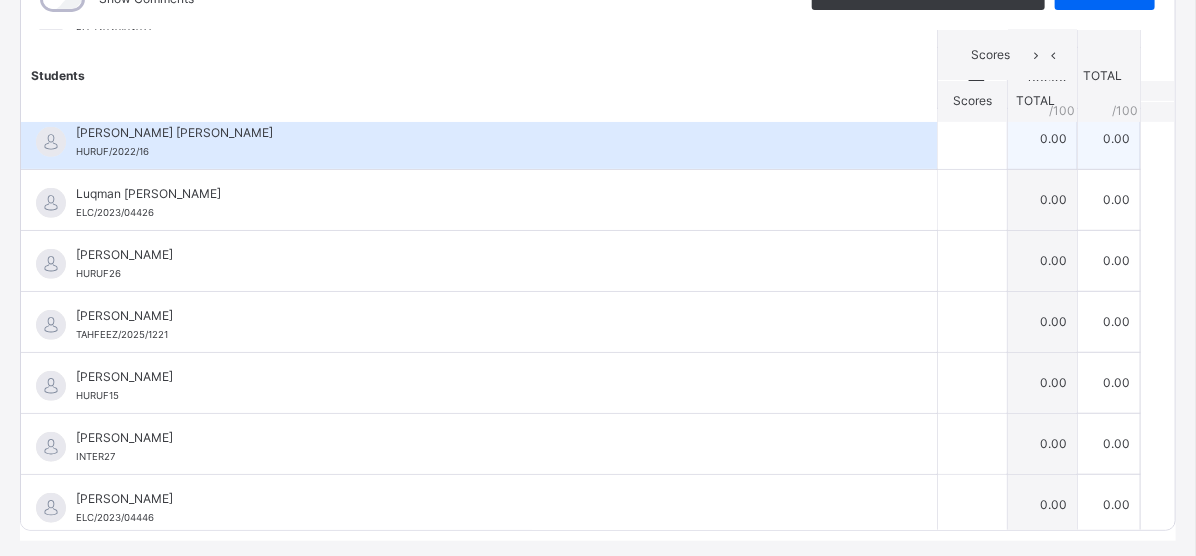 scroll, scrollTop: 262, scrollLeft: 0, axis: vertical 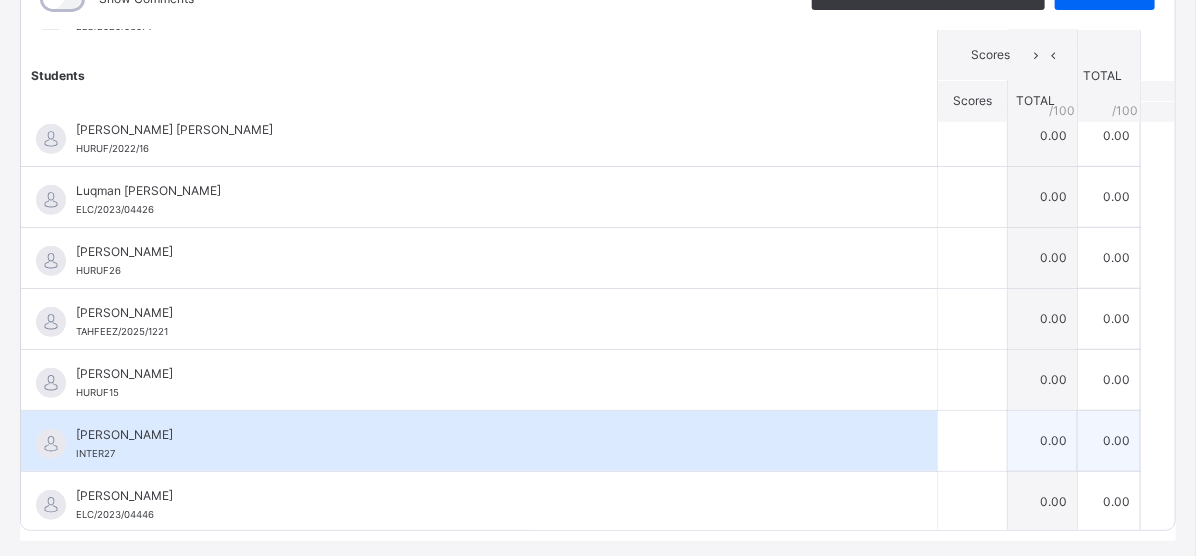 type on "****" 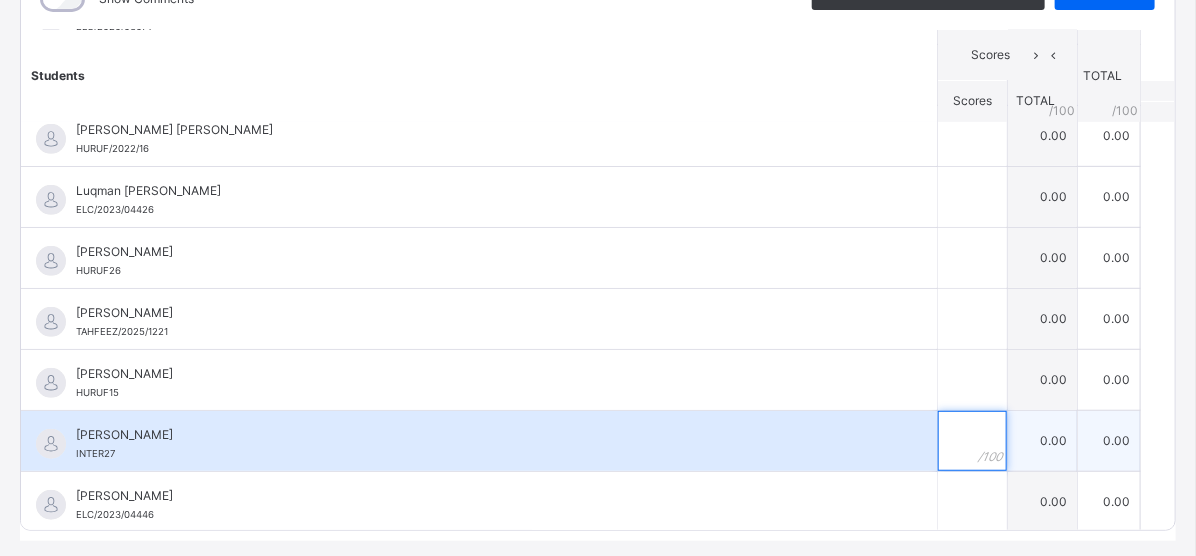 click at bounding box center [972, 441] 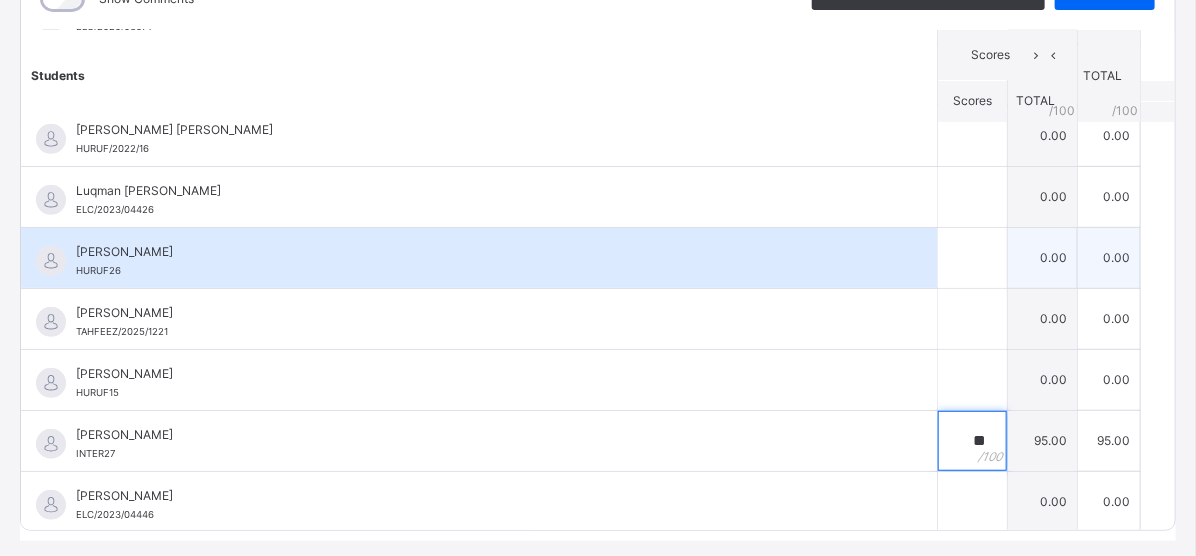 type on "**" 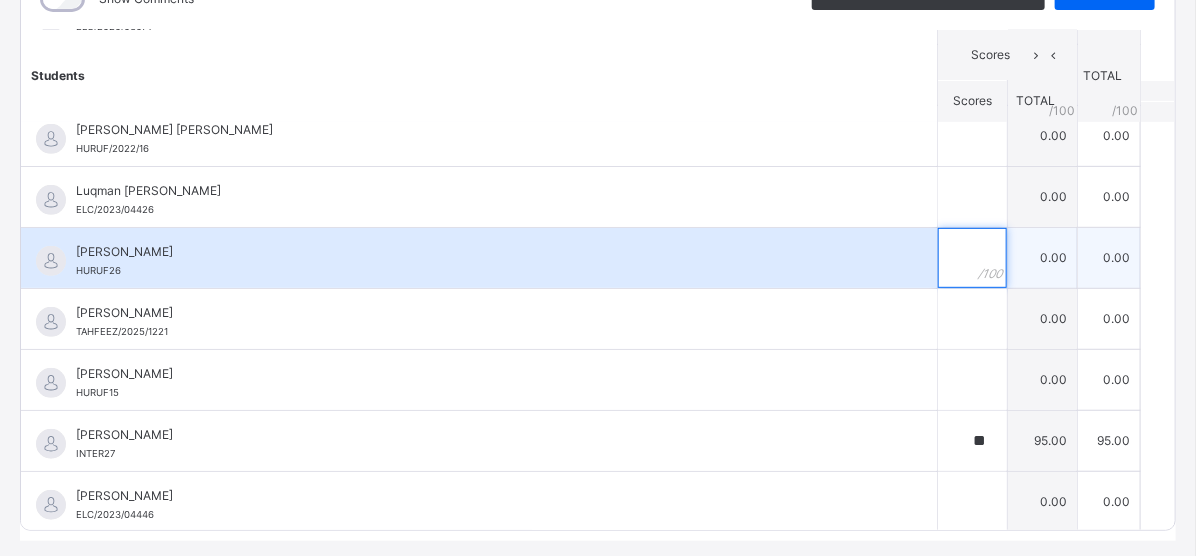 click at bounding box center [972, 258] 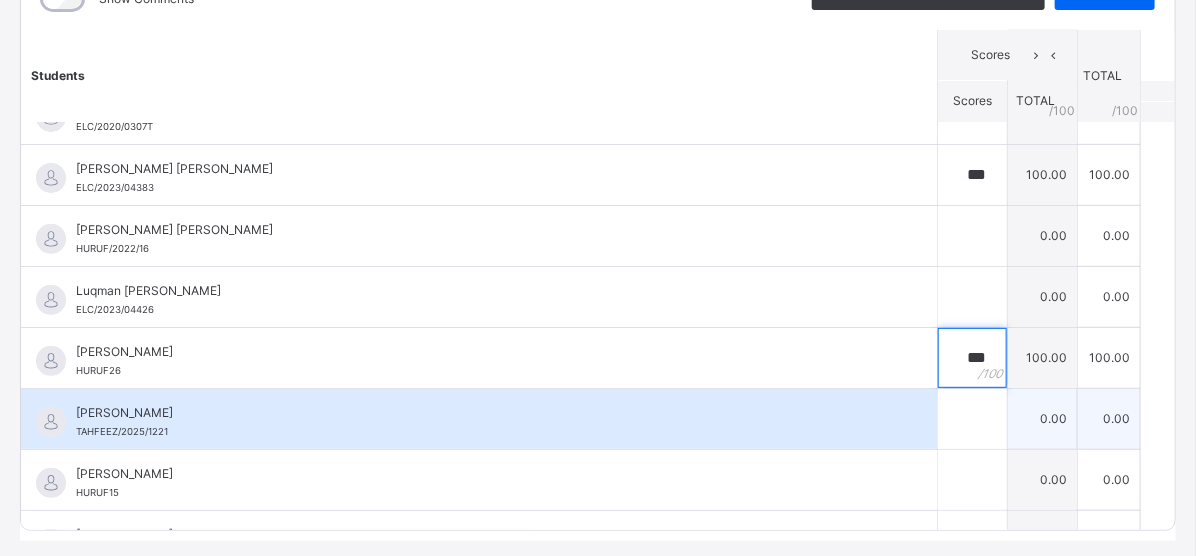 scroll, scrollTop: 262, scrollLeft: 0, axis: vertical 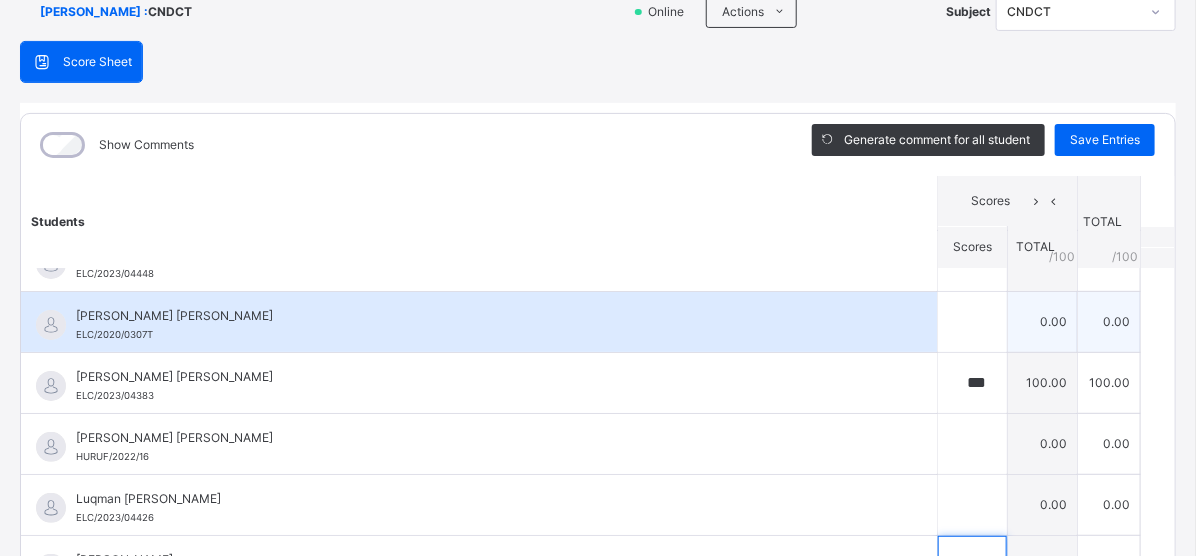 type on "***" 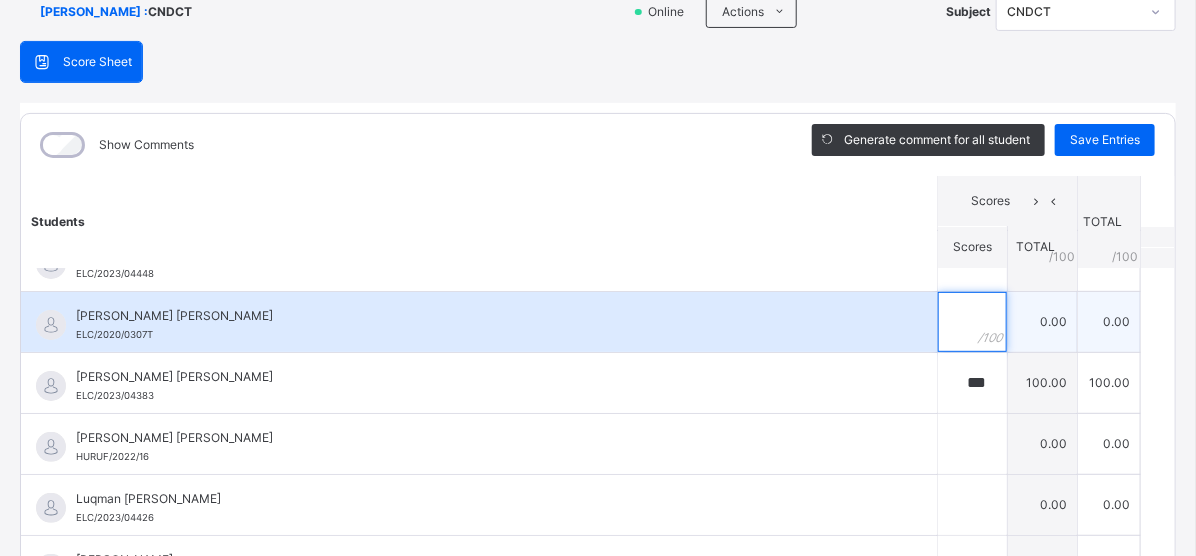 click at bounding box center [972, 322] 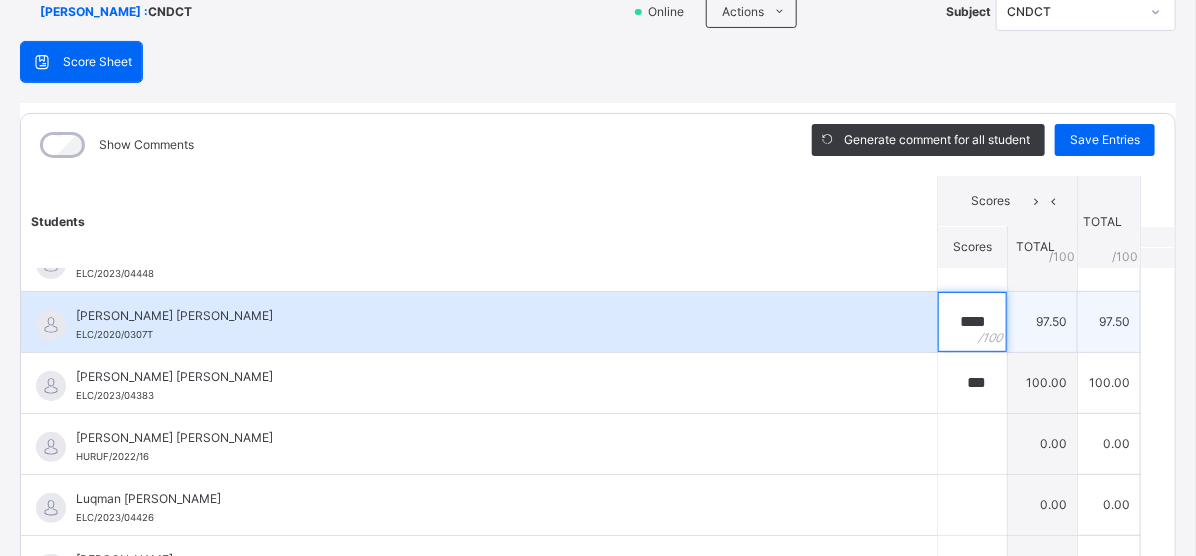 scroll, scrollTop: 262, scrollLeft: 0, axis: vertical 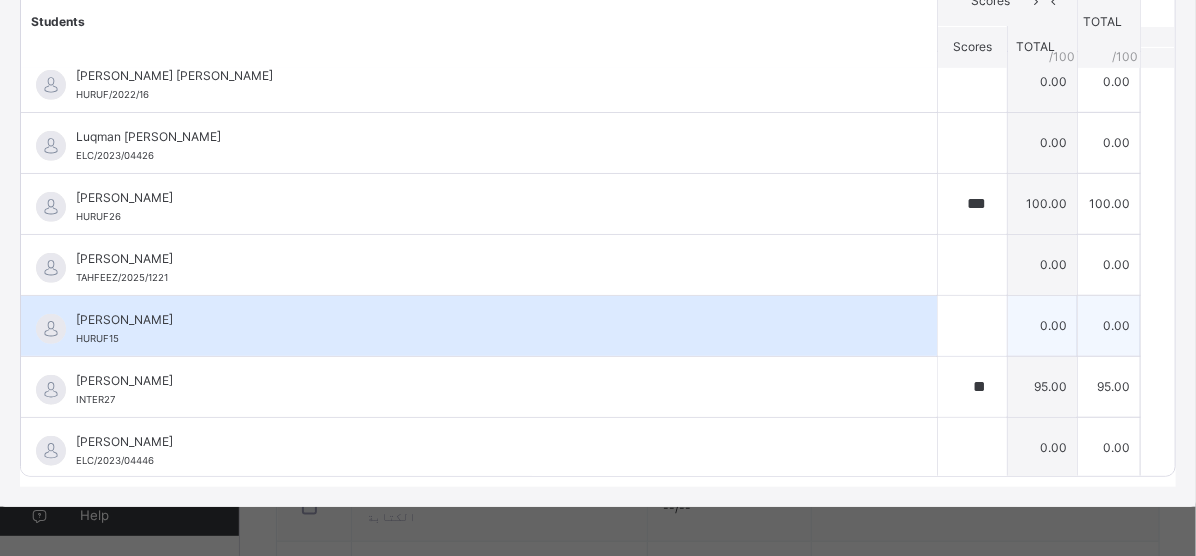 type on "****" 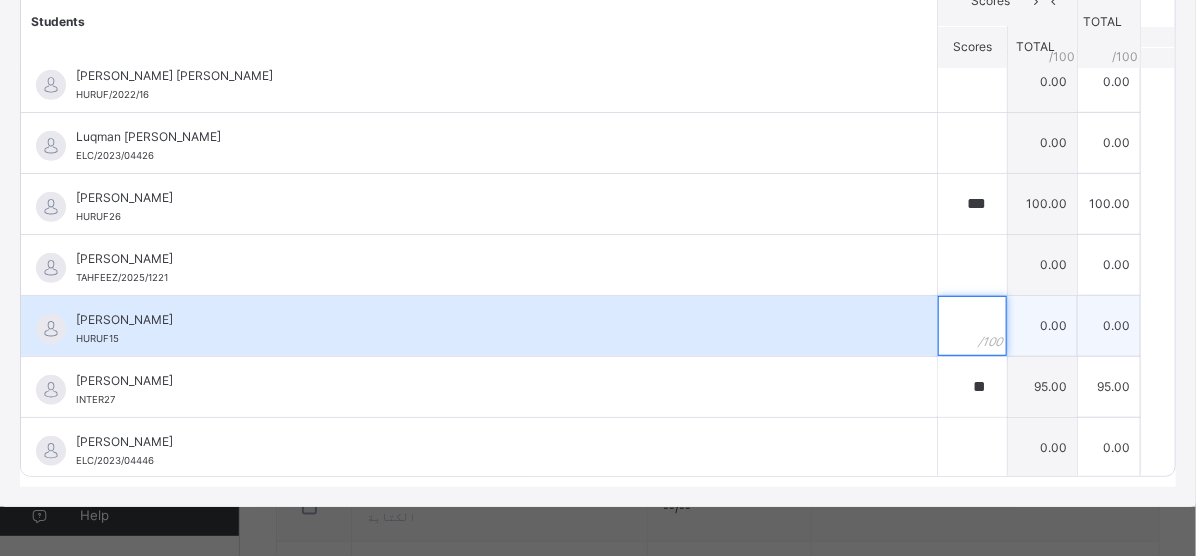 click at bounding box center (972, 326) 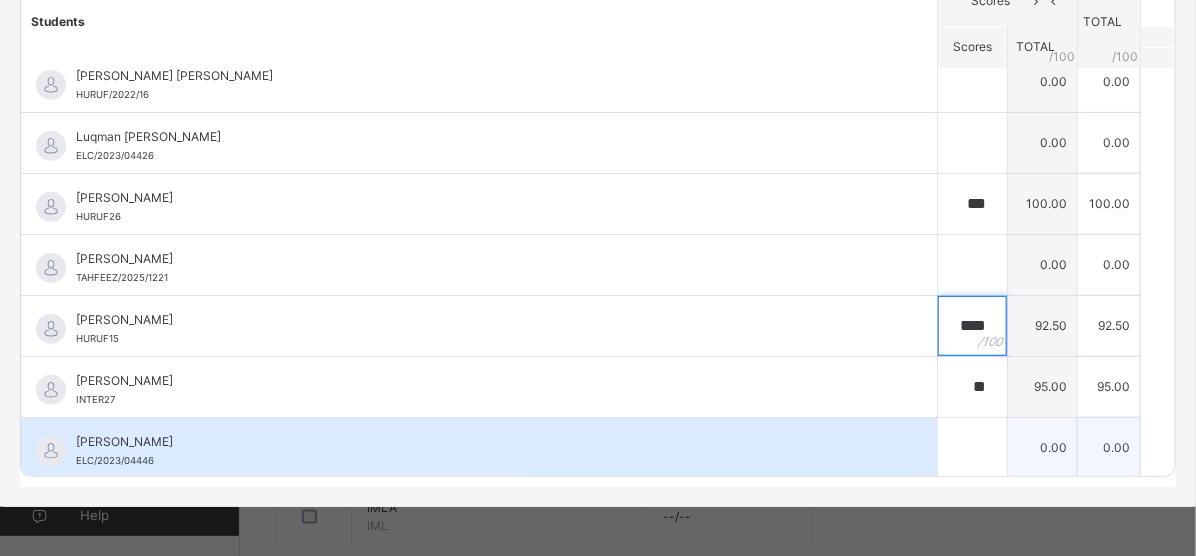 scroll, scrollTop: 667, scrollLeft: 0, axis: vertical 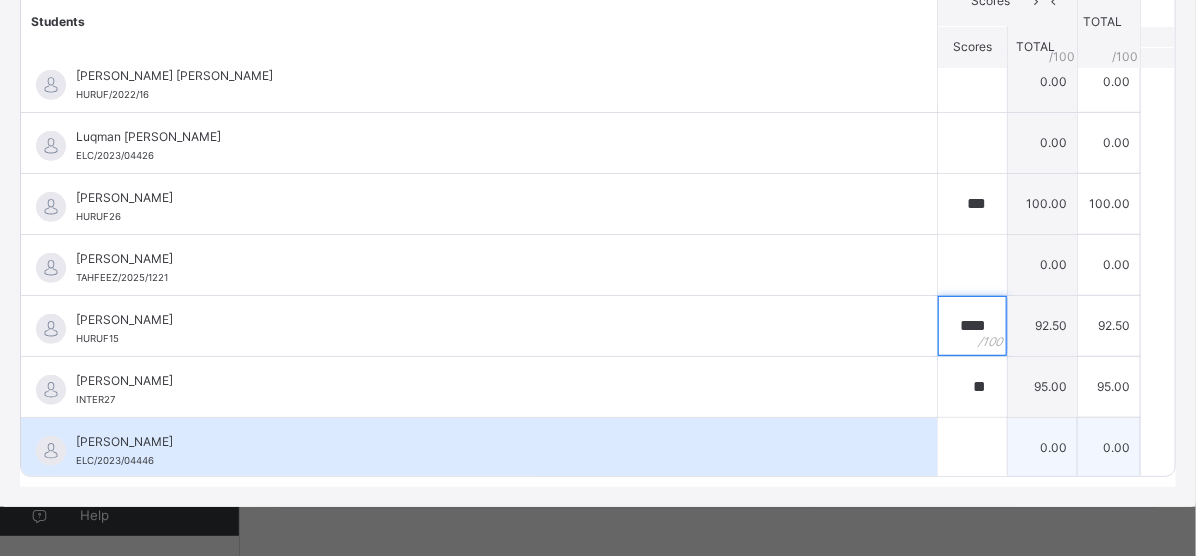 type on "****" 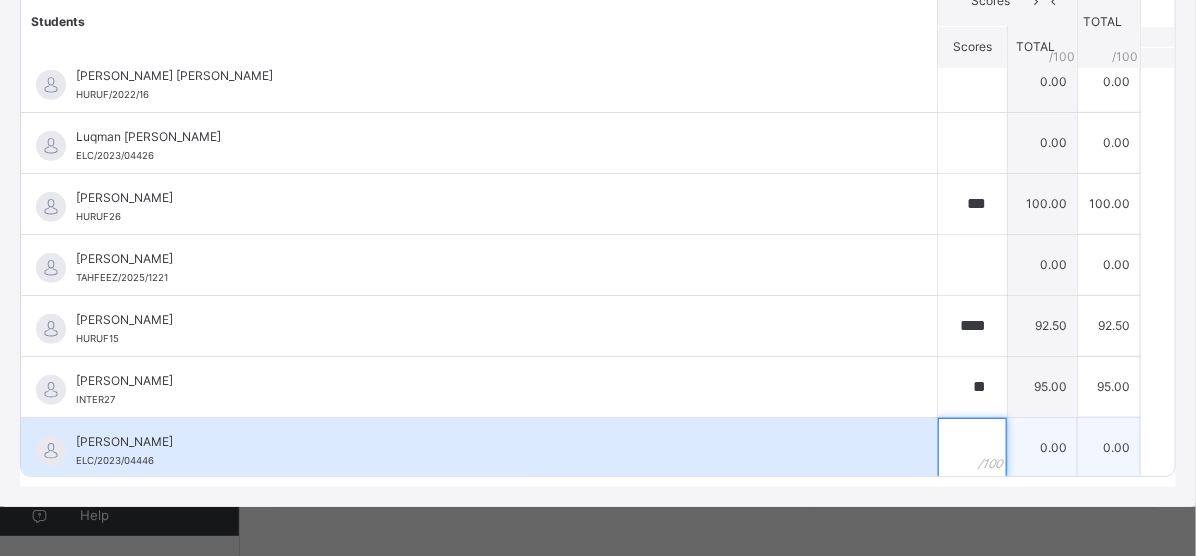 click at bounding box center (972, 448) 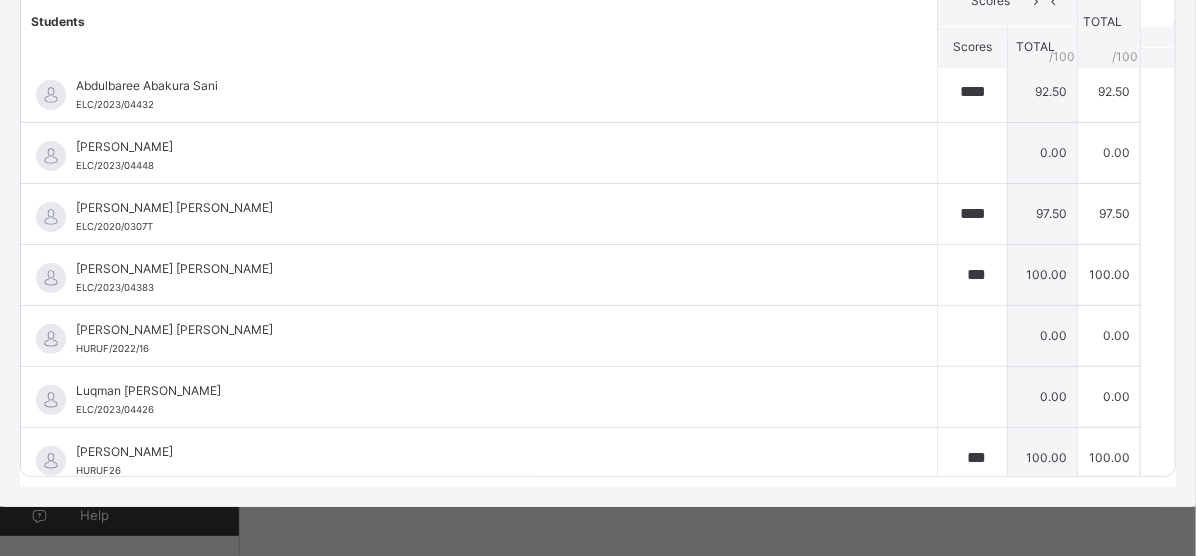 scroll, scrollTop: 0, scrollLeft: 0, axis: both 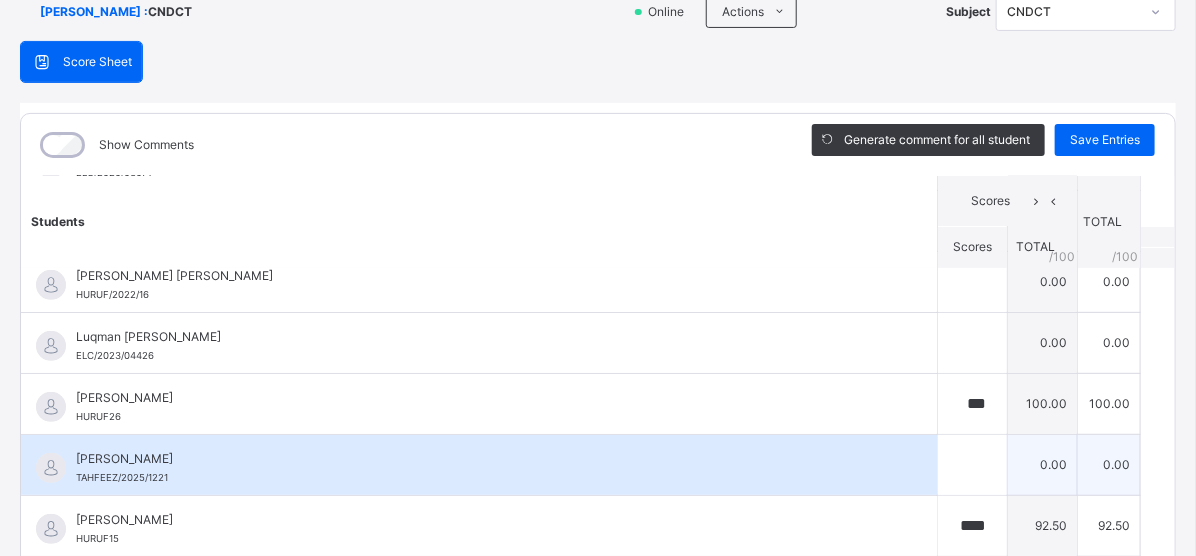 type on "****" 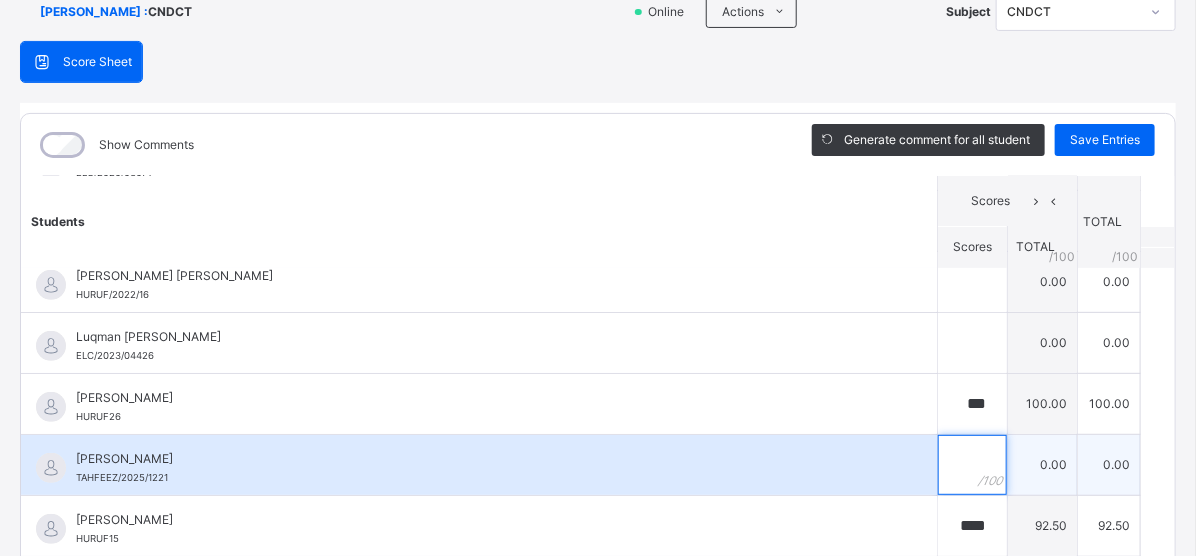 click at bounding box center (972, 465) 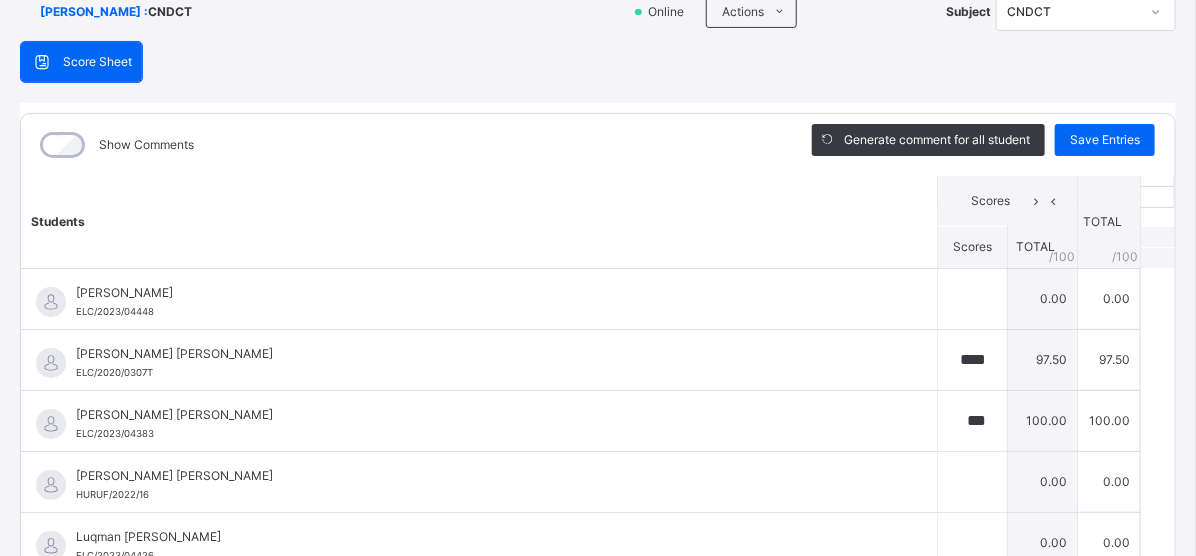 scroll, scrollTop: 0, scrollLeft: 0, axis: both 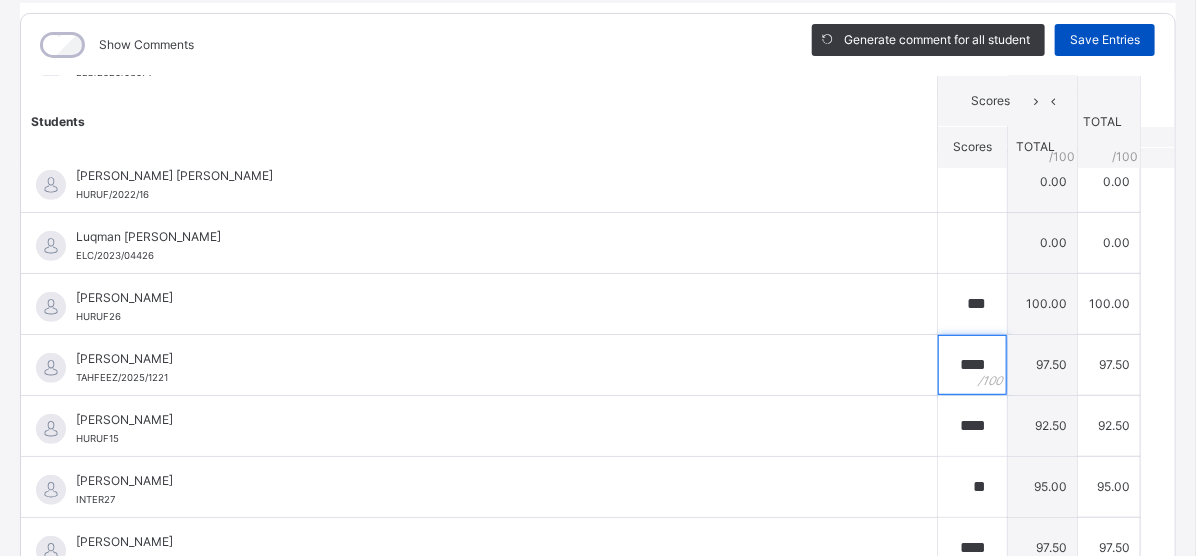 type on "****" 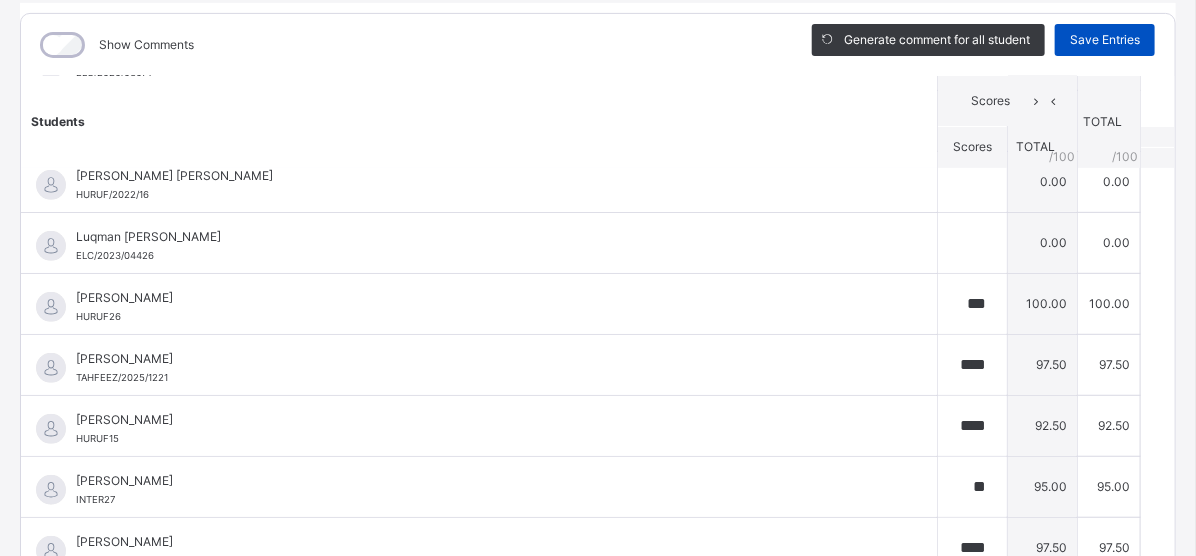 click on "Save Entries" at bounding box center [1105, 40] 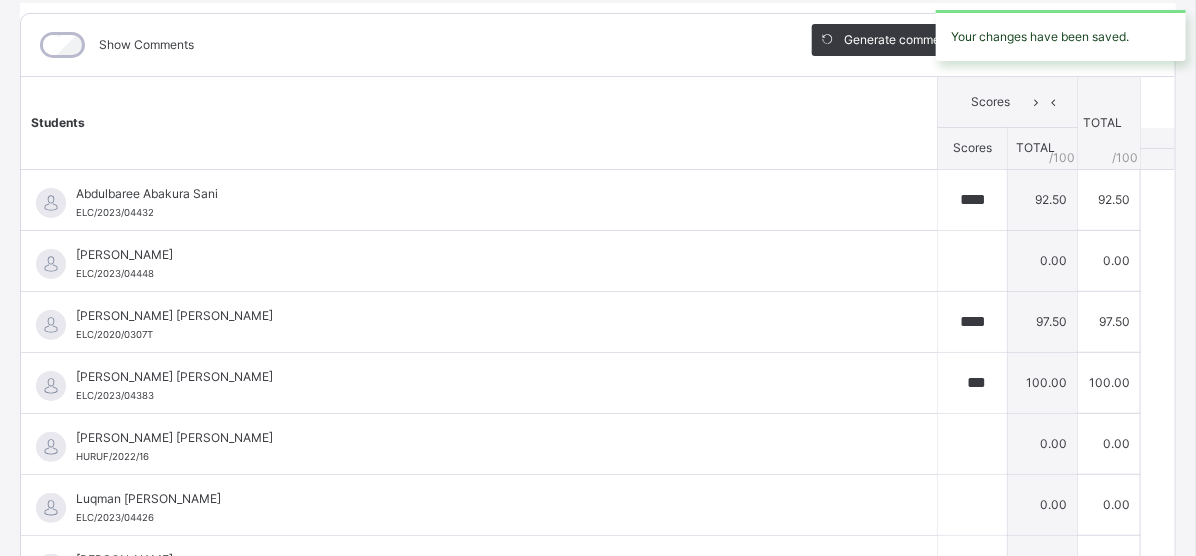type on "****" 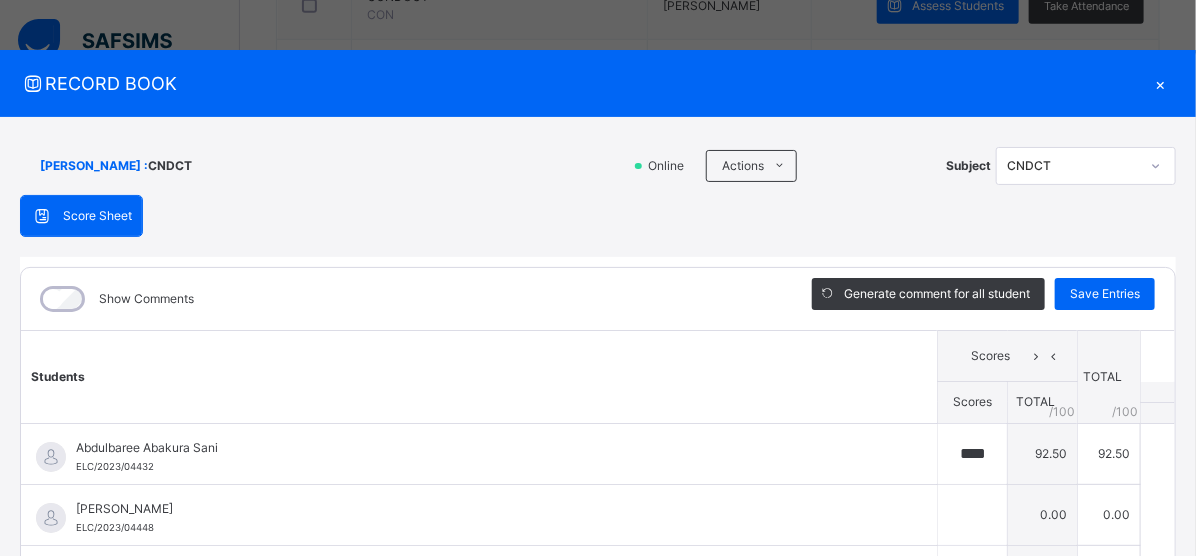 scroll, scrollTop: 0, scrollLeft: 0, axis: both 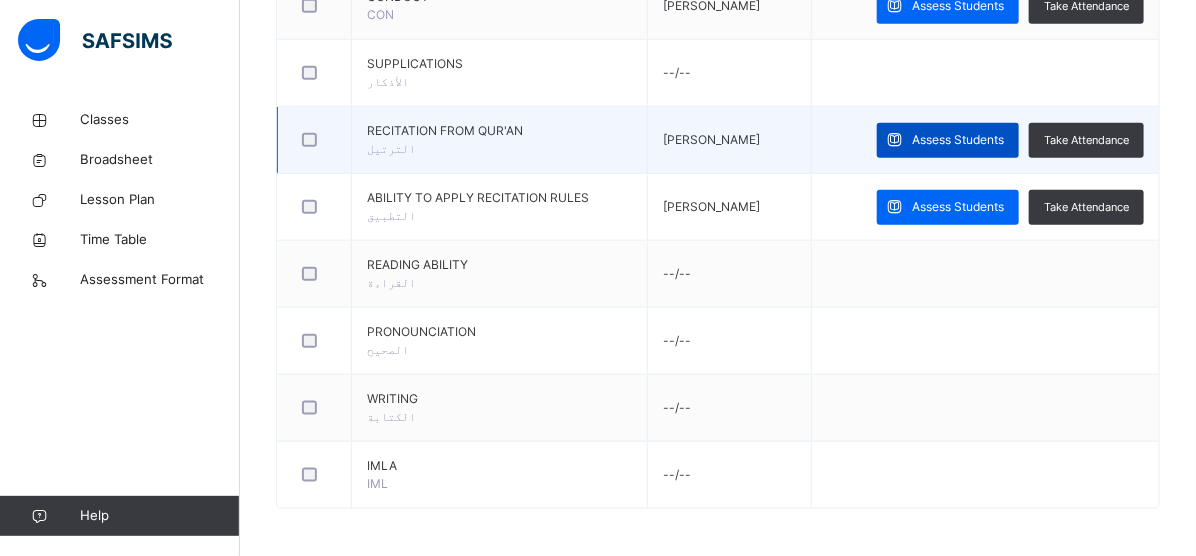 click on "Assess Students" at bounding box center [958, 140] 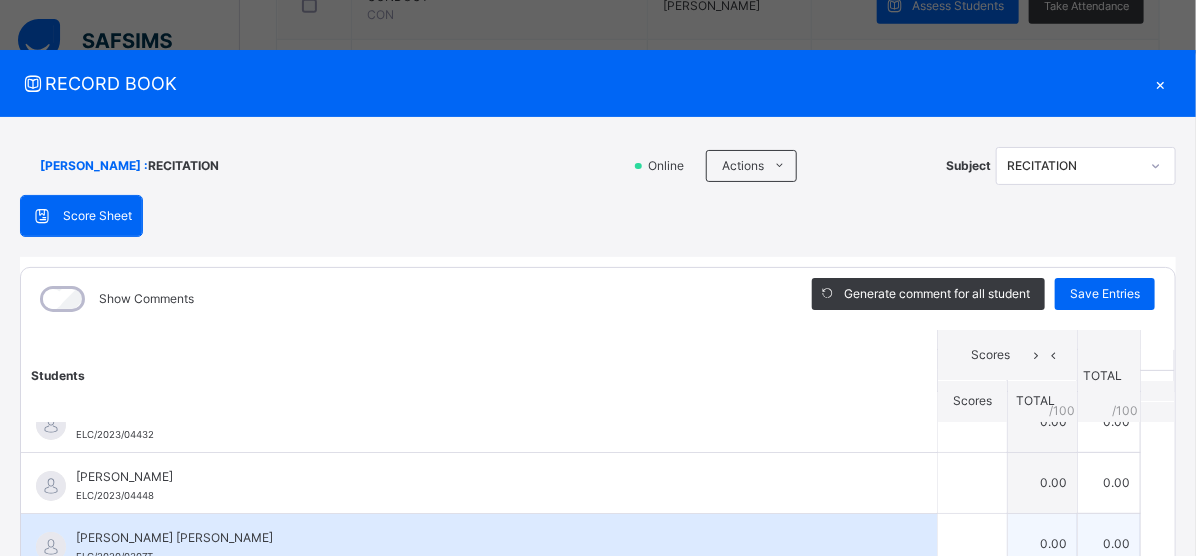 scroll, scrollTop: 0, scrollLeft: 0, axis: both 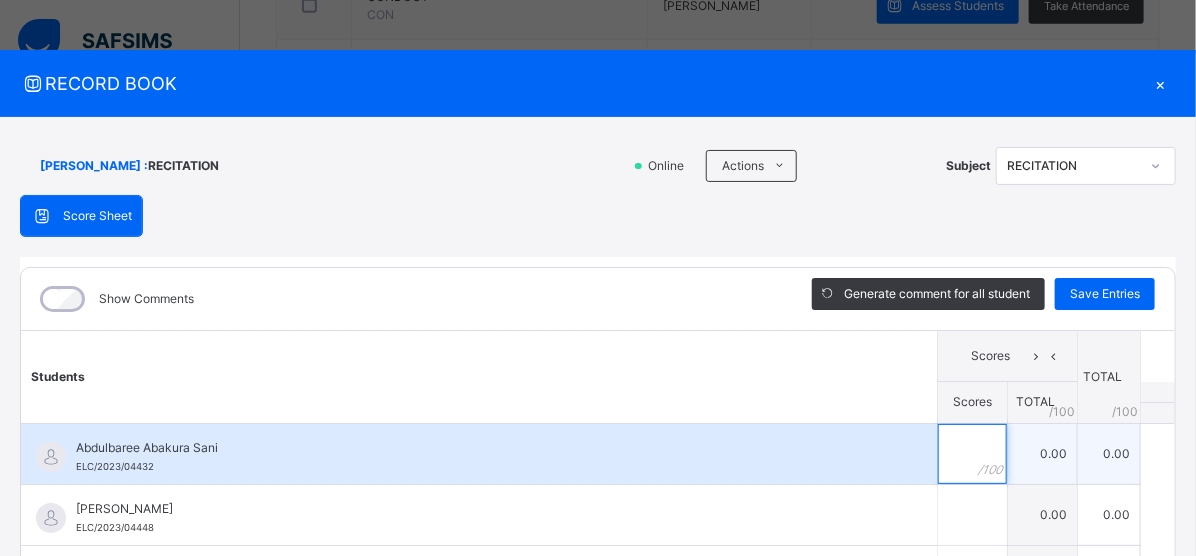 click at bounding box center [972, 454] 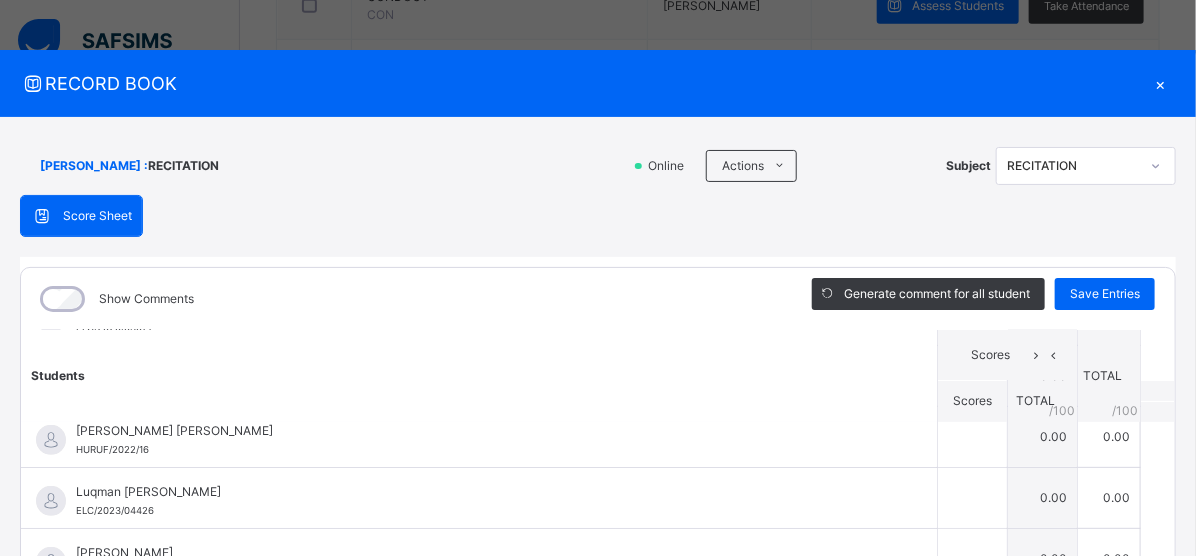 scroll, scrollTop: 262, scrollLeft: 0, axis: vertical 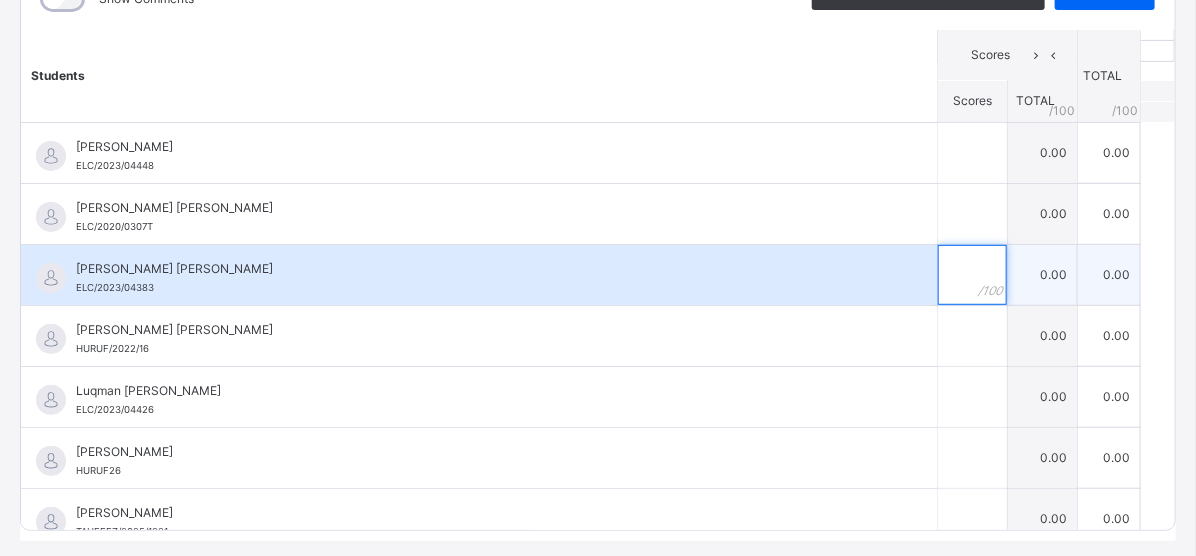 click at bounding box center [972, 275] 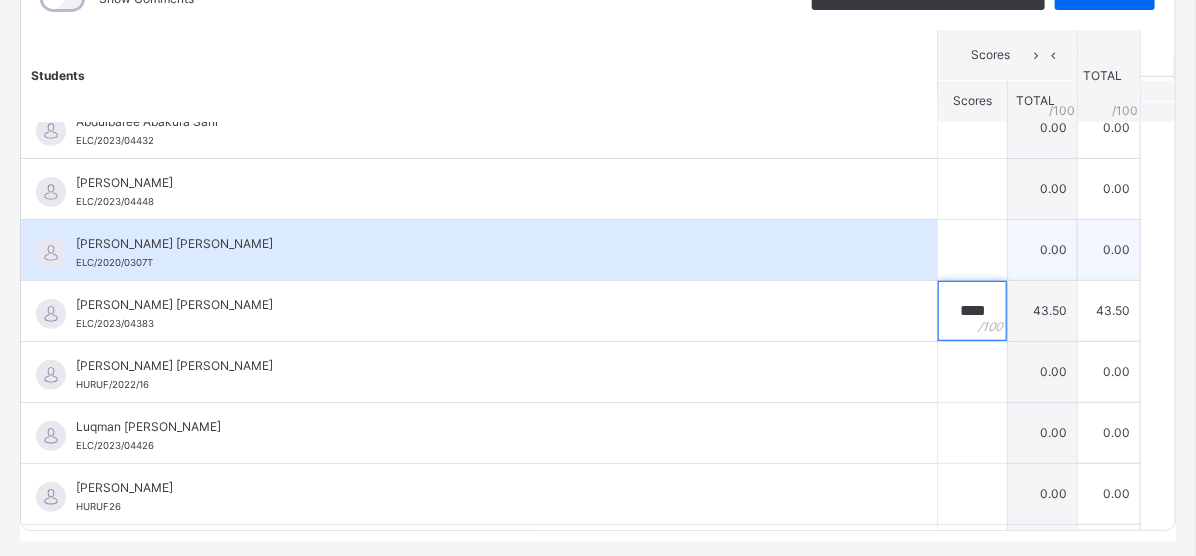 scroll, scrollTop: 0, scrollLeft: 0, axis: both 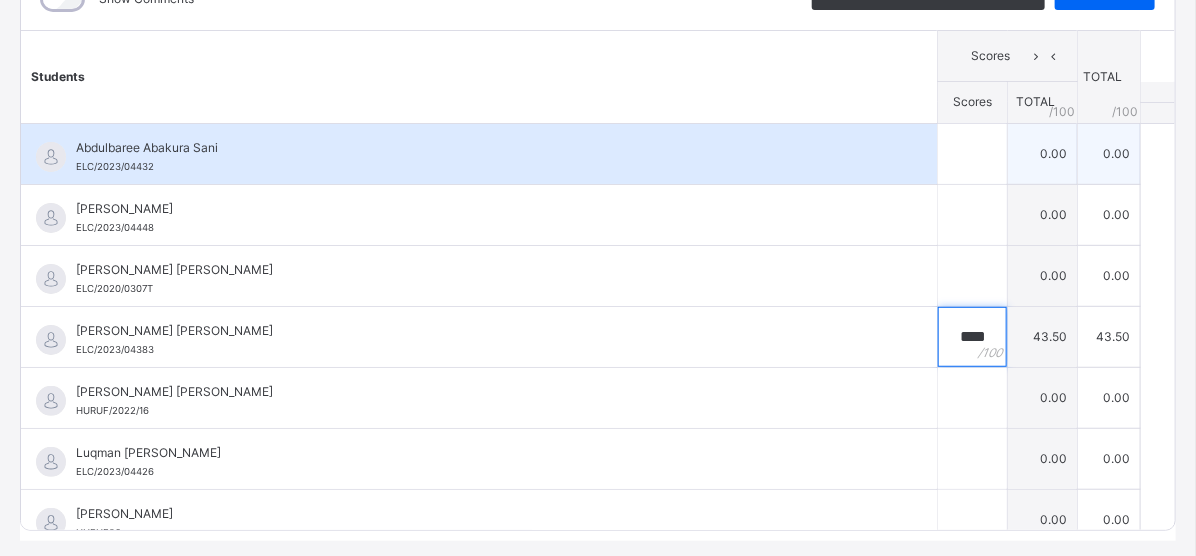 type on "****" 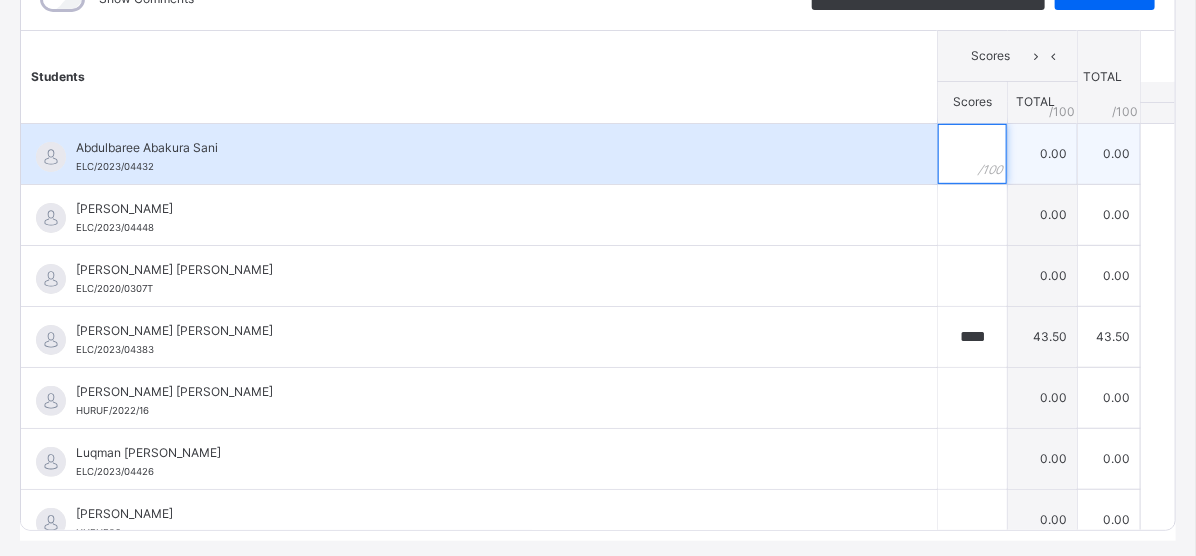 click at bounding box center (972, 154) 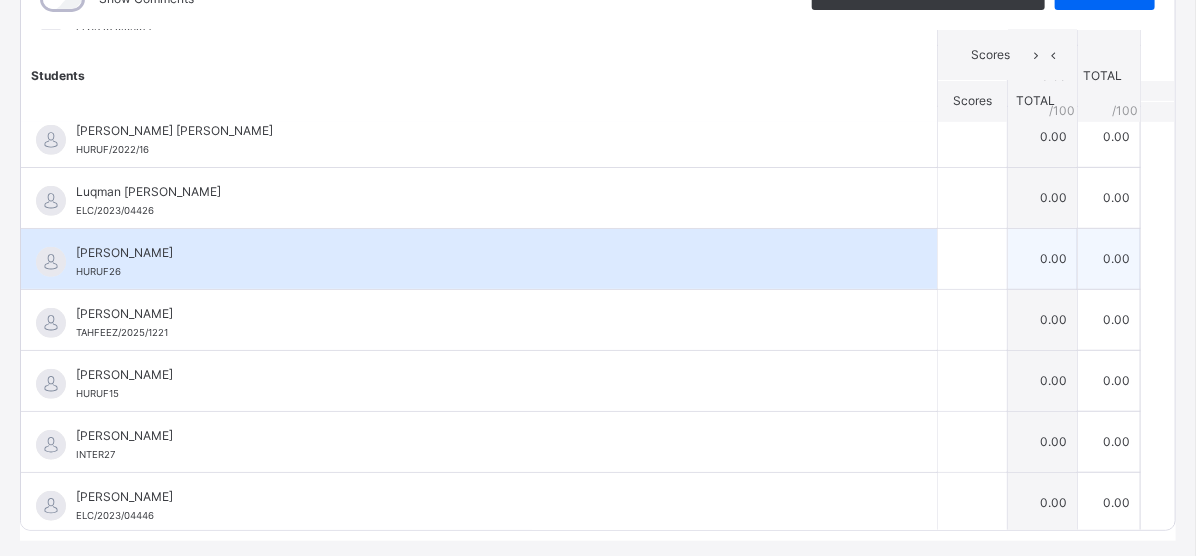 scroll, scrollTop: 262, scrollLeft: 0, axis: vertical 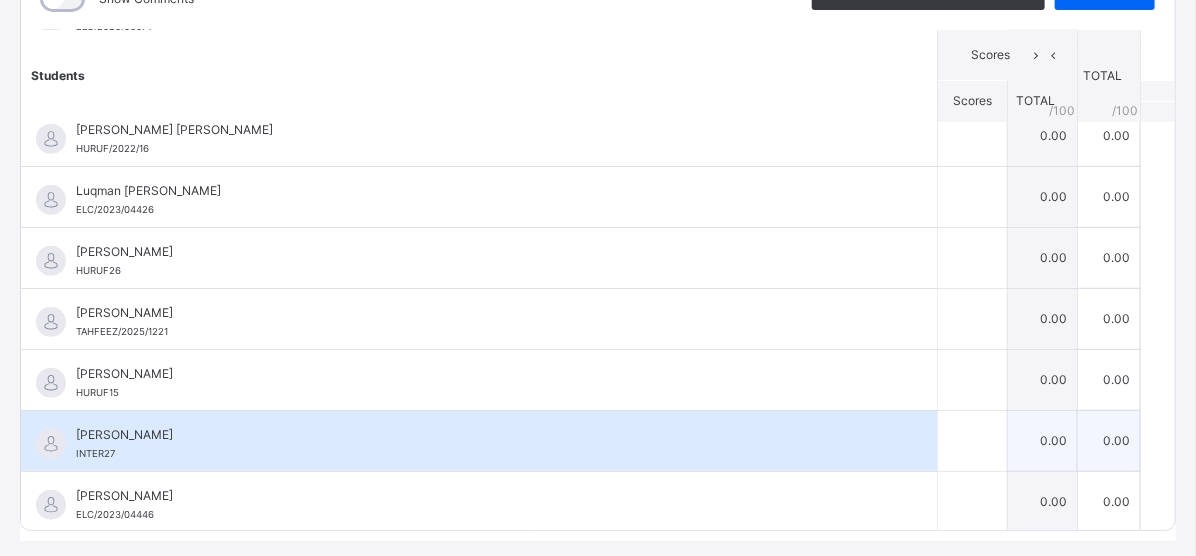 type on "****" 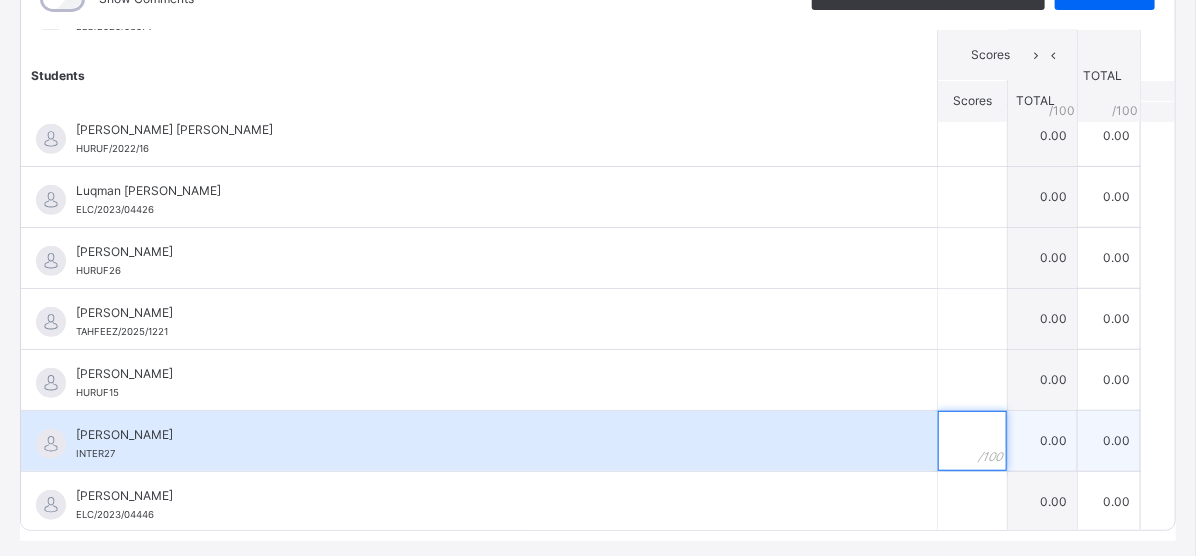 click at bounding box center [972, 441] 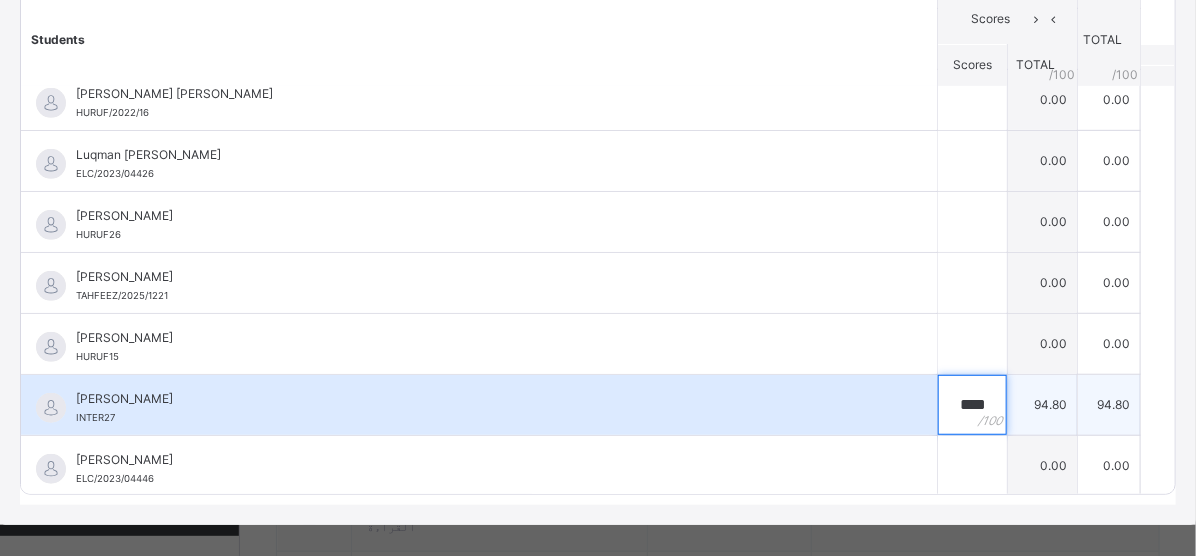 scroll, scrollTop: 354, scrollLeft: 0, axis: vertical 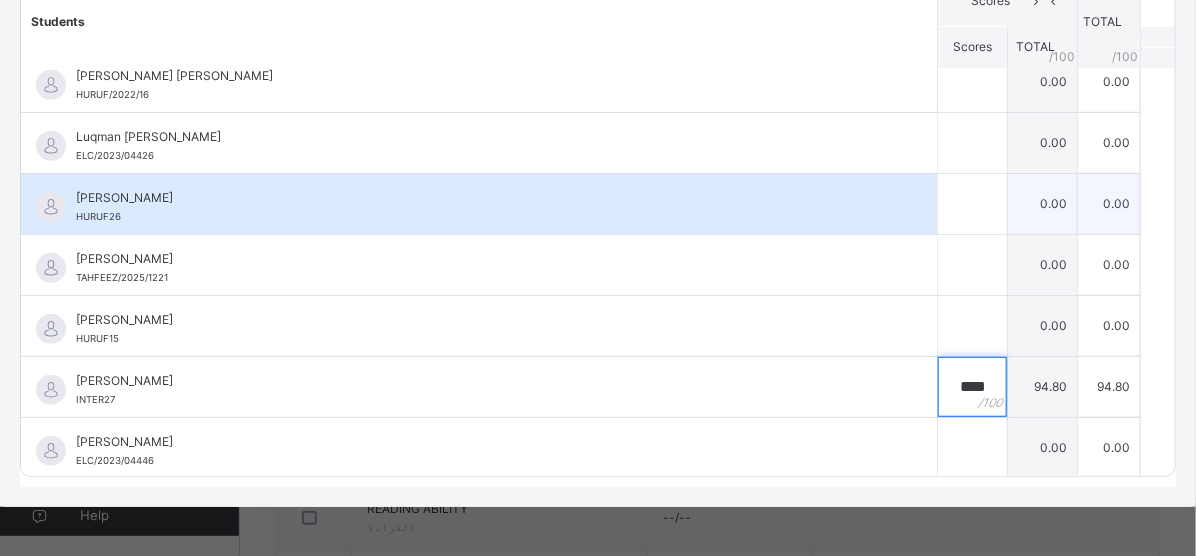 type on "****" 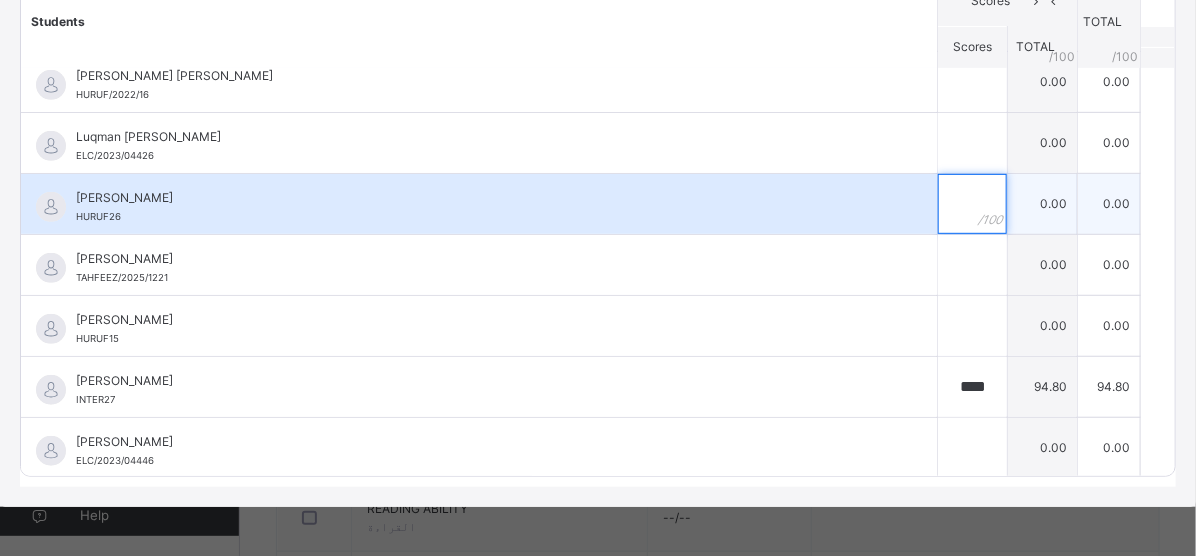 click at bounding box center [972, 204] 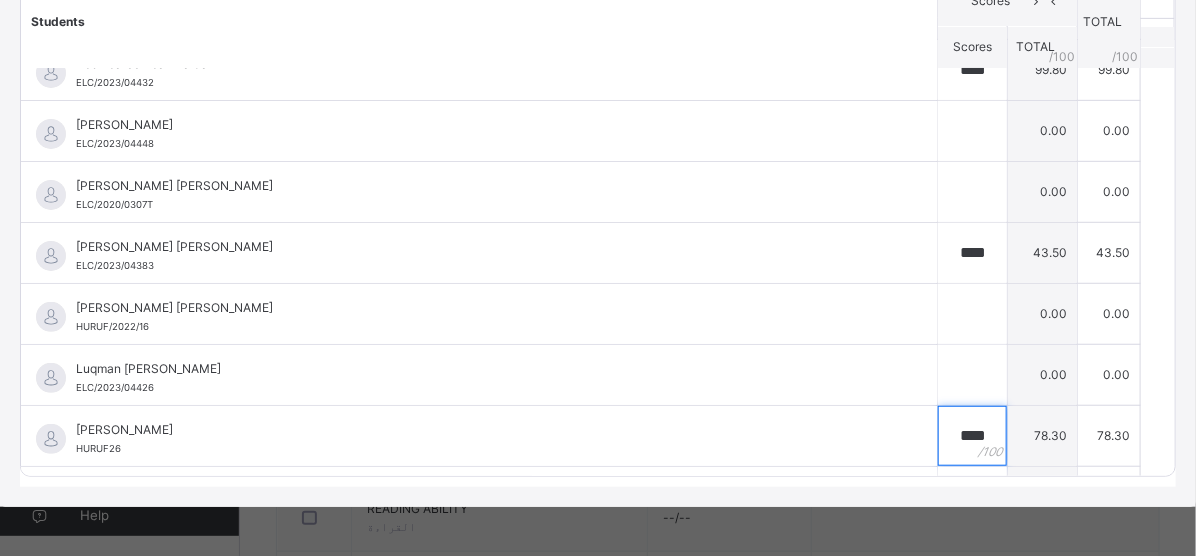 scroll, scrollTop: 0, scrollLeft: 0, axis: both 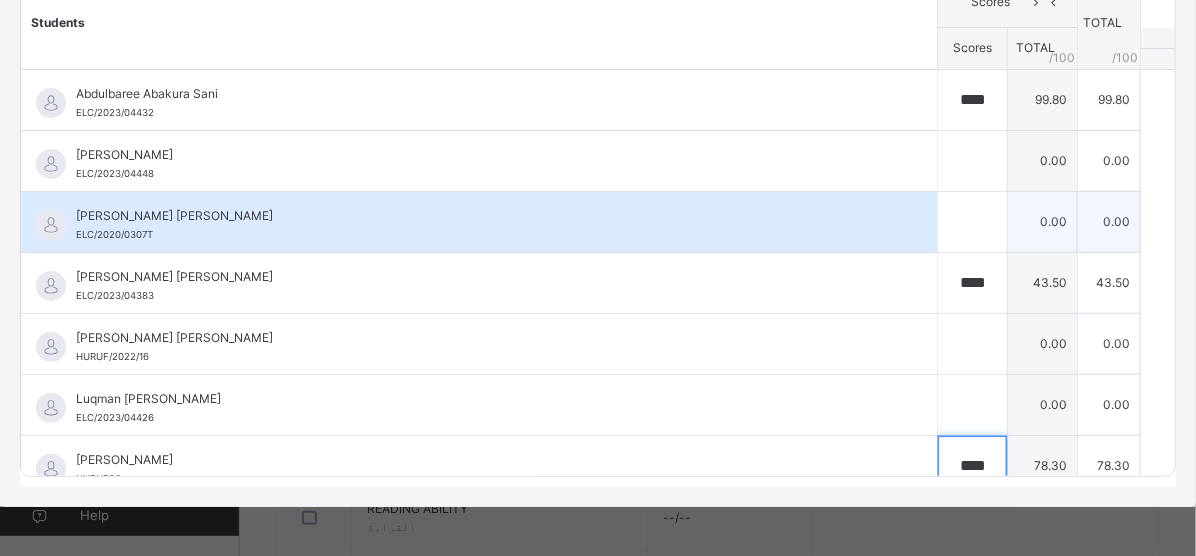 type on "****" 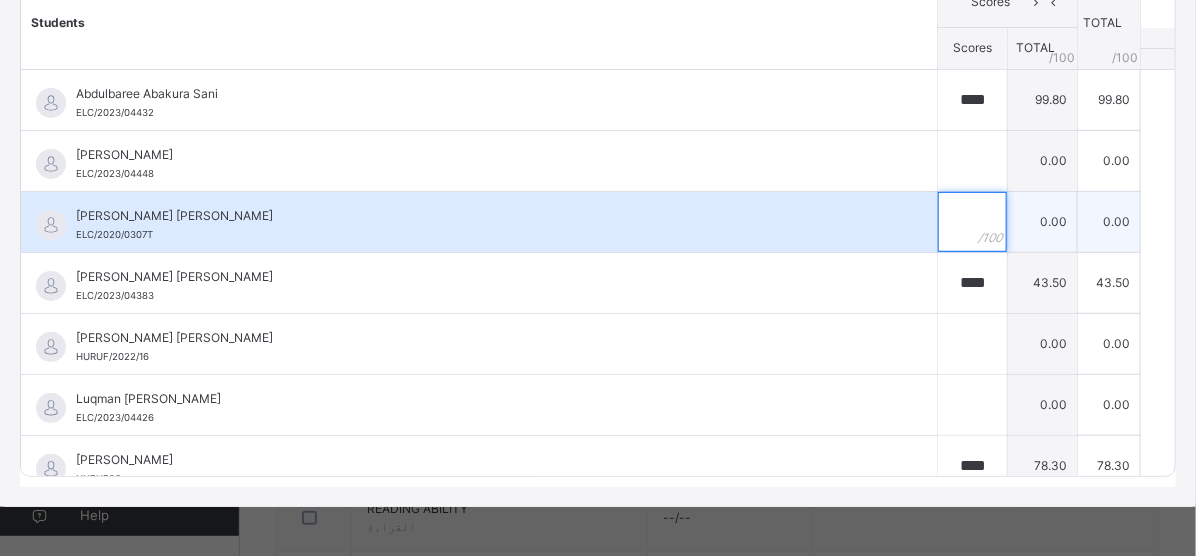 click at bounding box center [972, 222] 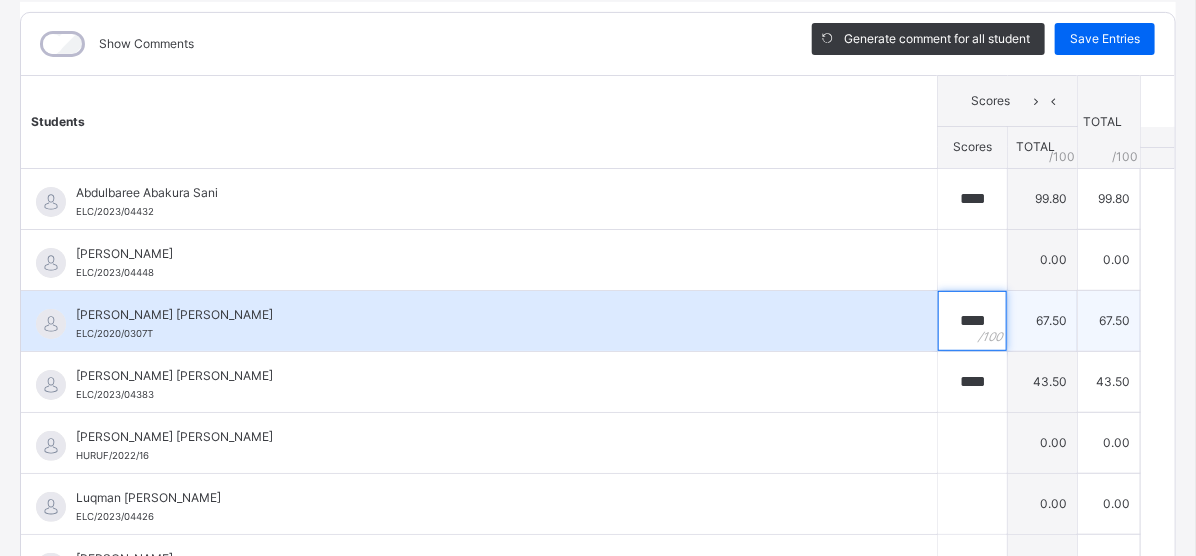 scroll, scrollTop: 254, scrollLeft: 0, axis: vertical 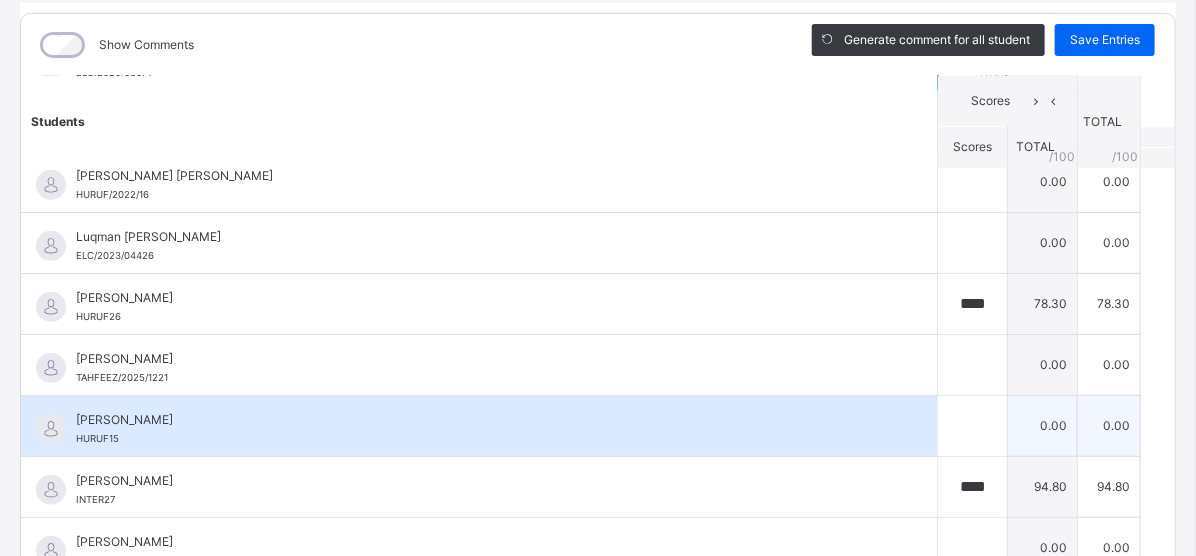 type on "****" 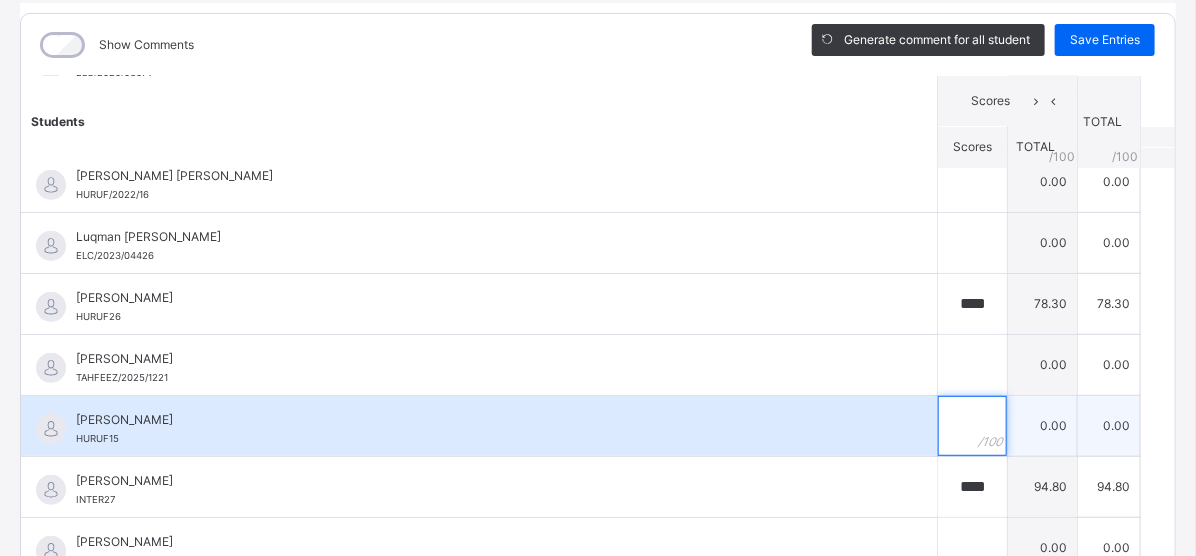 click at bounding box center [972, 426] 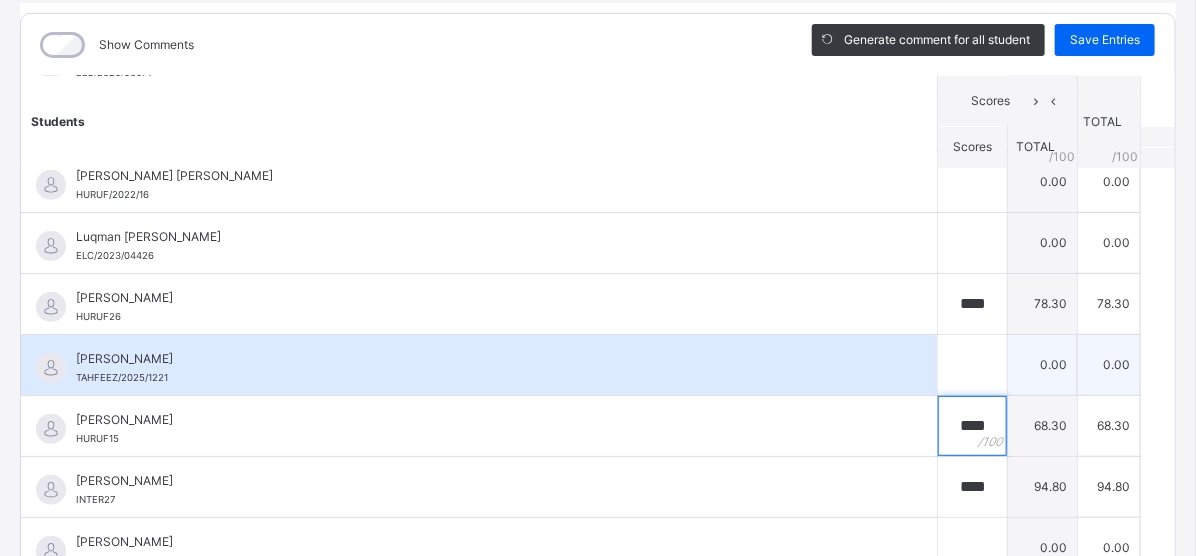scroll, scrollTop: 354, scrollLeft: 0, axis: vertical 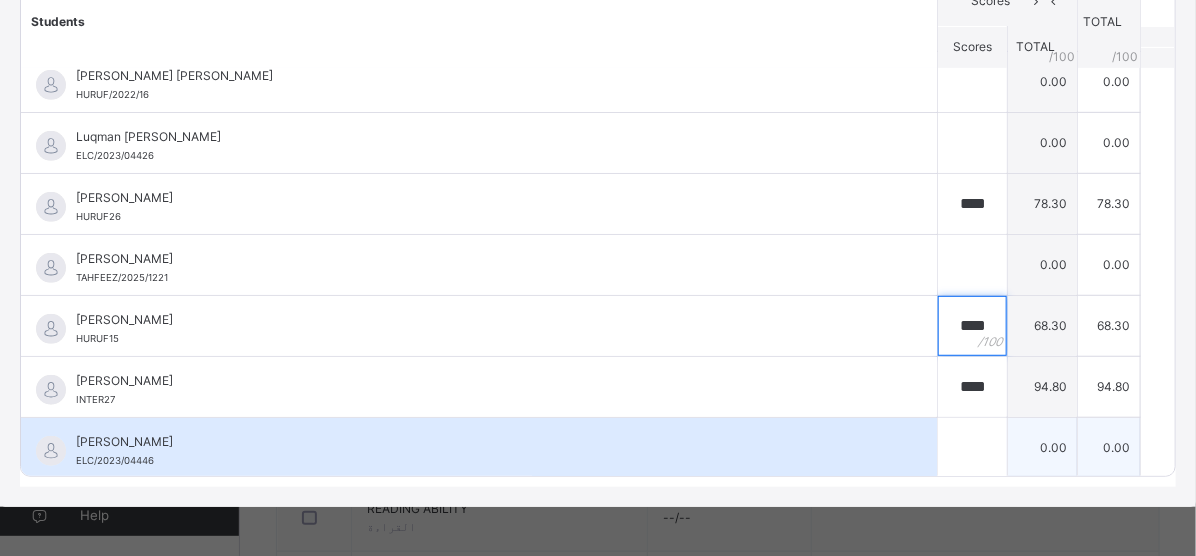 type on "****" 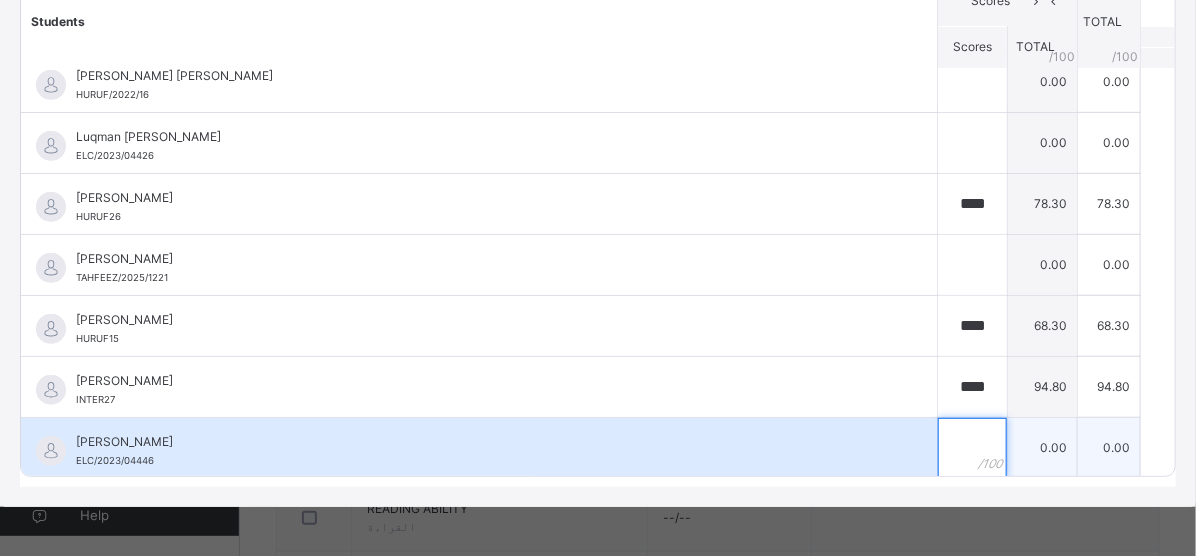 click at bounding box center (972, 448) 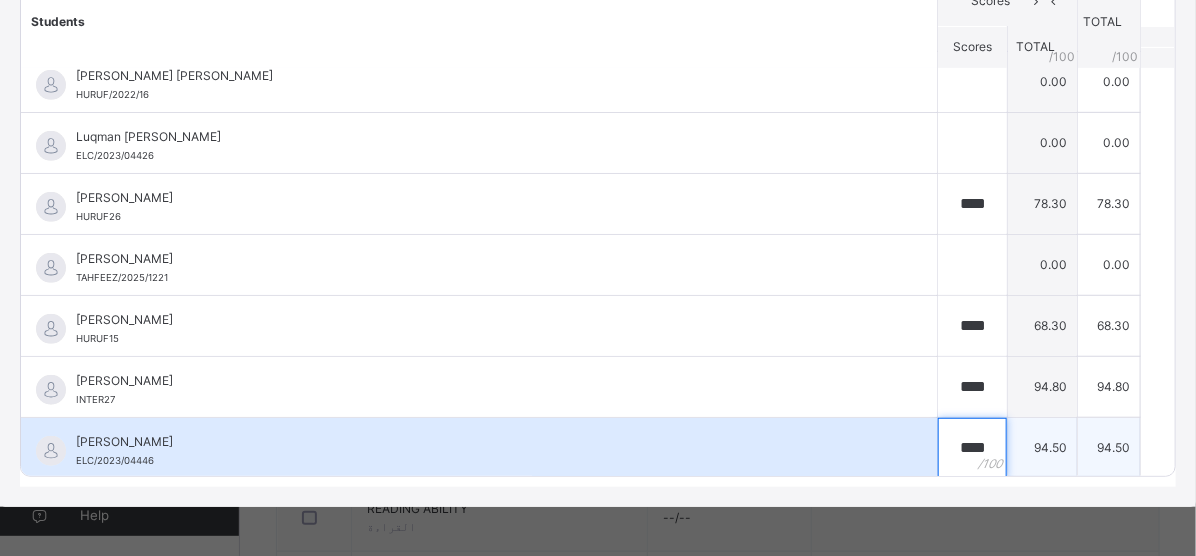 scroll, scrollTop: 162, scrollLeft: 0, axis: vertical 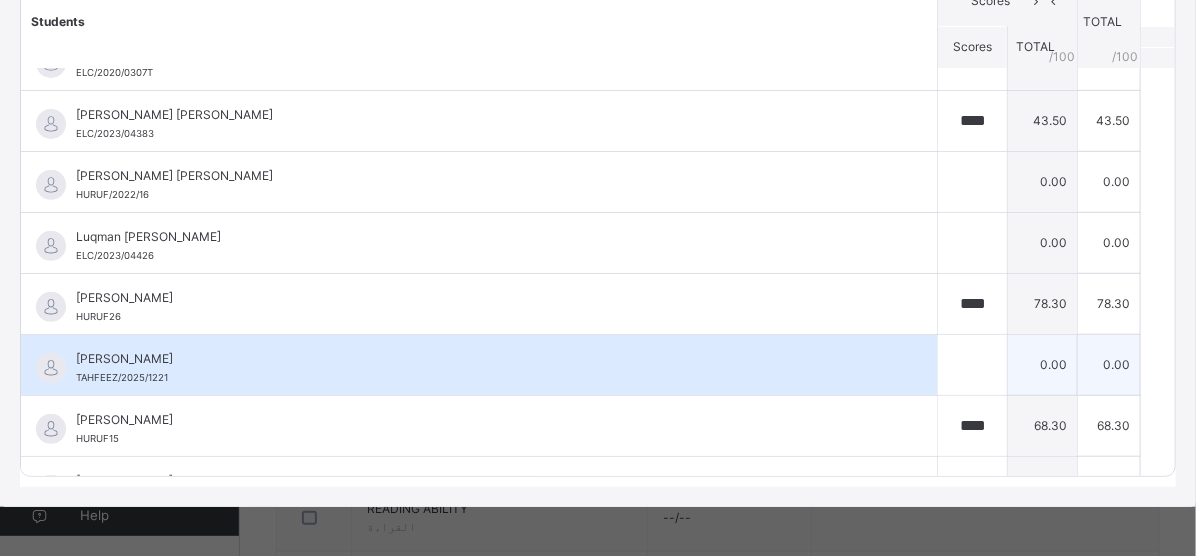 type on "****" 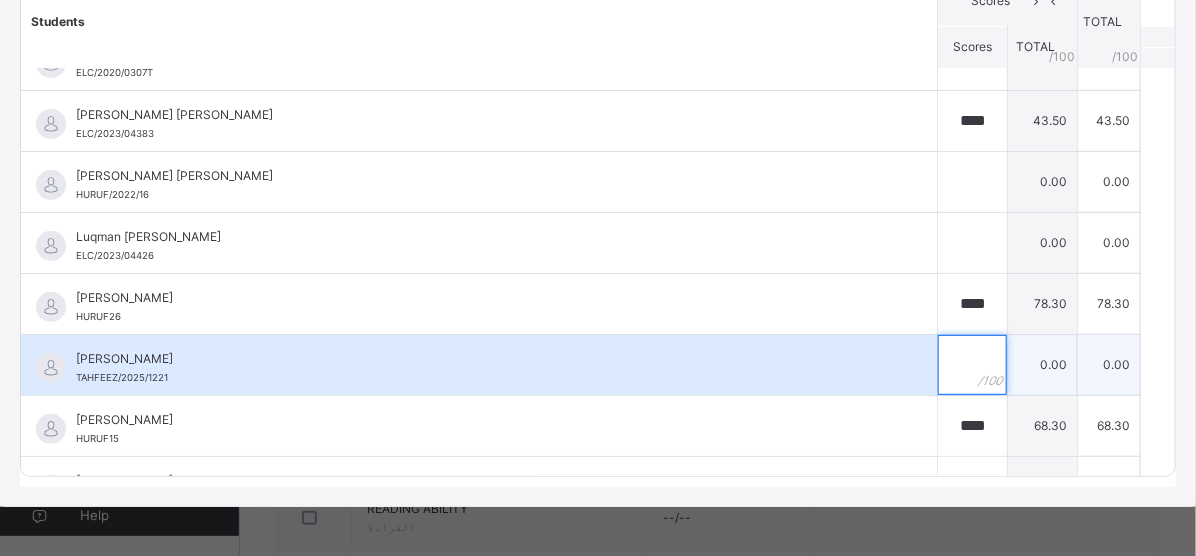 click at bounding box center [972, 365] 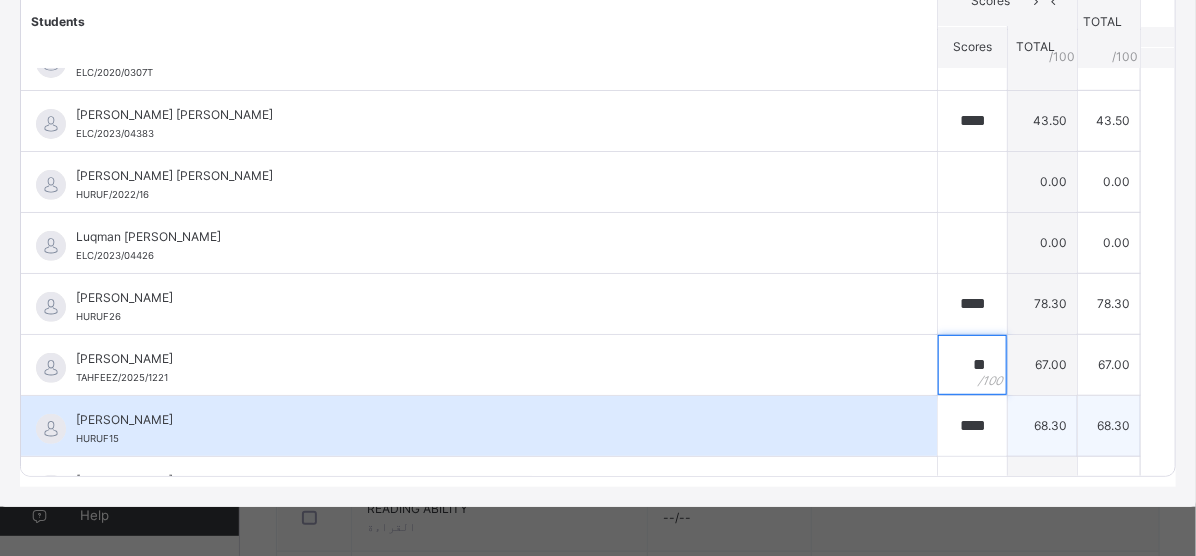 scroll, scrollTop: 262, scrollLeft: 0, axis: vertical 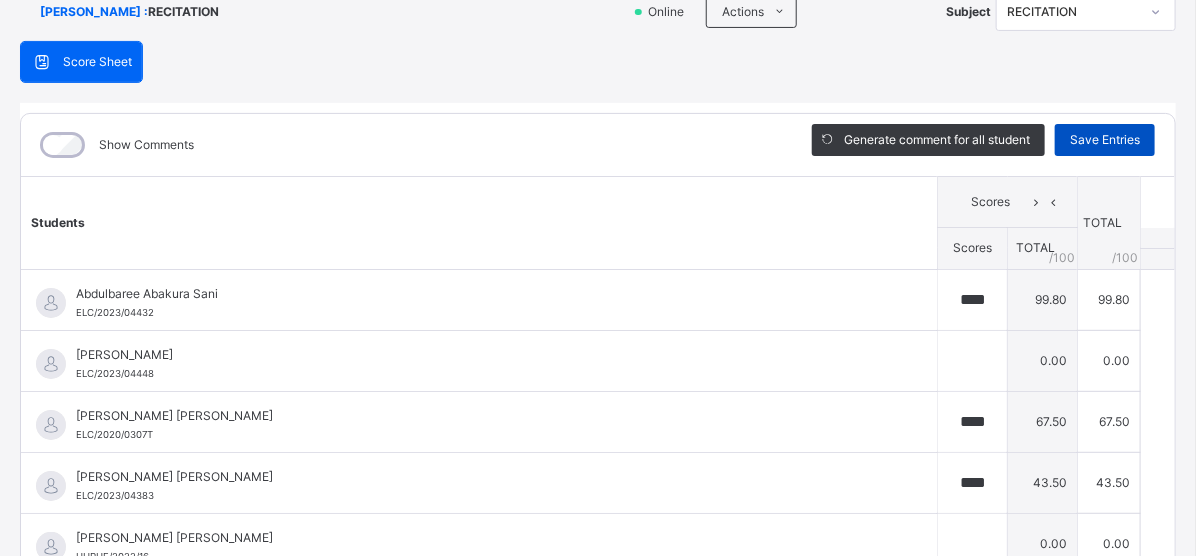 type on "**" 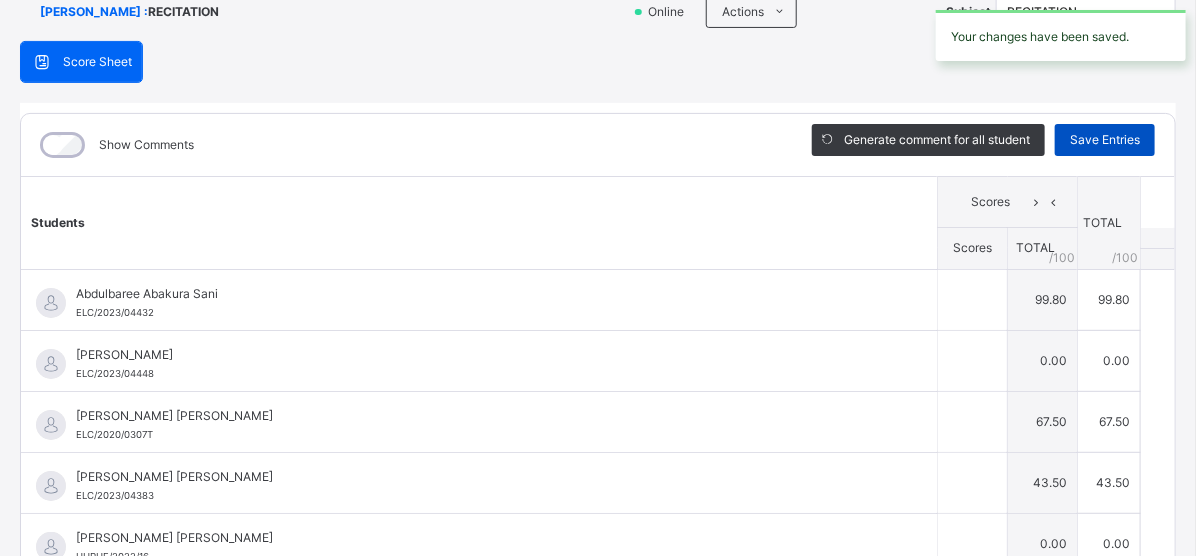 type on "****" 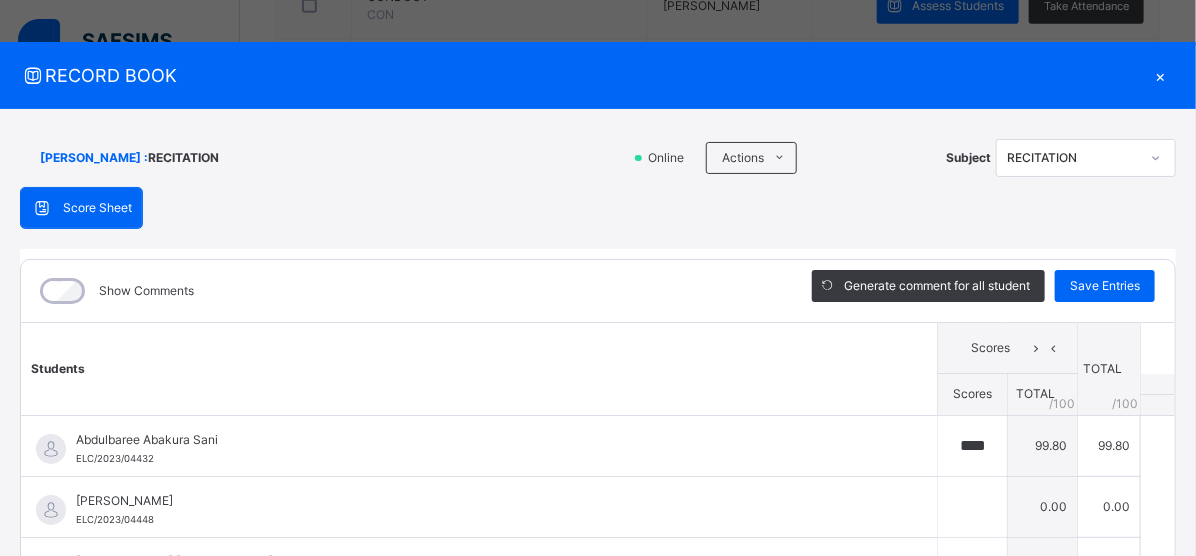 scroll, scrollTop: 0, scrollLeft: 0, axis: both 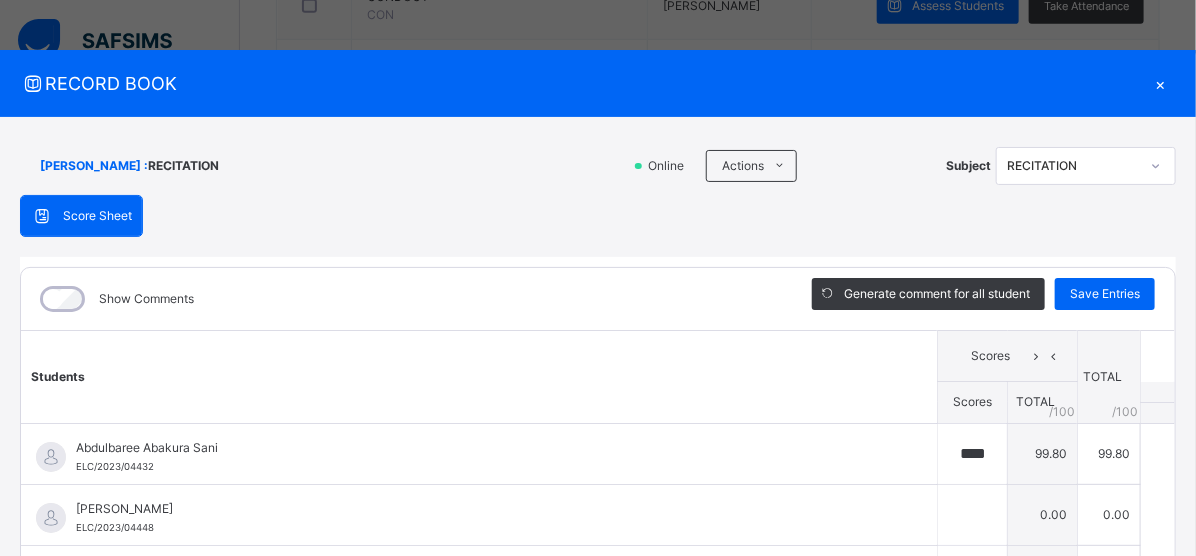 click on "×" at bounding box center [1161, 83] 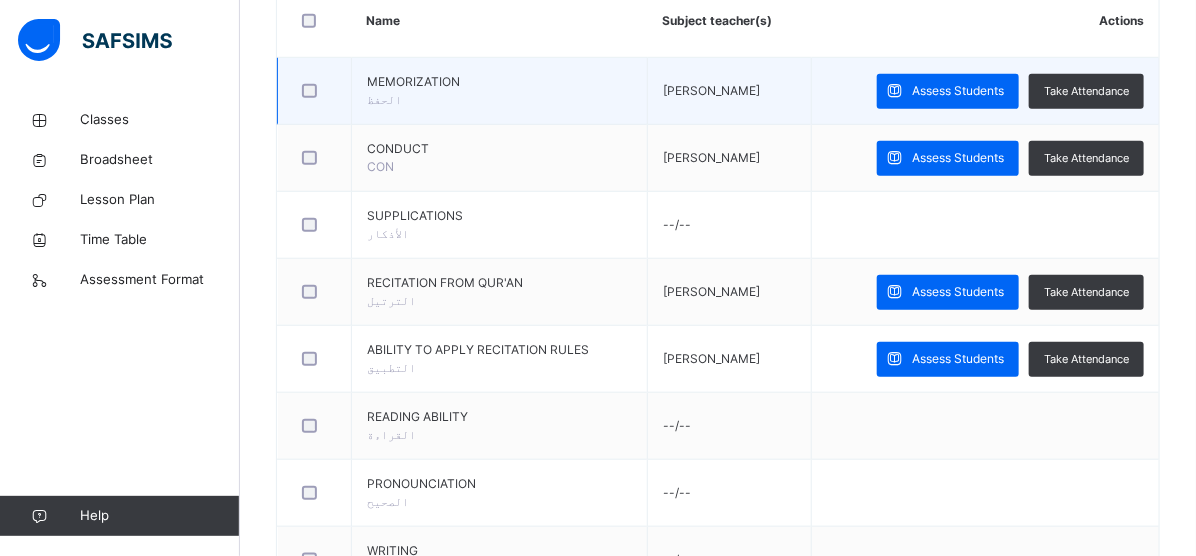 scroll, scrollTop: 667, scrollLeft: 0, axis: vertical 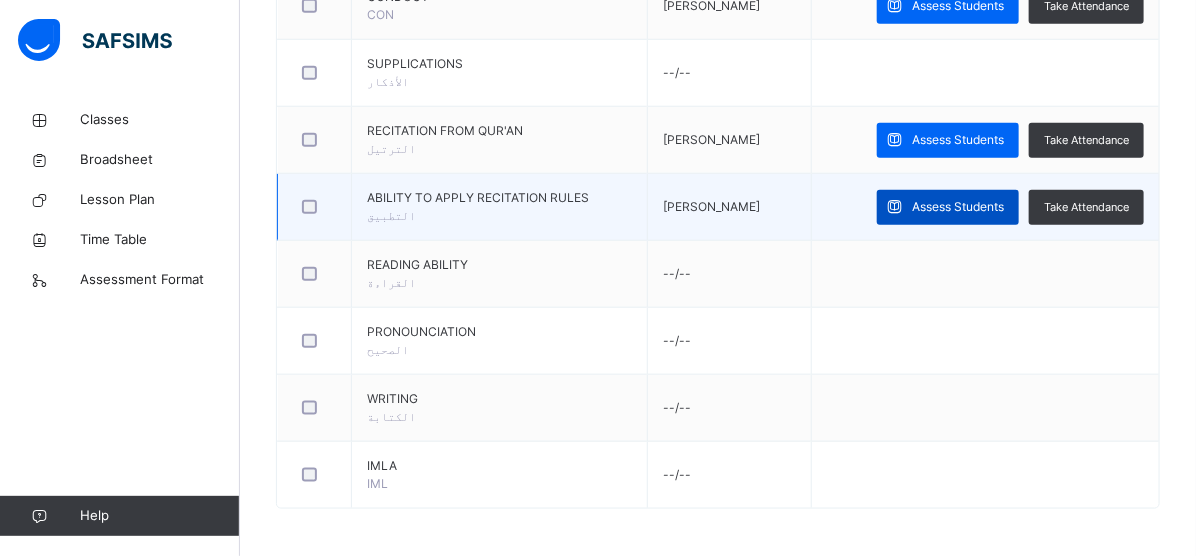 click on "Assess Students" at bounding box center (958, 207) 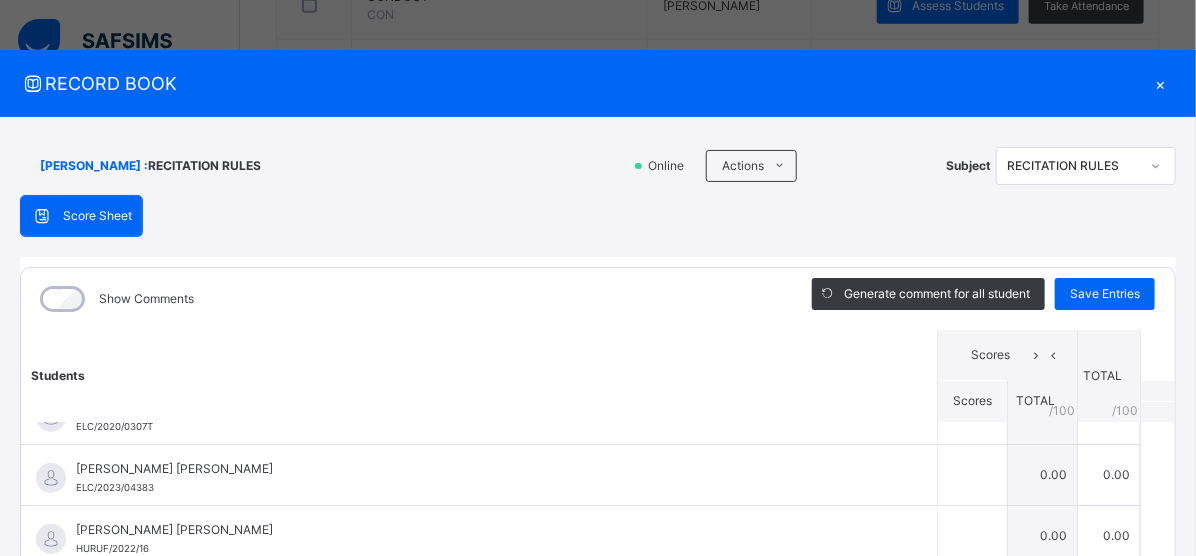 scroll, scrollTop: 262, scrollLeft: 0, axis: vertical 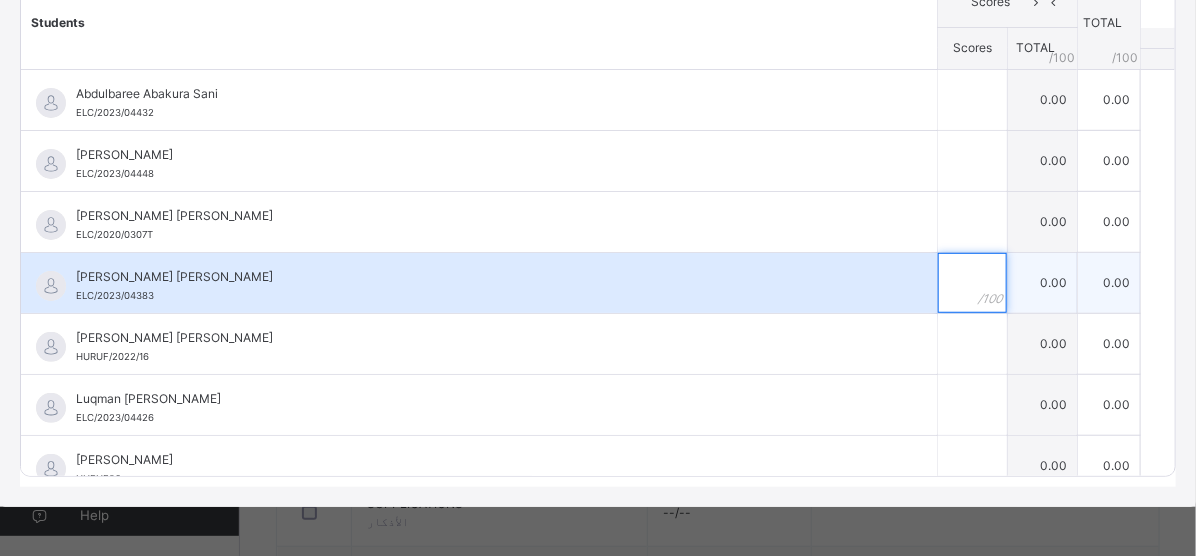 click at bounding box center (972, 283) 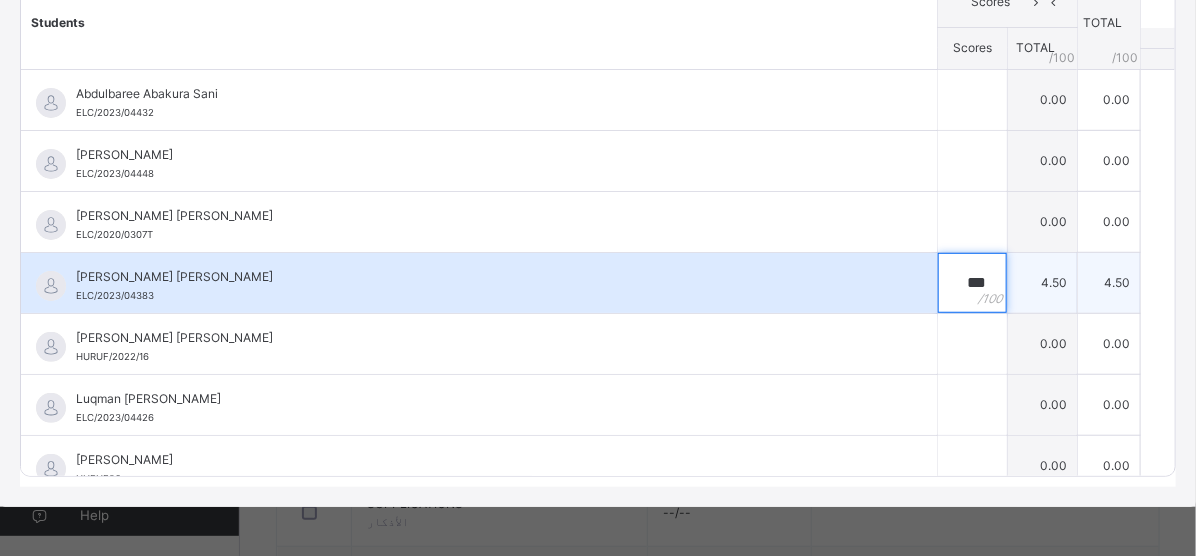 type on "*" 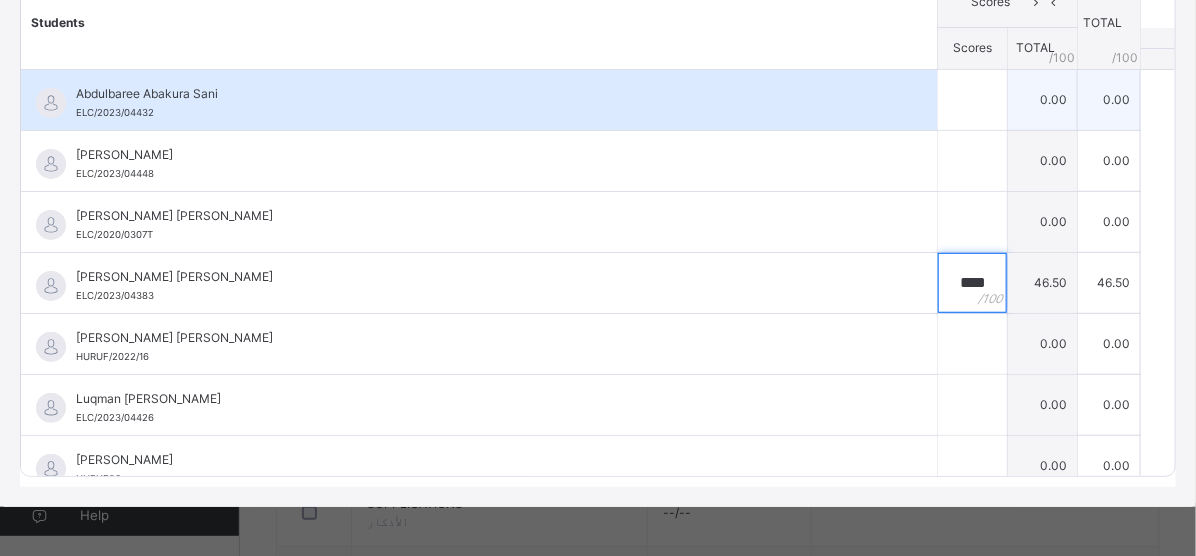 type on "****" 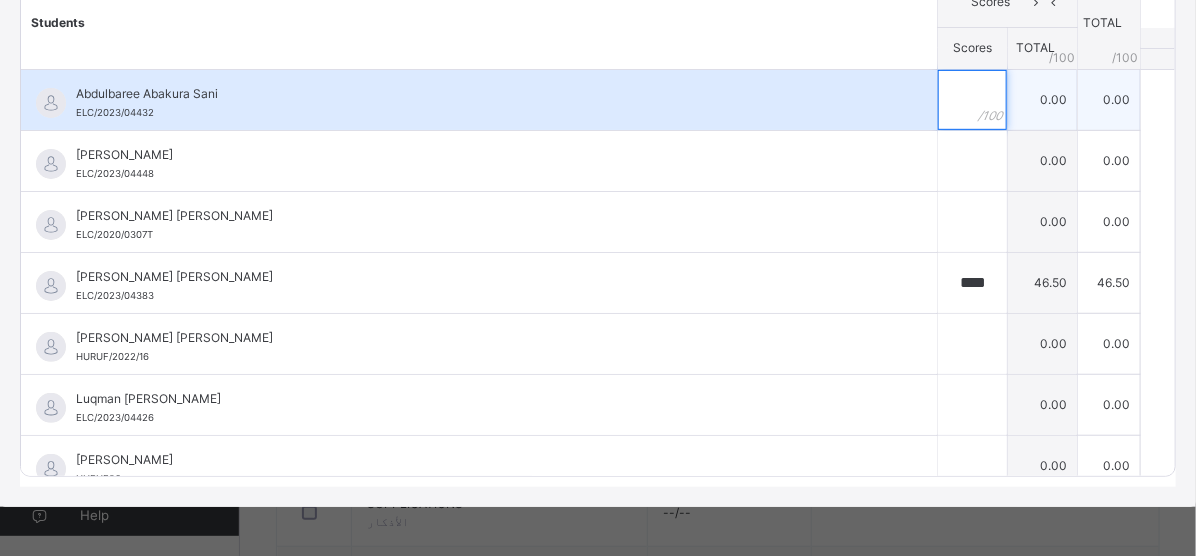 click at bounding box center (972, 100) 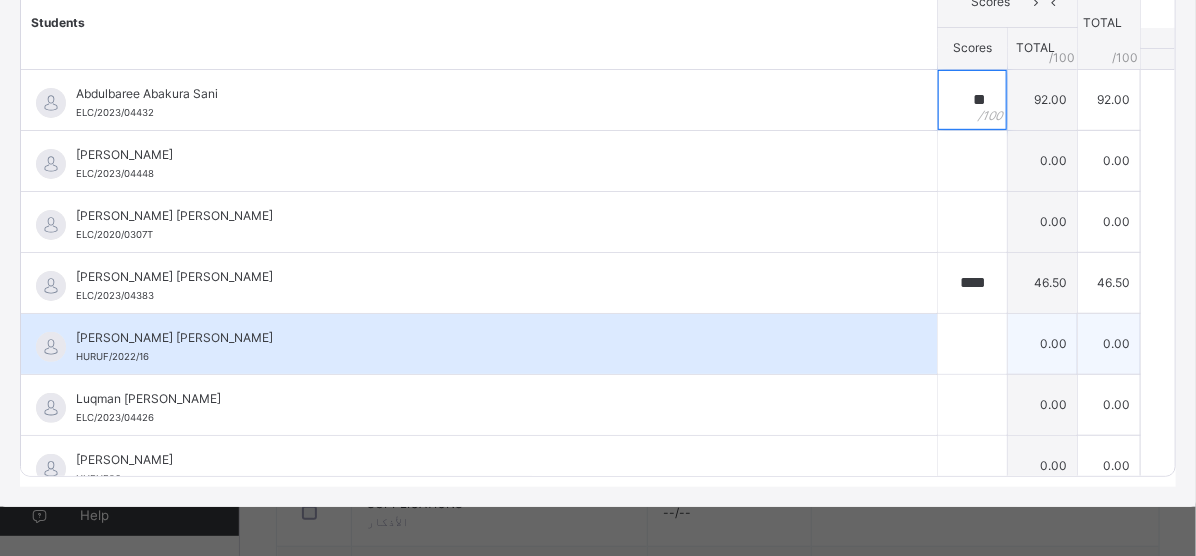 scroll, scrollTop: 262, scrollLeft: 0, axis: vertical 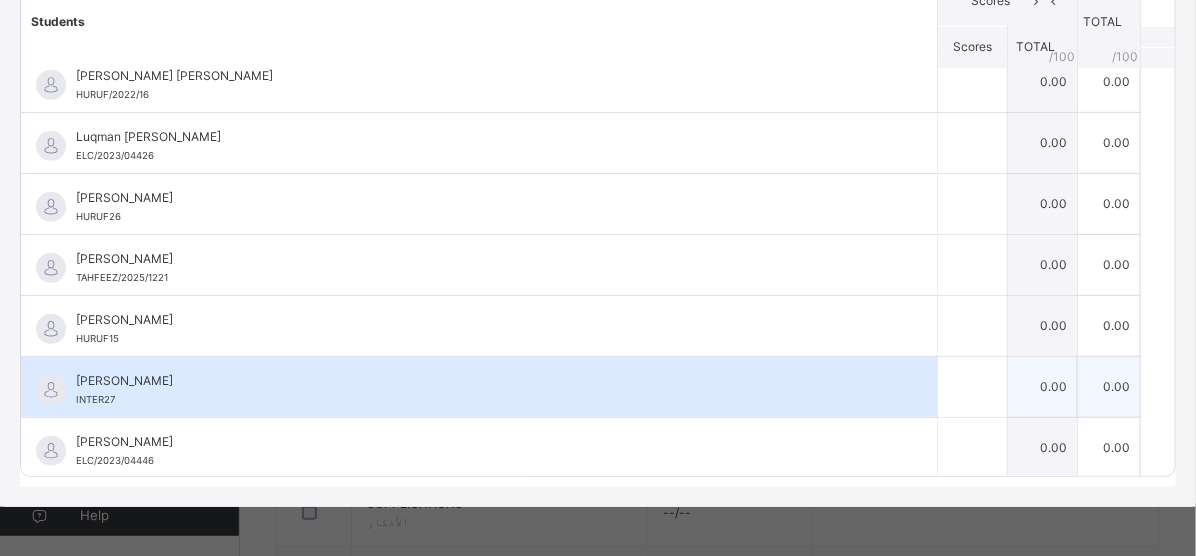 type on "**" 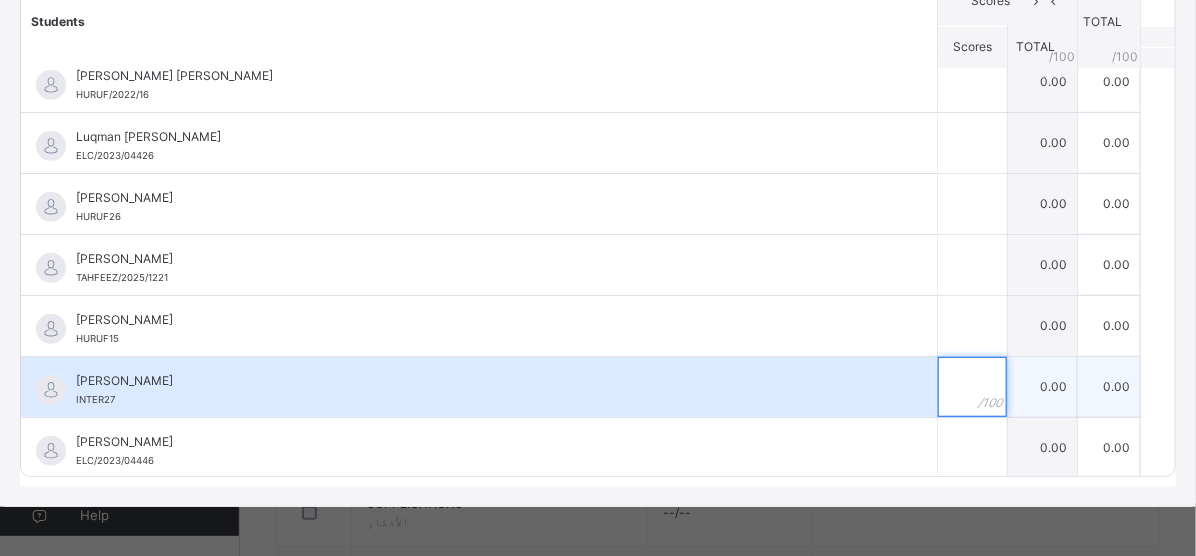 click at bounding box center (972, 387) 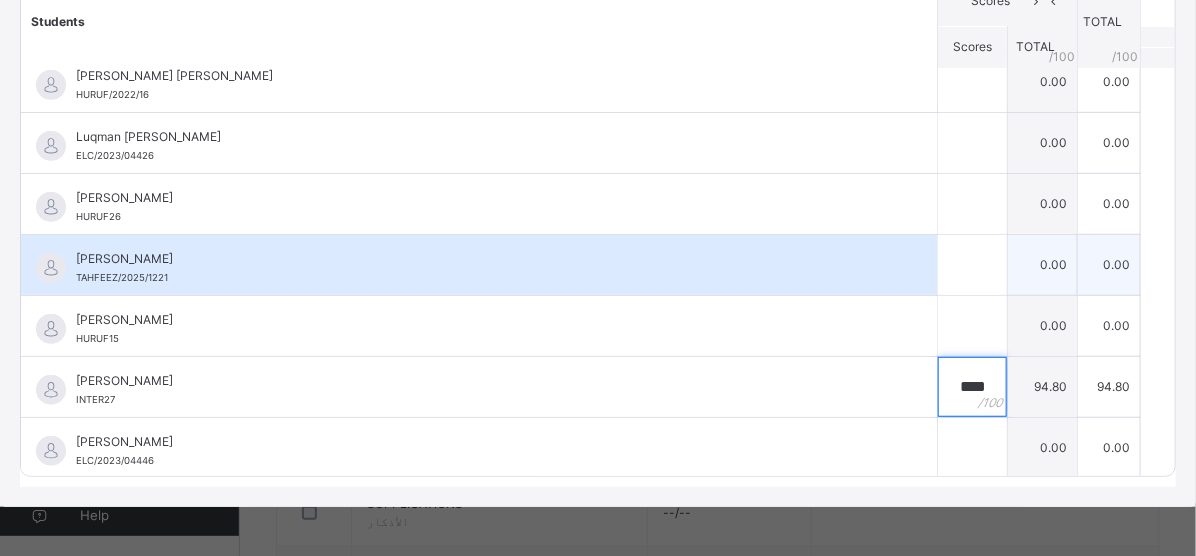 scroll, scrollTop: 162, scrollLeft: 0, axis: vertical 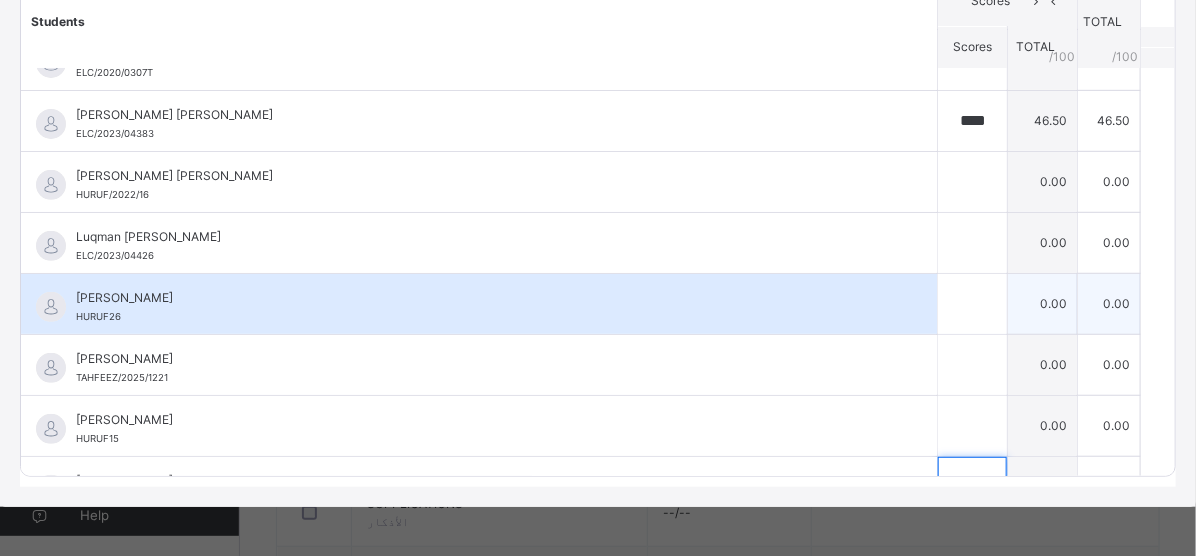 type on "****" 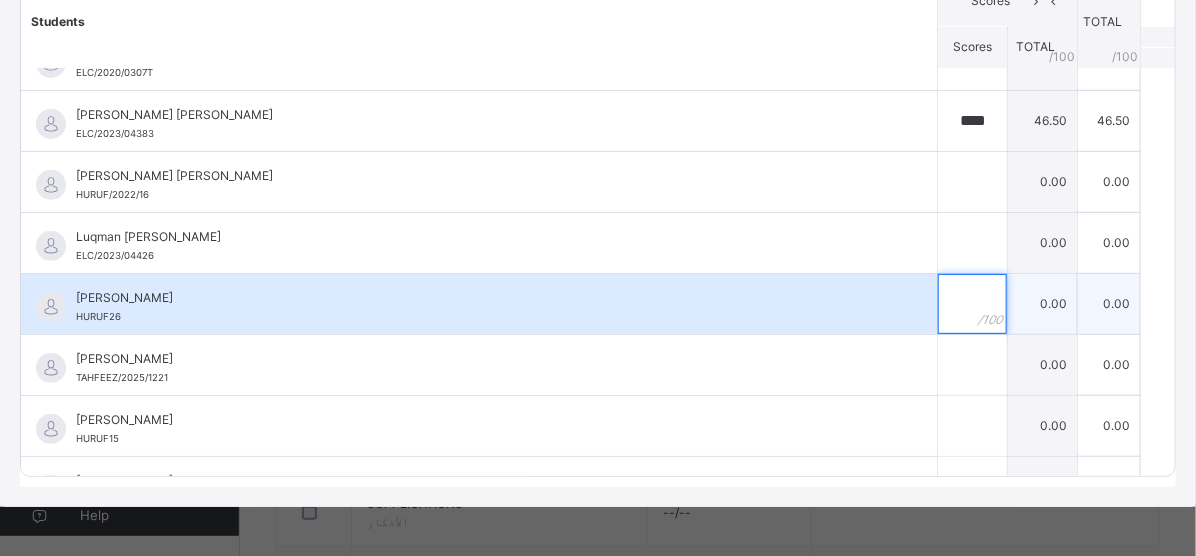 click at bounding box center [972, 304] 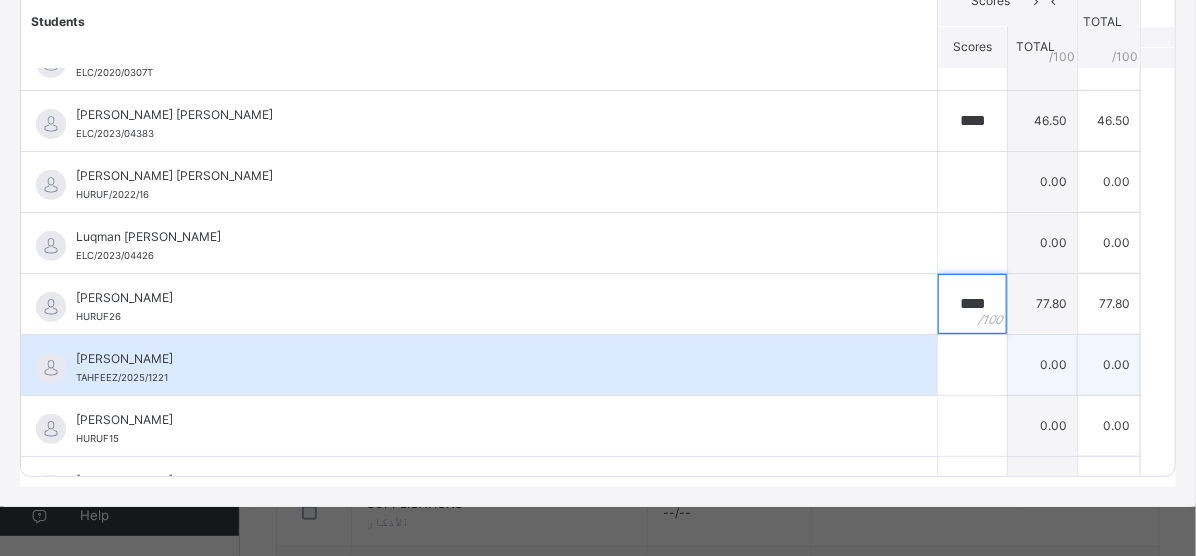 scroll, scrollTop: 0, scrollLeft: 0, axis: both 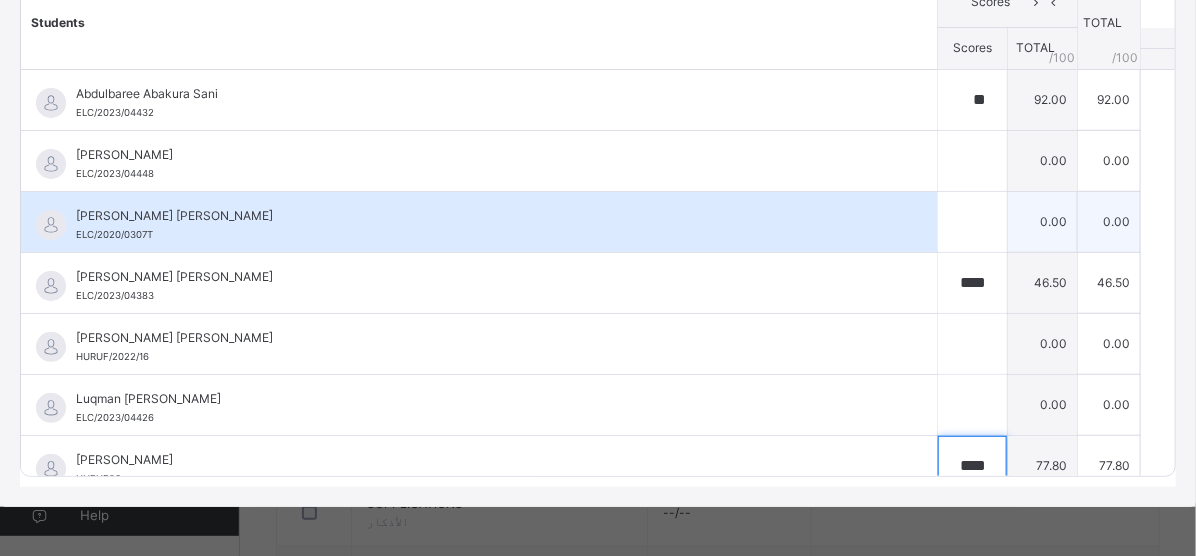 type on "****" 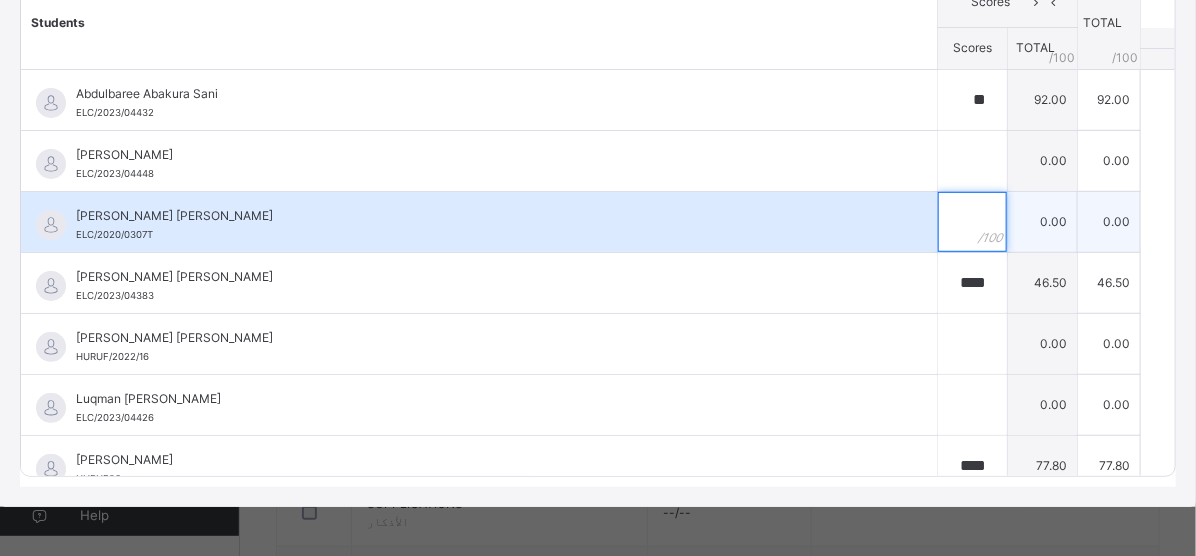 click at bounding box center (972, 222) 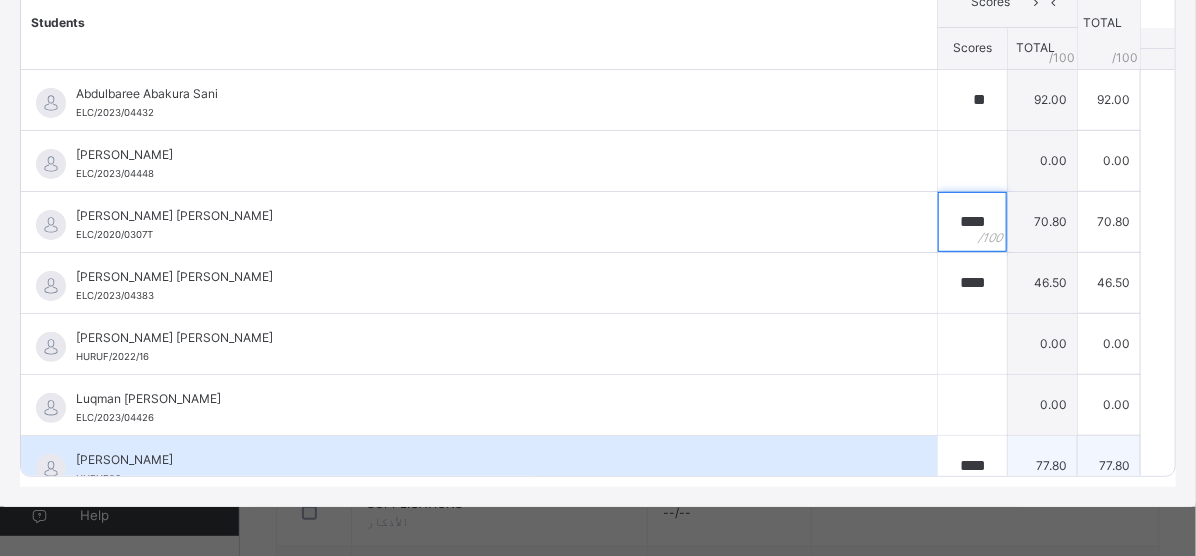 type on "****" 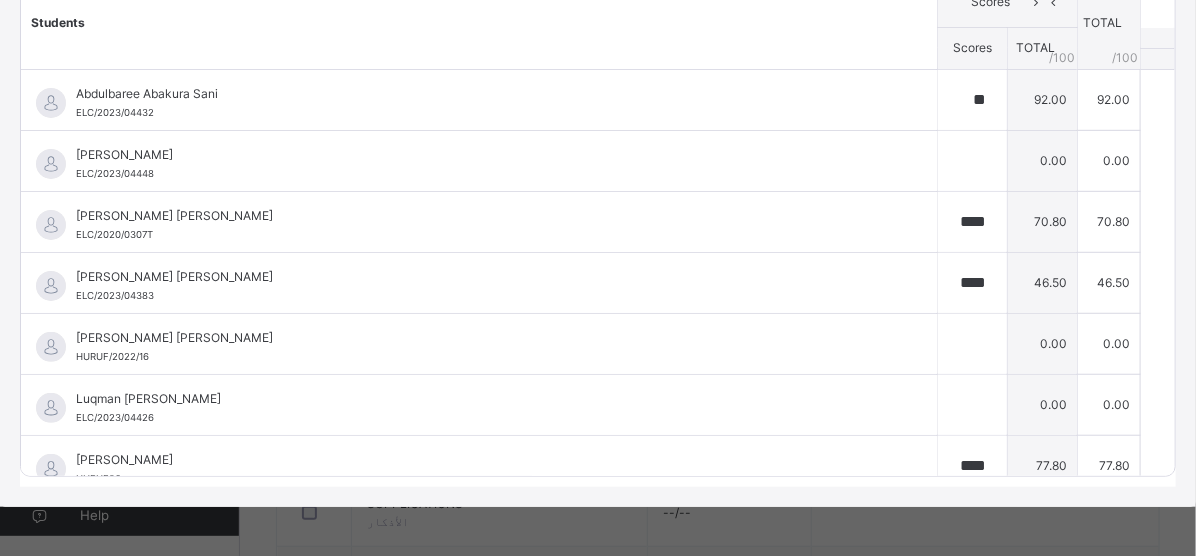 click on "Students" at bounding box center (479, 23) 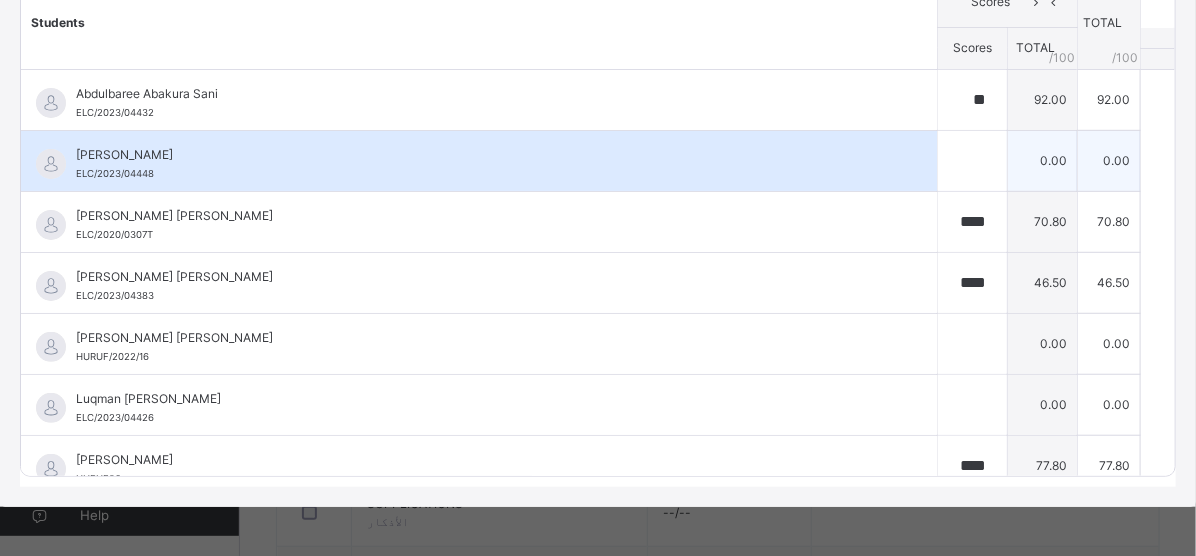 scroll, scrollTop: 262, scrollLeft: 0, axis: vertical 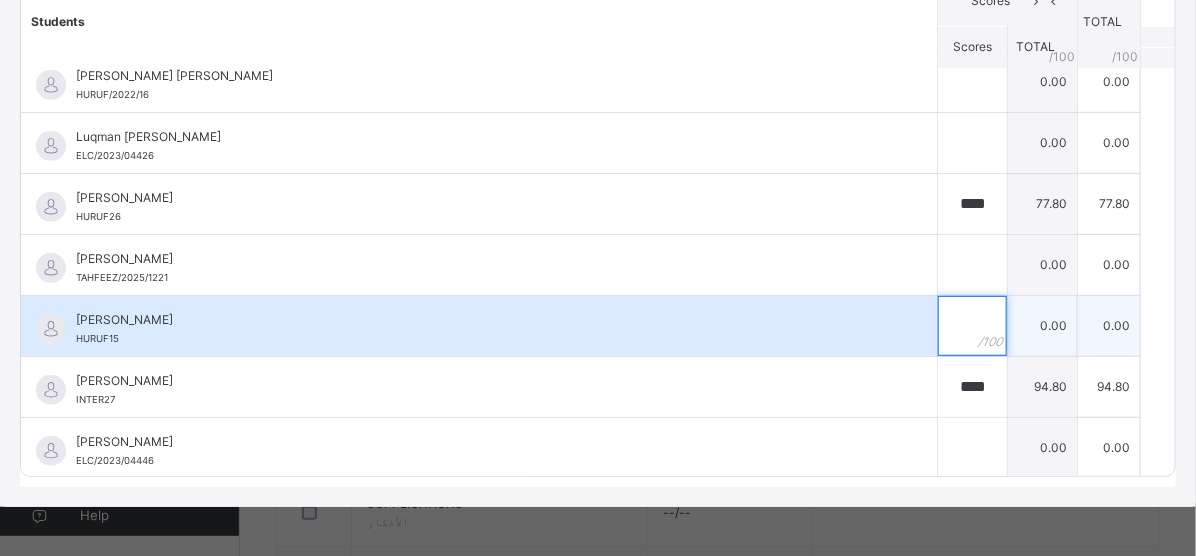 click at bounding box center (972, 326) 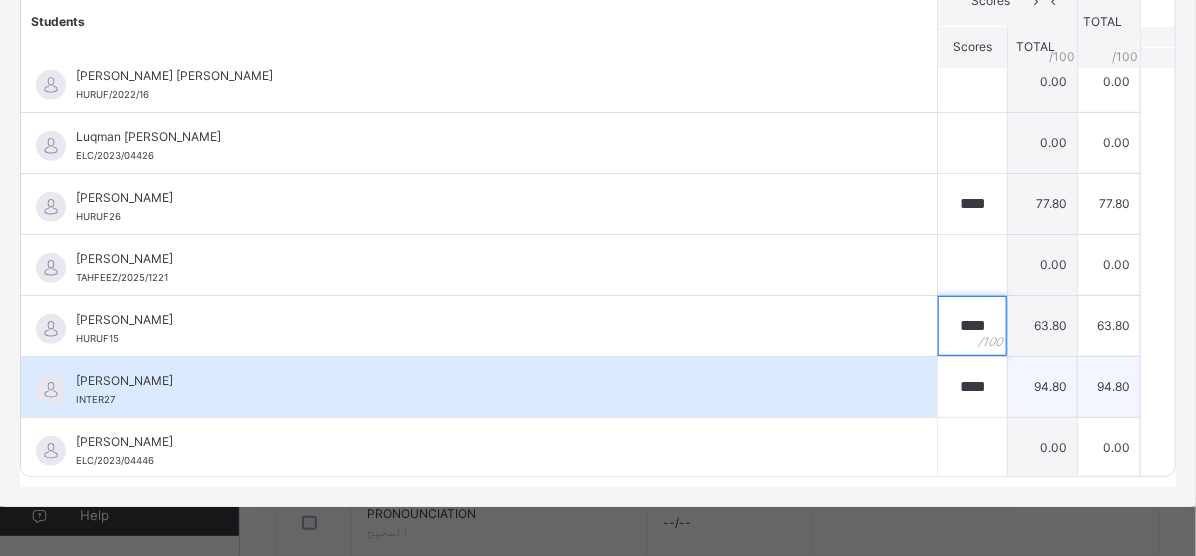 scroll, scrollTop: 527, scrollLeft: 0, axis: vertical 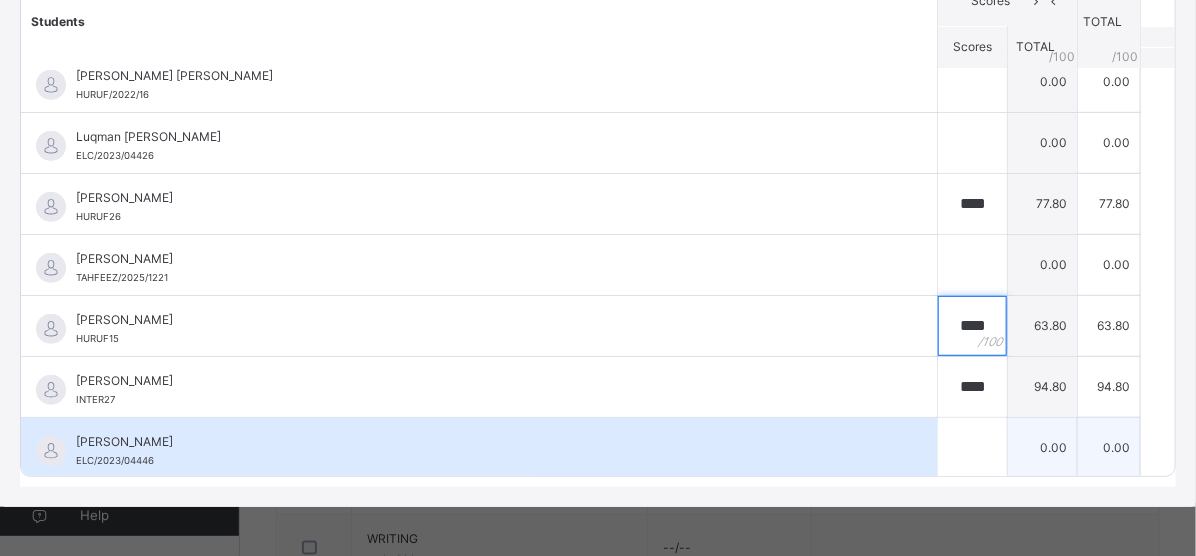 type on "****" 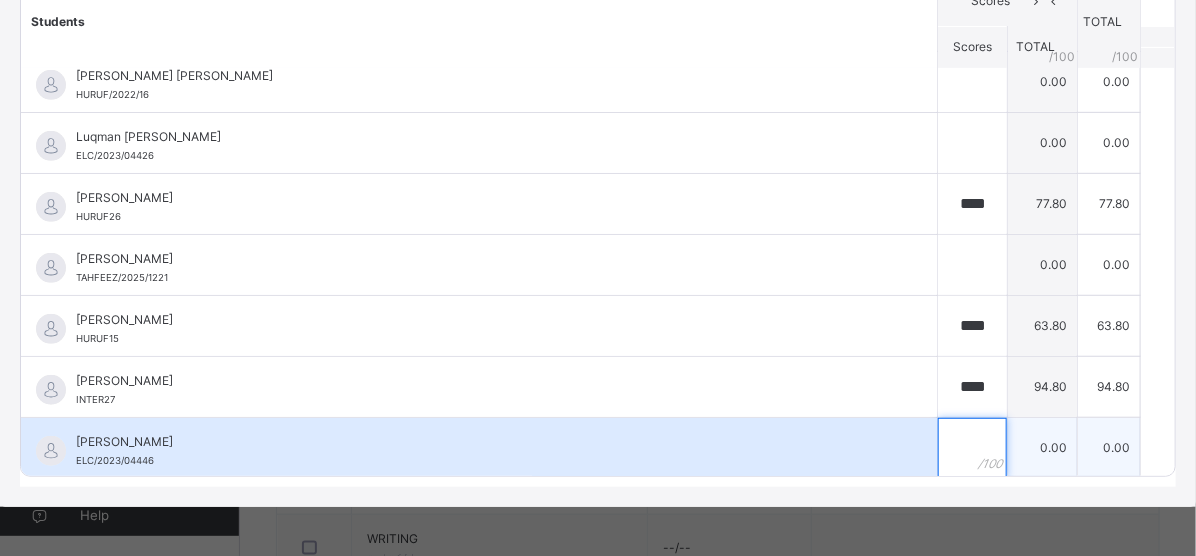 click at bounding box center [972, 448] 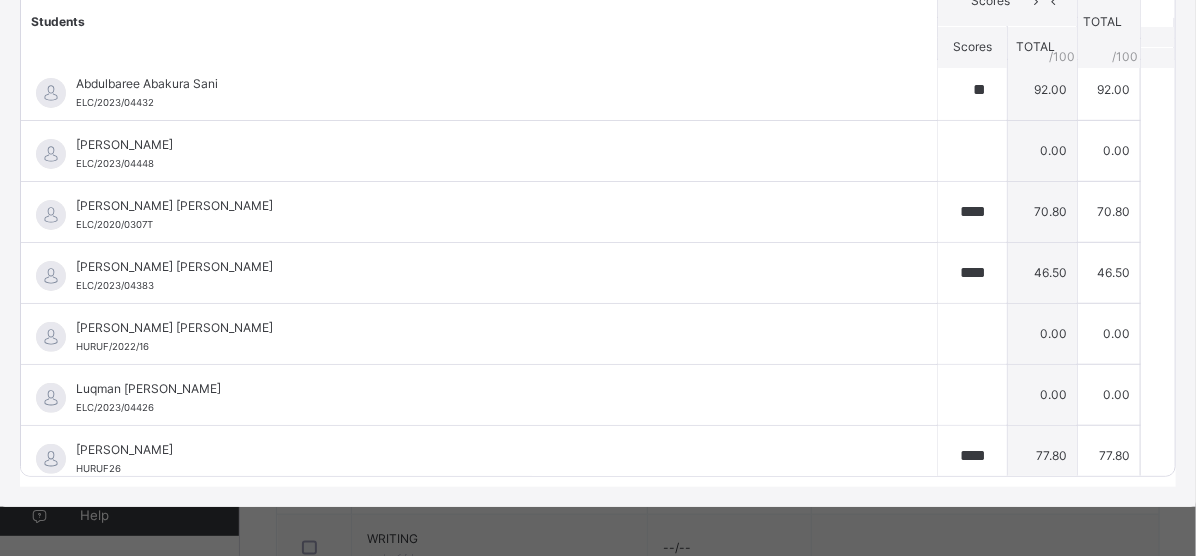 scroll, scrollTop: 0, scrollLeft: 0, axis: both 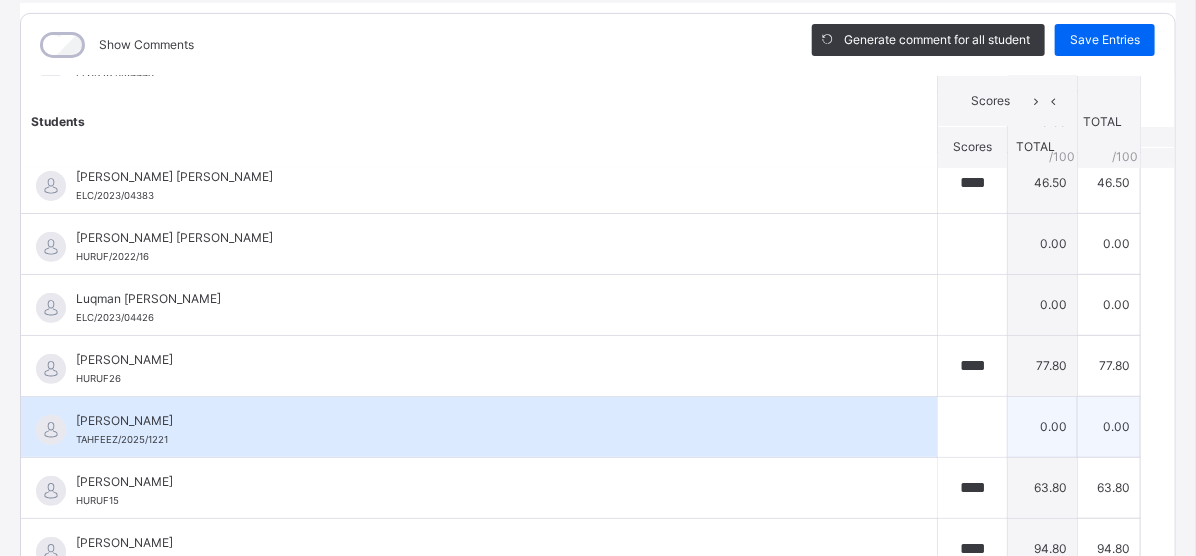 type on "****" 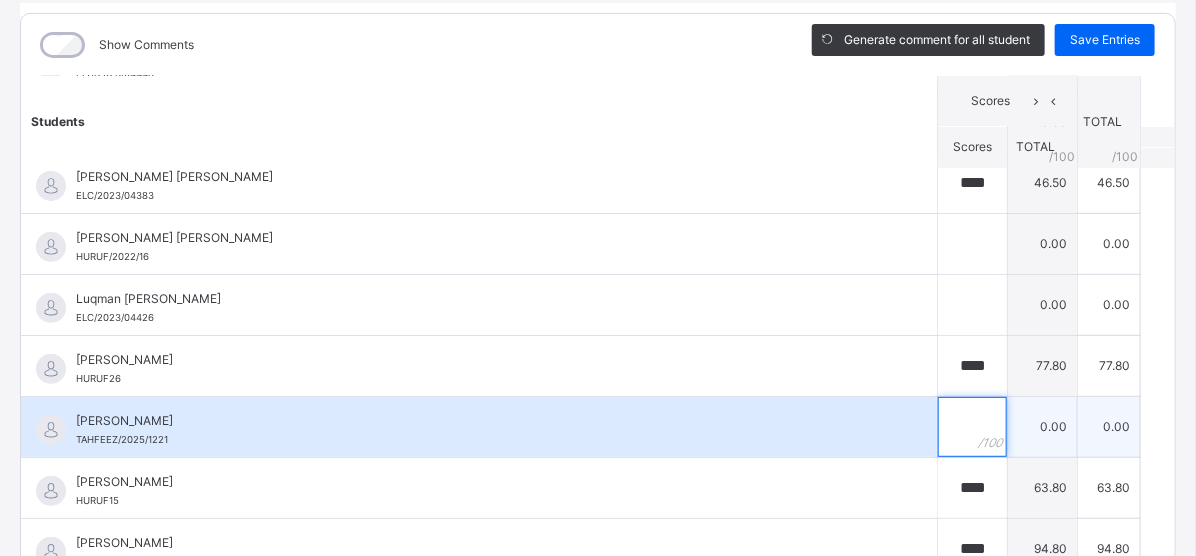 click at bounding box center [972, 427] 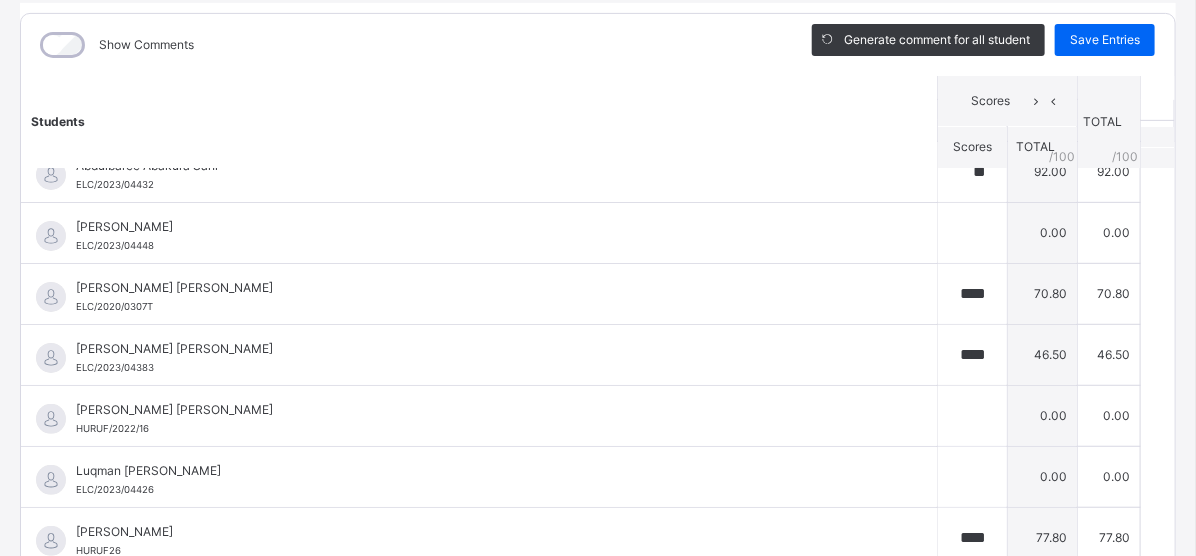 scroll, scrollTop: 0, scrollLeft: 0, axis: both 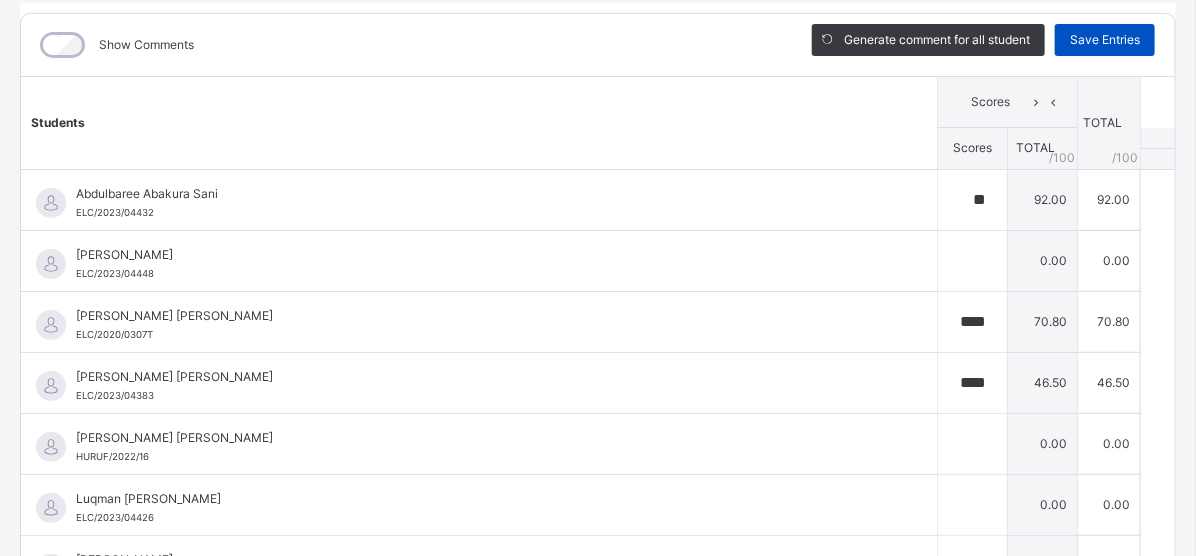 type on "****" 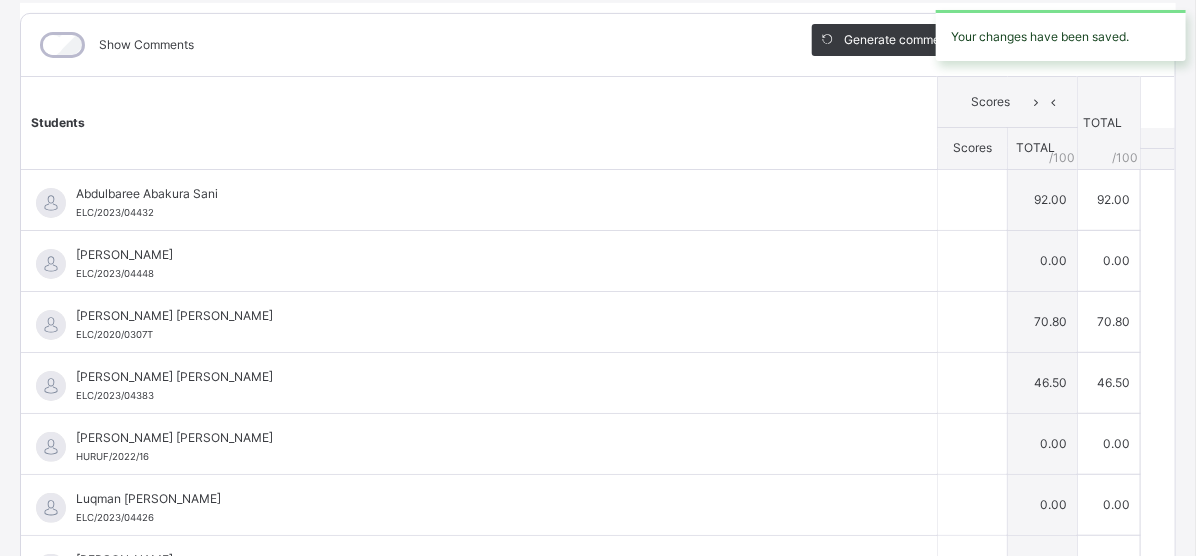 type on "**" 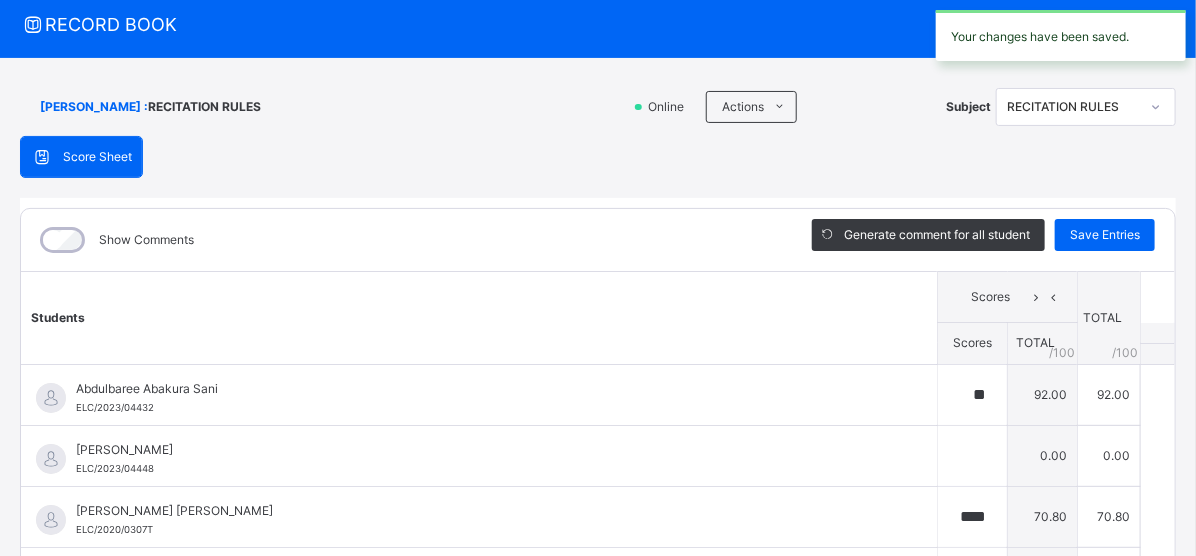 scroll, scrollTop: 54, scrollLeft: 0, axis: vertical 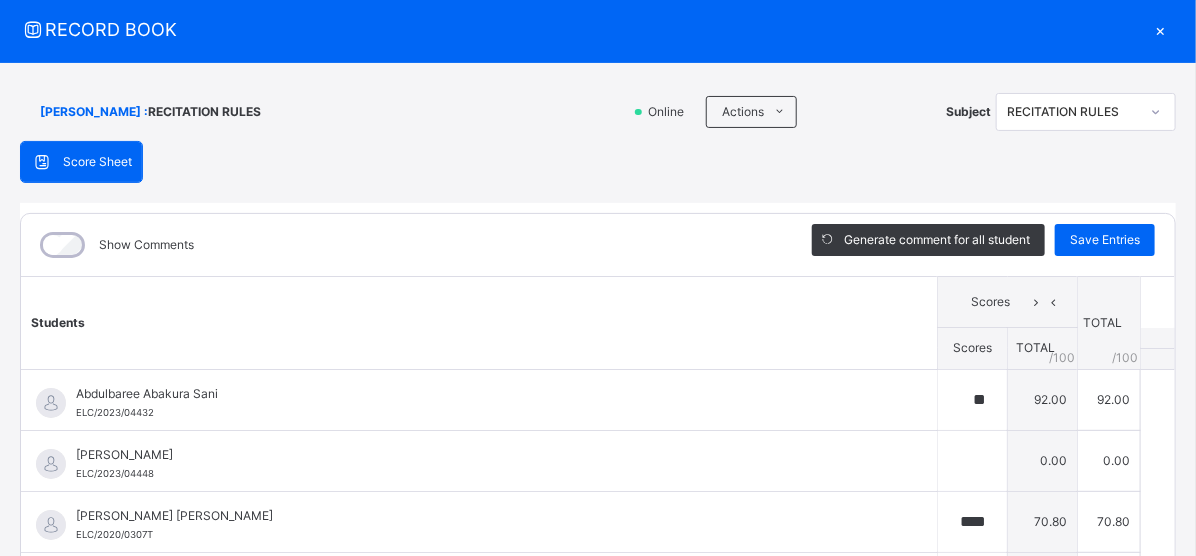 click on "×" at bounding box center [1161, 29] 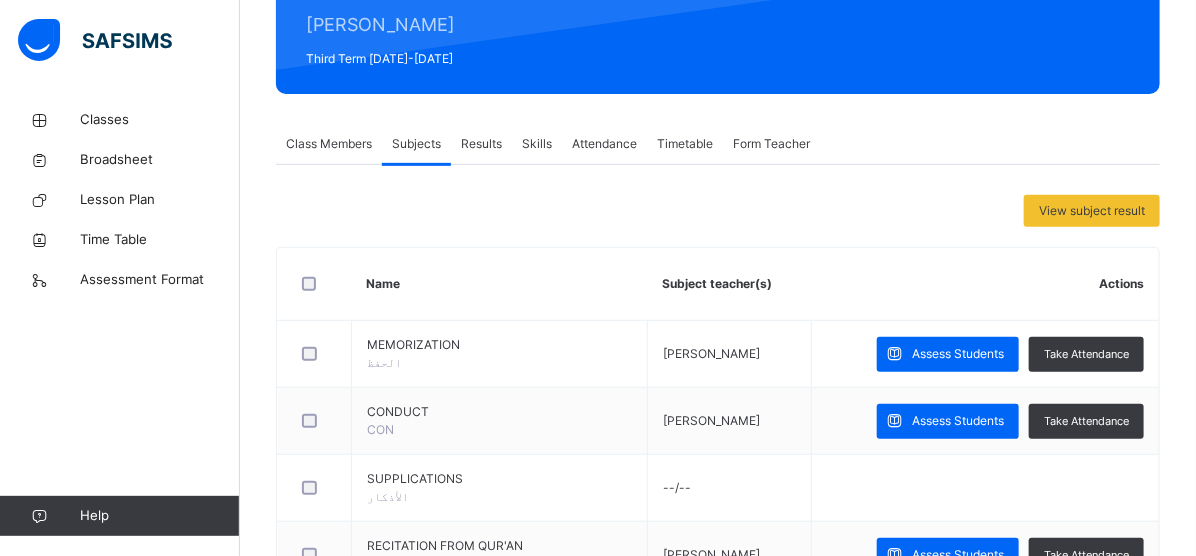 scroll, scrollTop: 227, scrollLeft: 0, axis: vertical 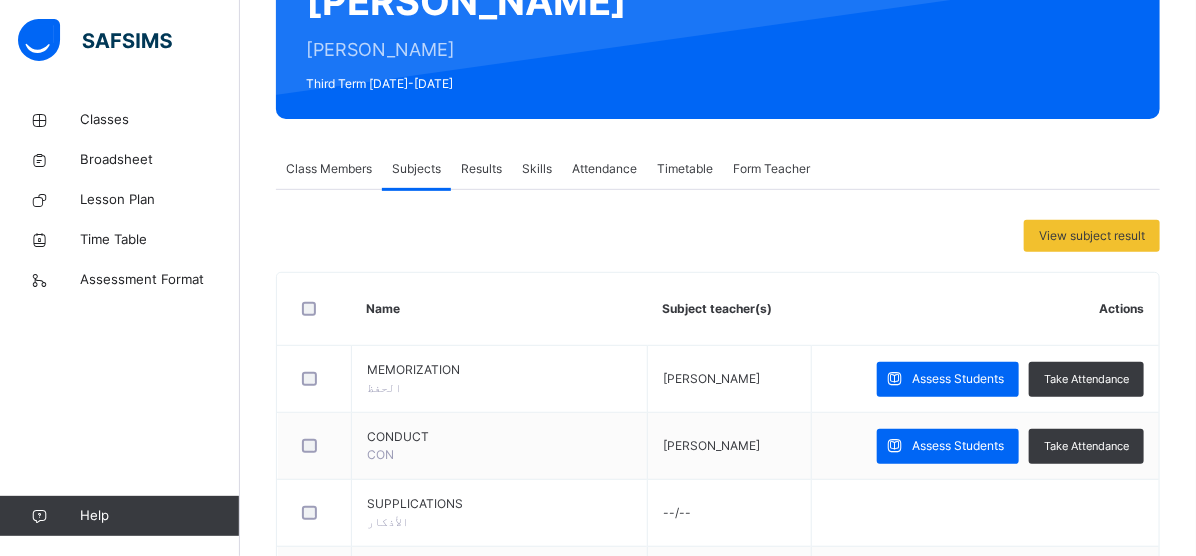 click on "Results" at bounding box center (481, 169) 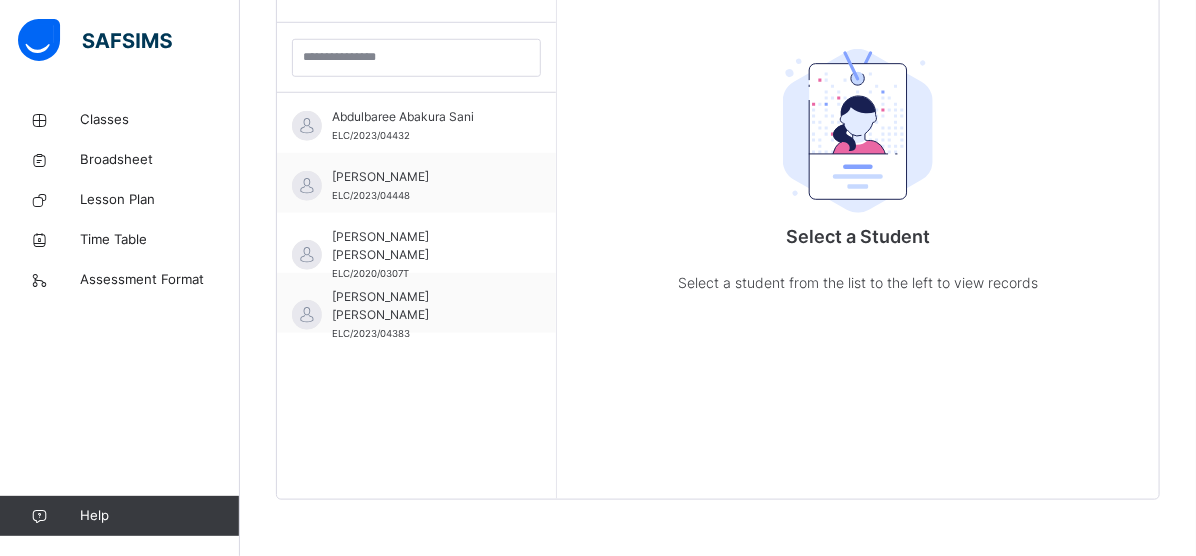 scroll, scrollTop: 580, scrollLeft: 0, axis: vertical 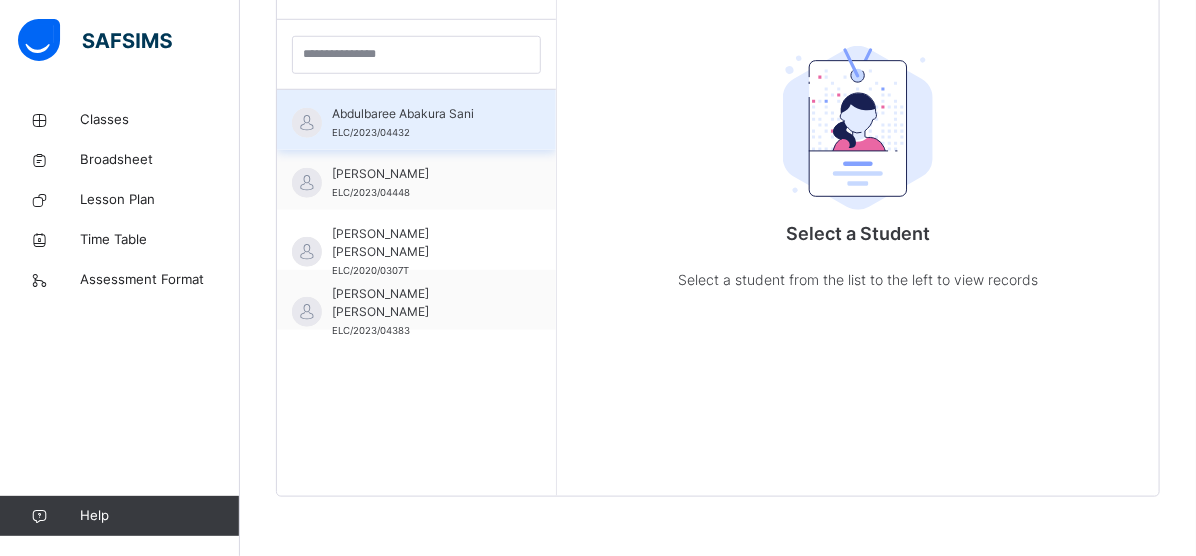 click on "Abdulbaree Abakura Sani ELC/2023/04432" at bounding box center (421, 123) 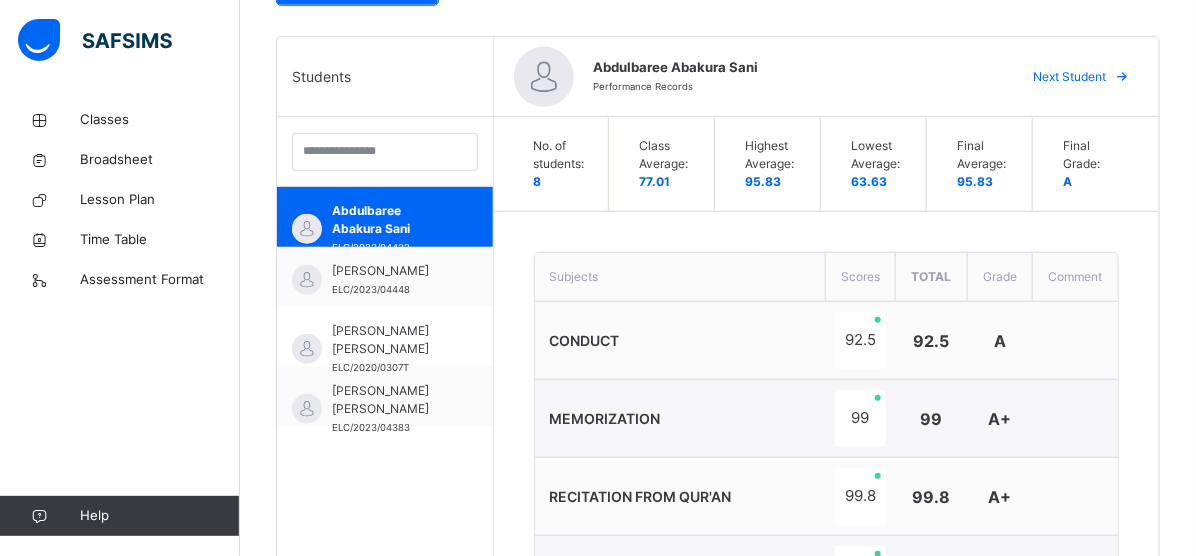 scroll, scrollTop: 480, scrollLeft: 0, axis: vertical 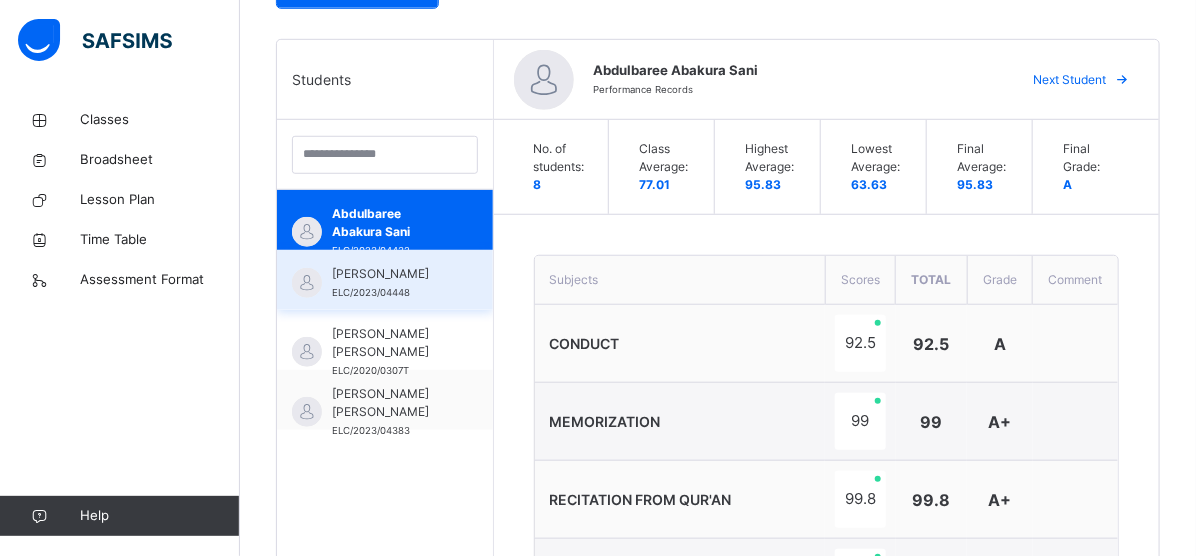 click on "ELC/2023/04448" at bounding box center [371, 292] 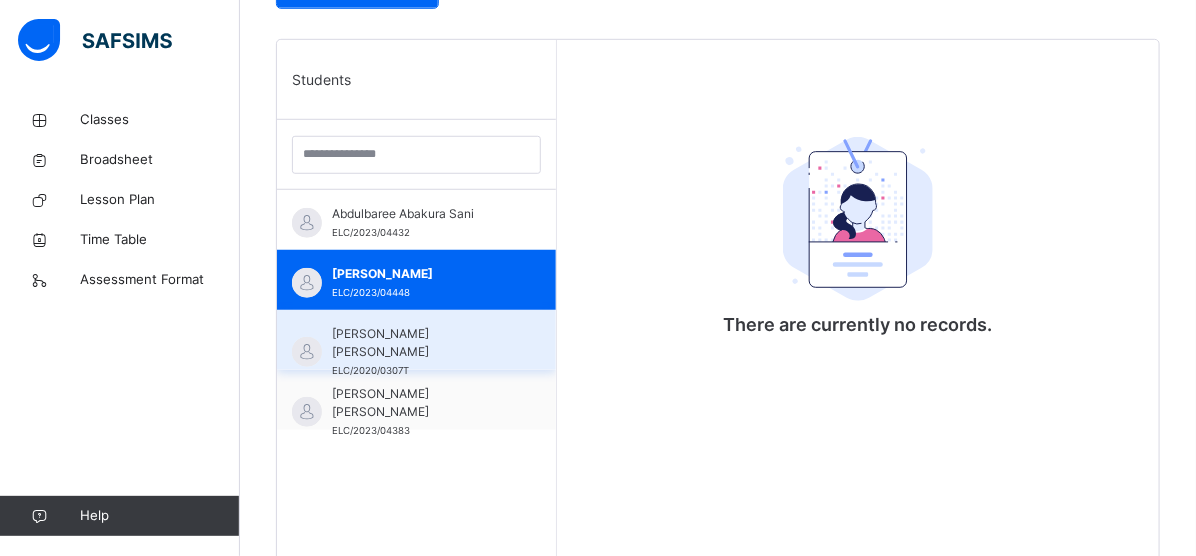 click on "[PERSON_NAME] [PERSON_NAME]" at bounding box center [421, 343] 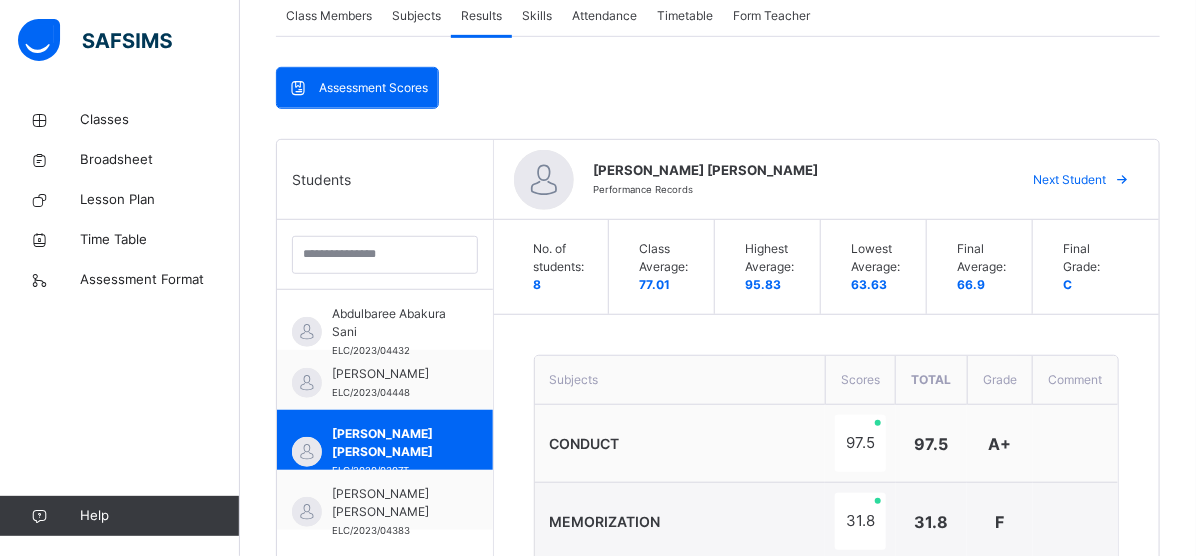 scroll, scrollTop: 680, scrollLeft: 0, axis: vertical 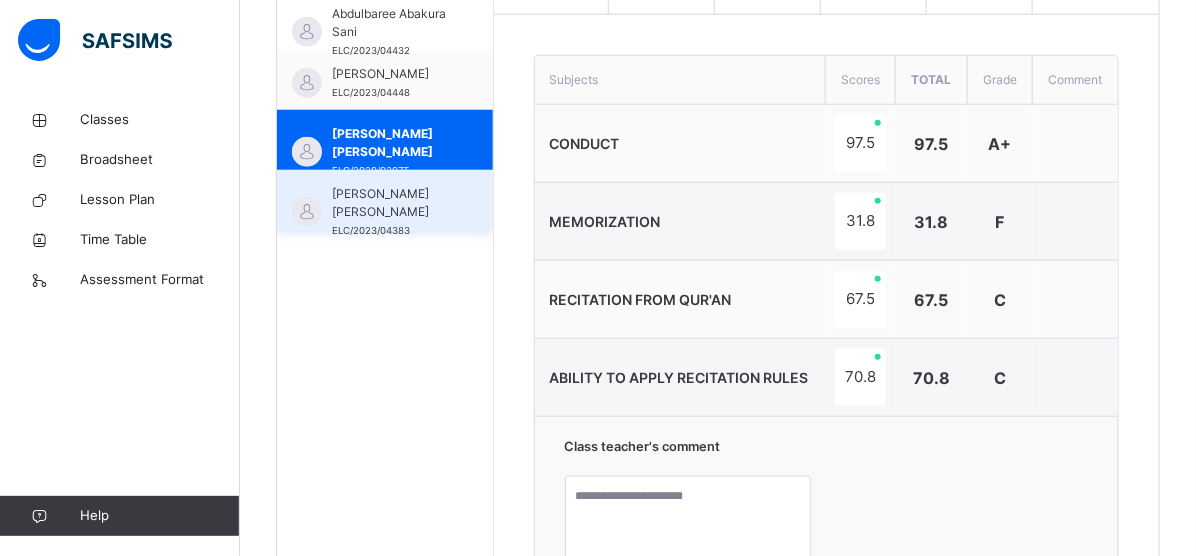 click on "[PERSON_NAME] [PERSON_NAME]" at bounding box center (390, 203) 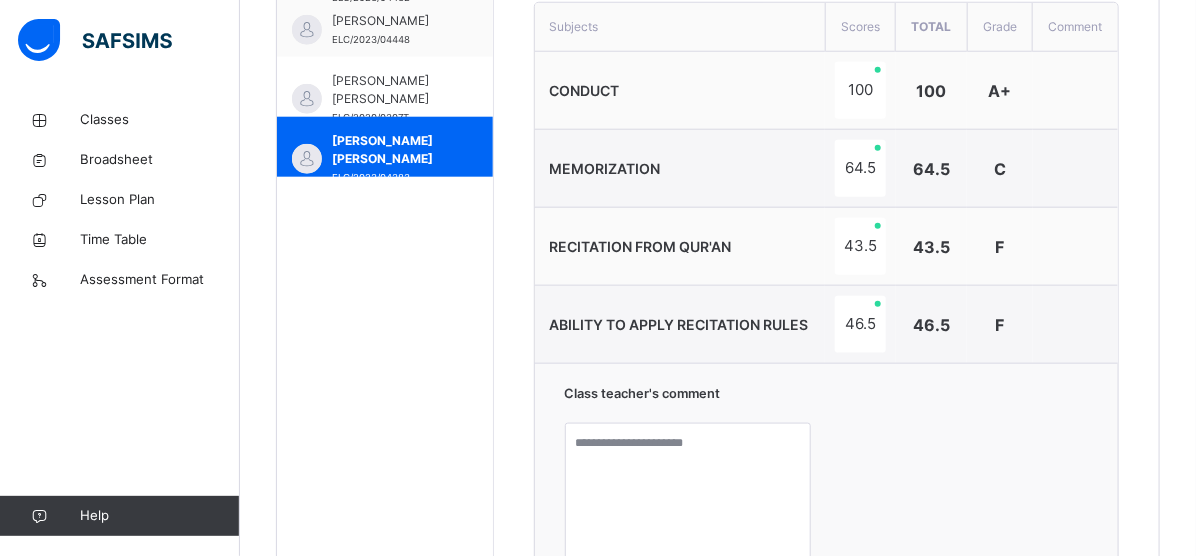 scroll, scrollTop: 780, scrollLeft: 0, axis: vertical 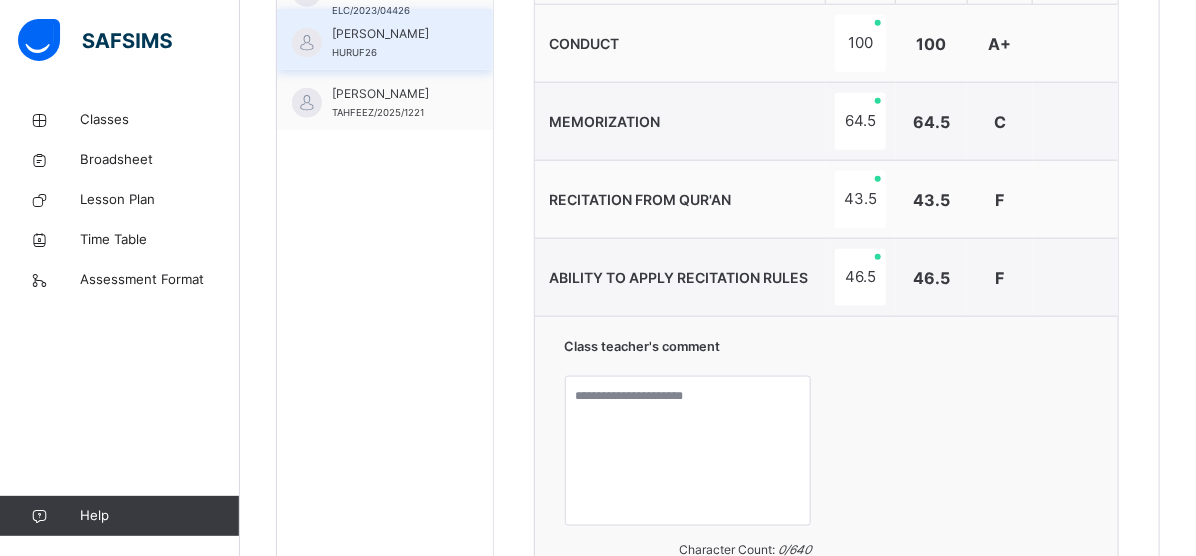 click on "[PERSON_NAME]" at bounding box center [390, 34] 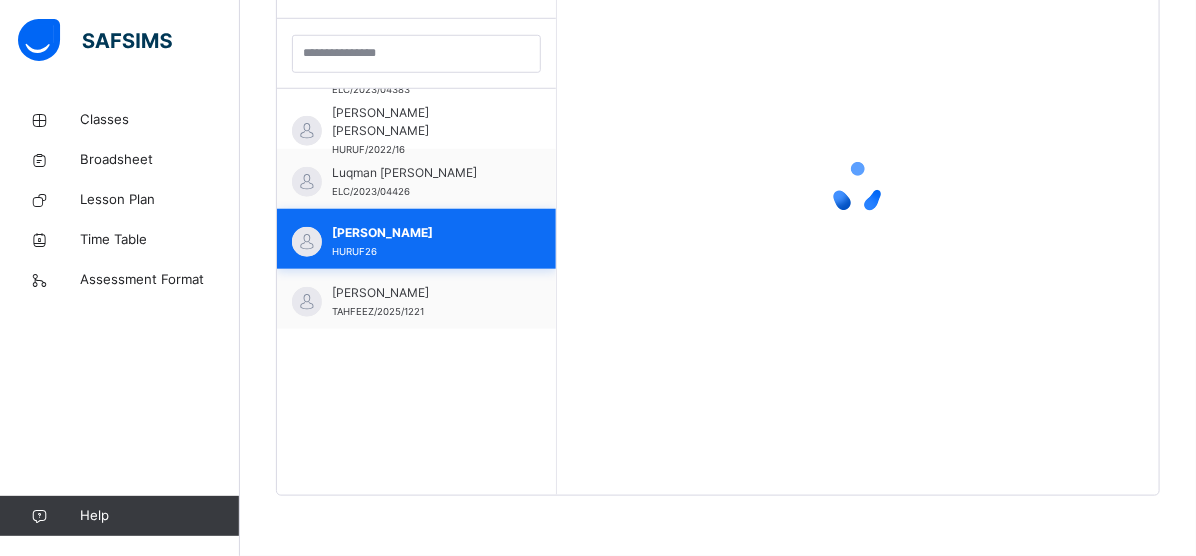 scroll, scrollTop: 580, scrollLeft: 0, axis: vertical 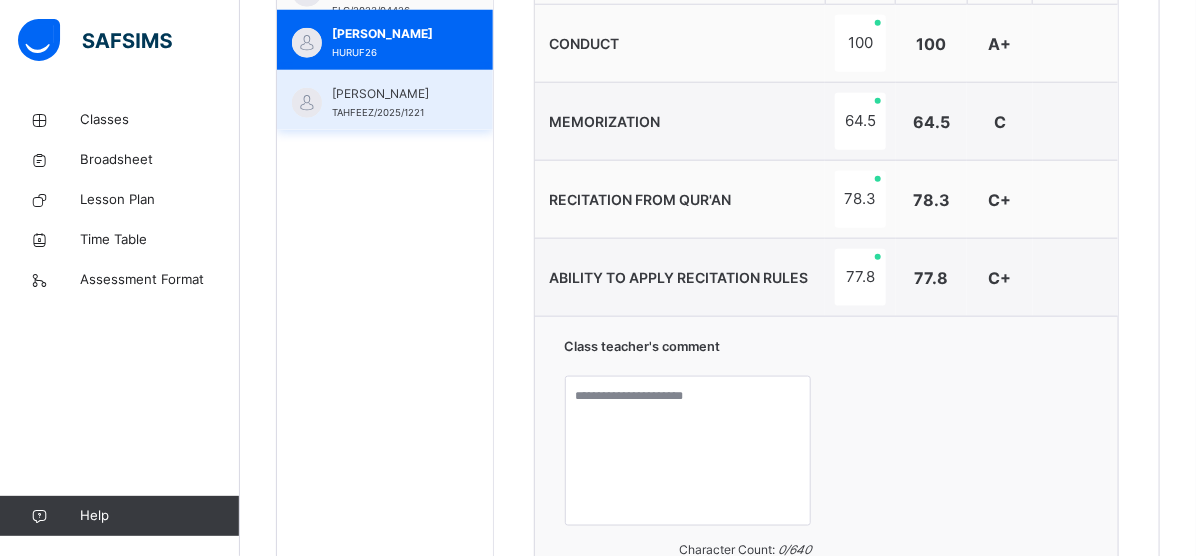 click on "[PERSON_NAME]/2025/1221" at bounding box center (390, 103) 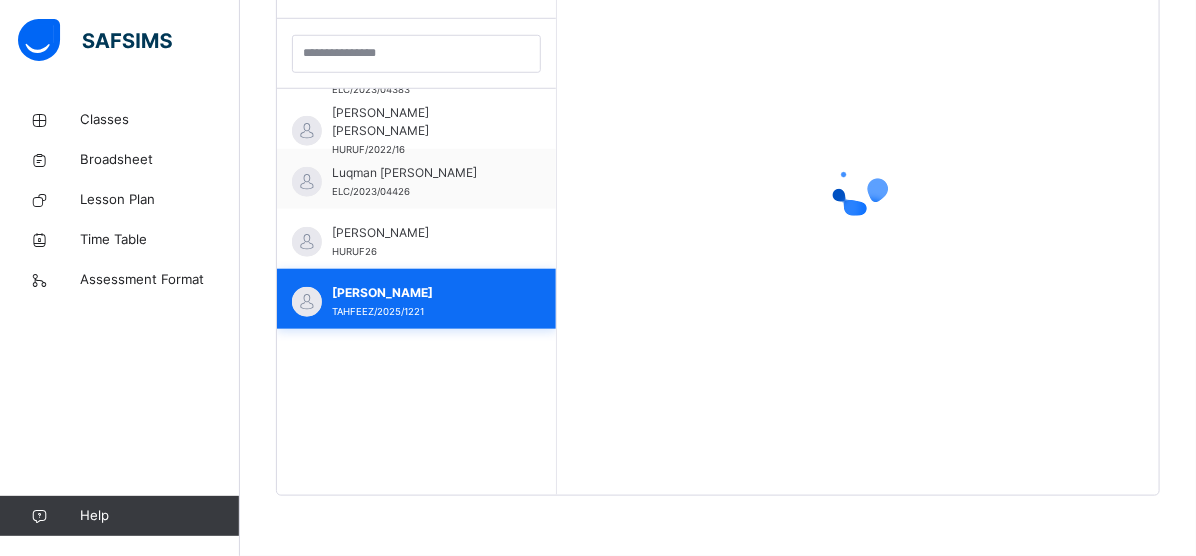 scroll, scrollTop: 580, scrollLeft: 0, axis: vertical 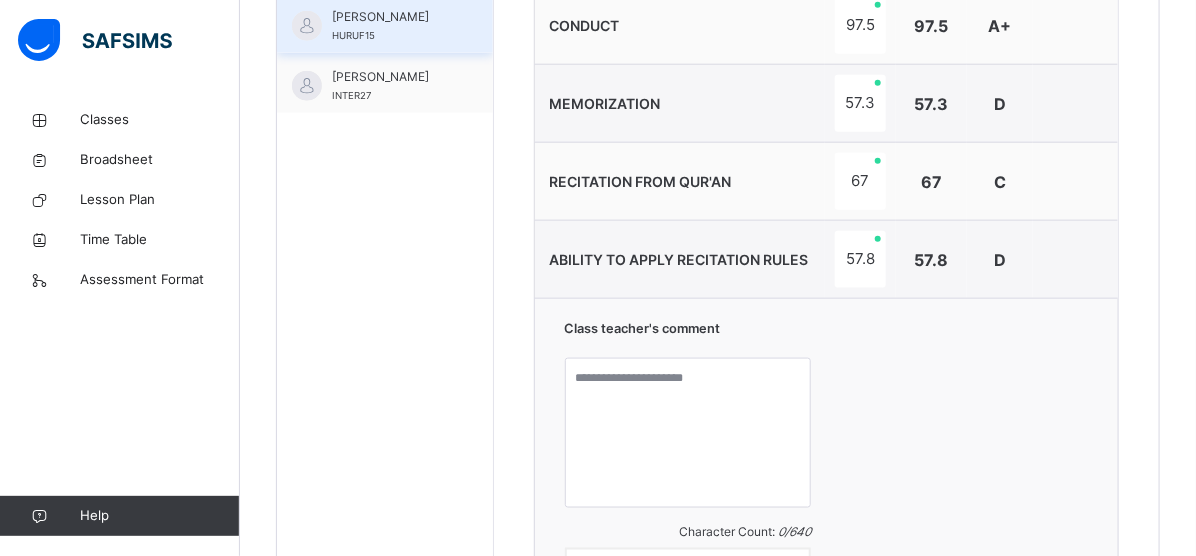 click on "[PERSON_NAME]" at bounding box center (390, 17) 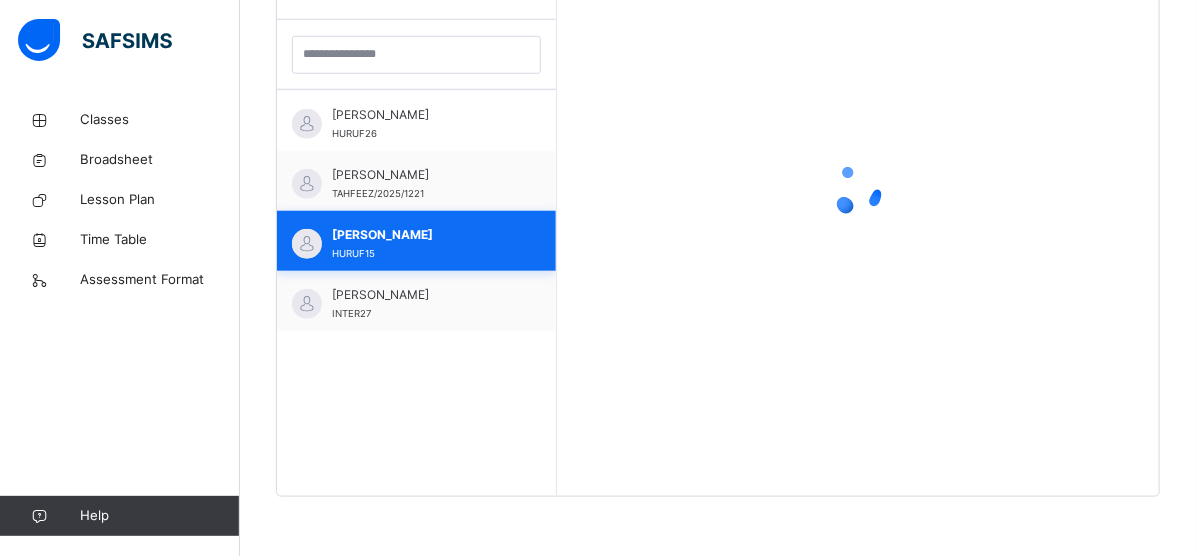scroll, scrollTop: 341, scrollLeft: 0, axis: vertical 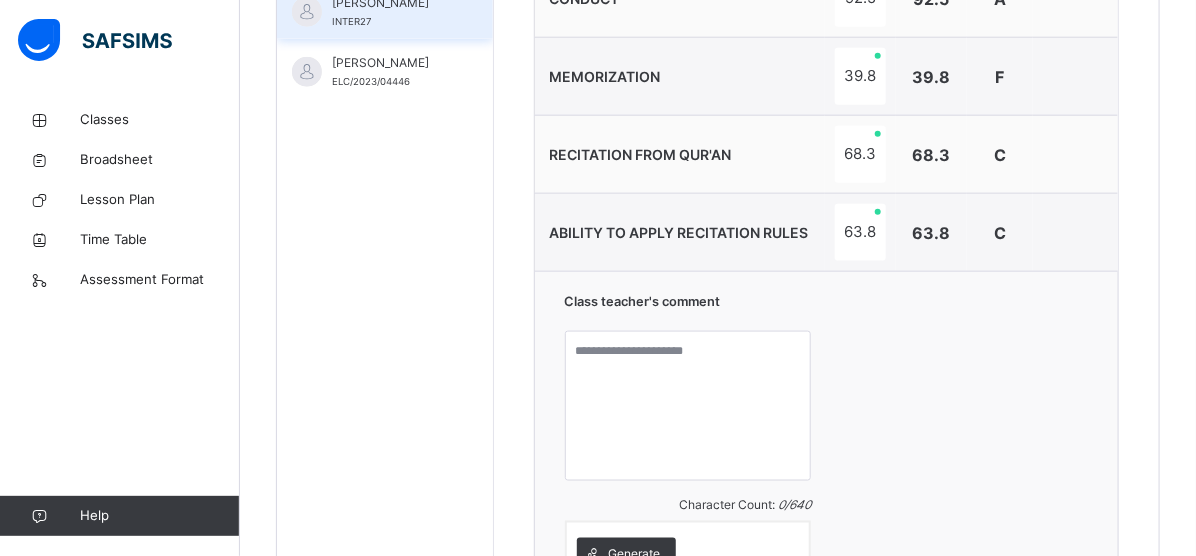 click on "[PERSON_NAME]" at bounding box center (390, 3) 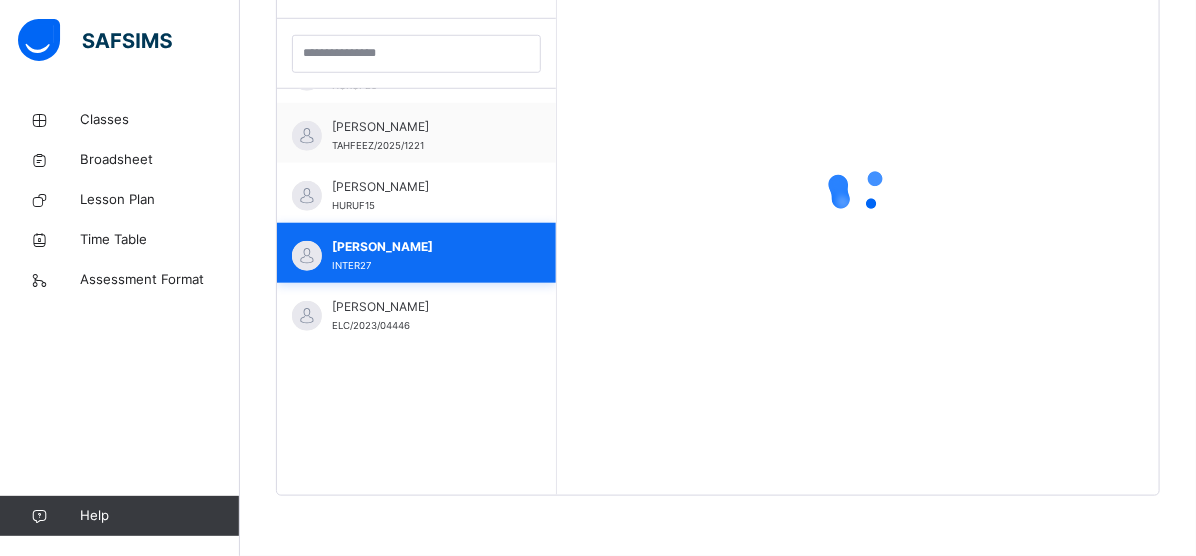 scroll, scrollTop: 580, scrollLeft: 0, axis: vertical 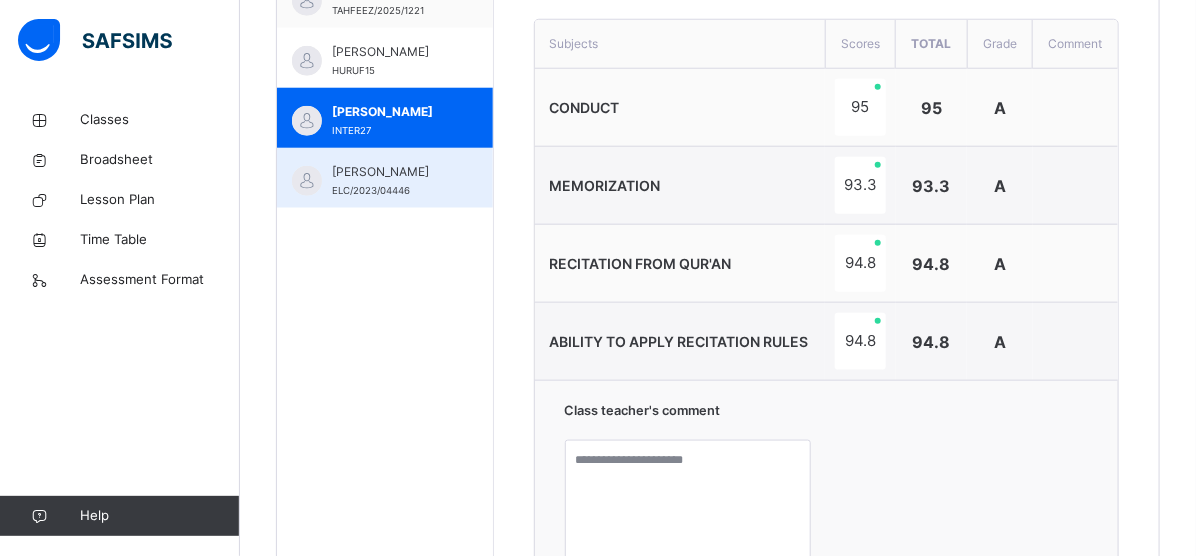 click on "[PERSON_NAME]" at bounding box center [390, 172] 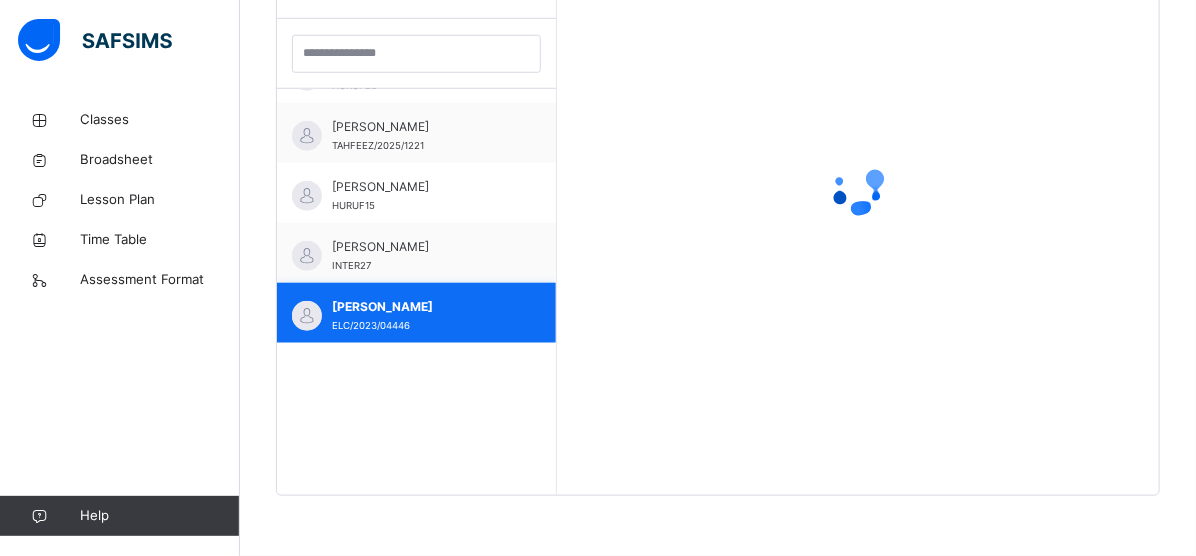 scroll, scrollTop: 580, scrollLeft: 0, axis: vertical 